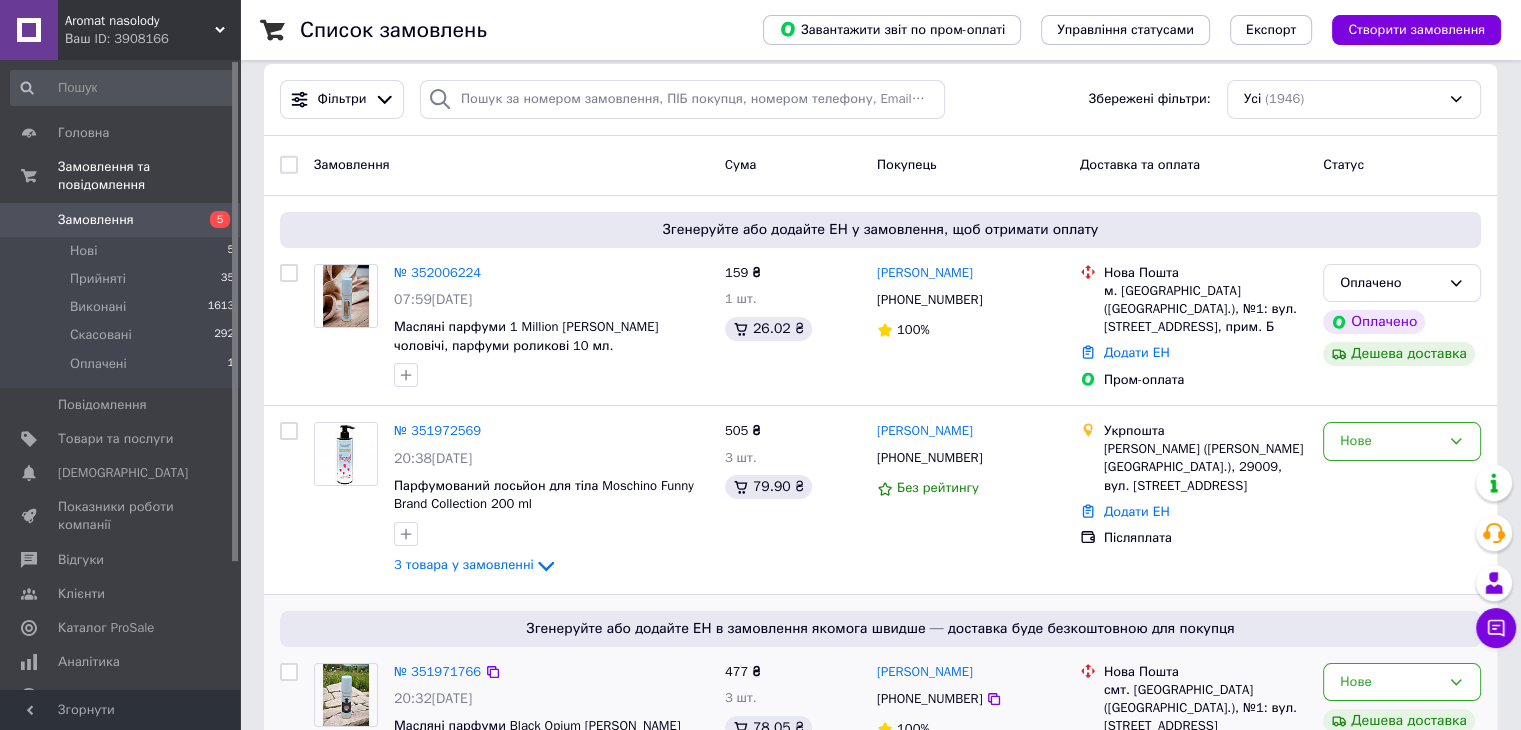 scroll, scrollTop: 0, scrollLeft: 0, axis: both 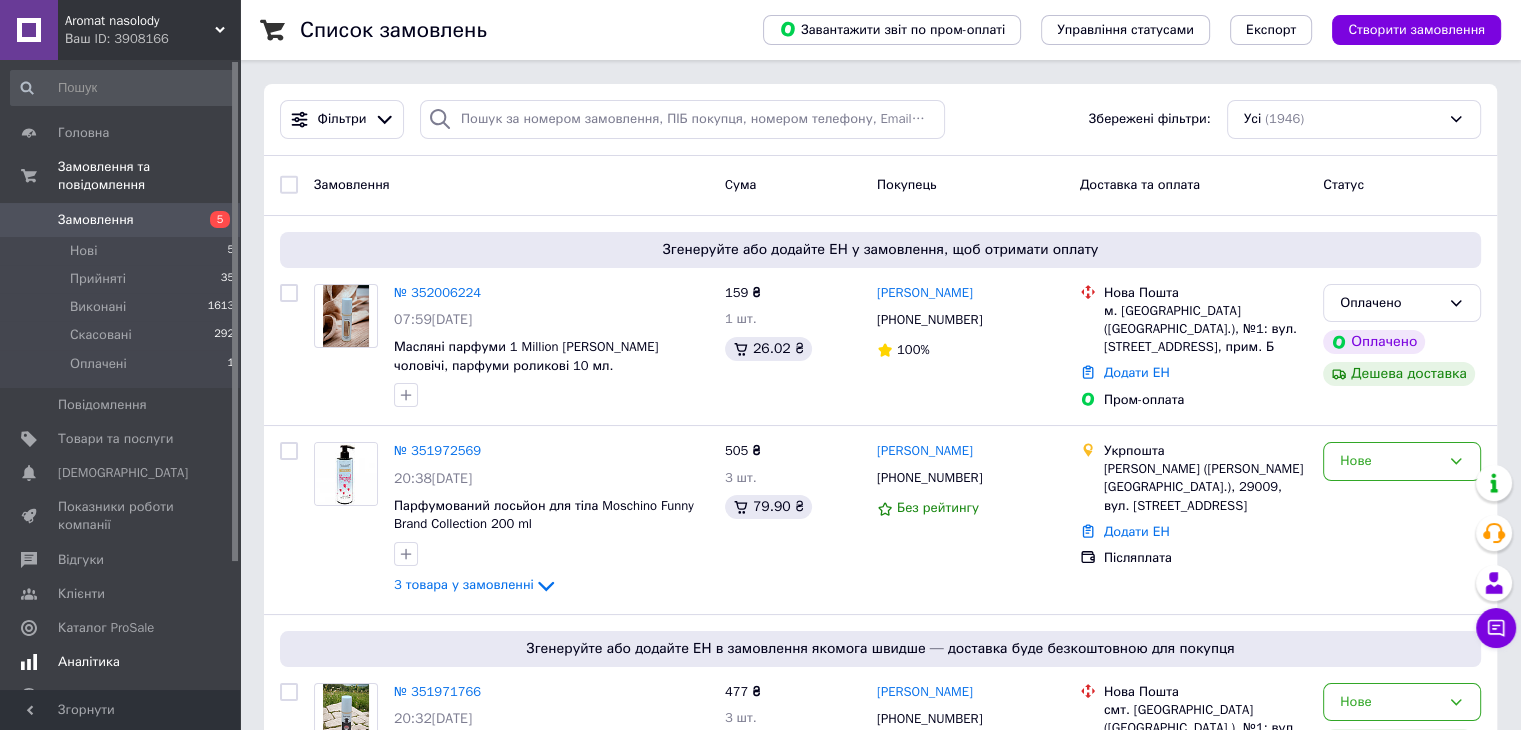 click on "Аналітика" at bounding box center (121, 662) 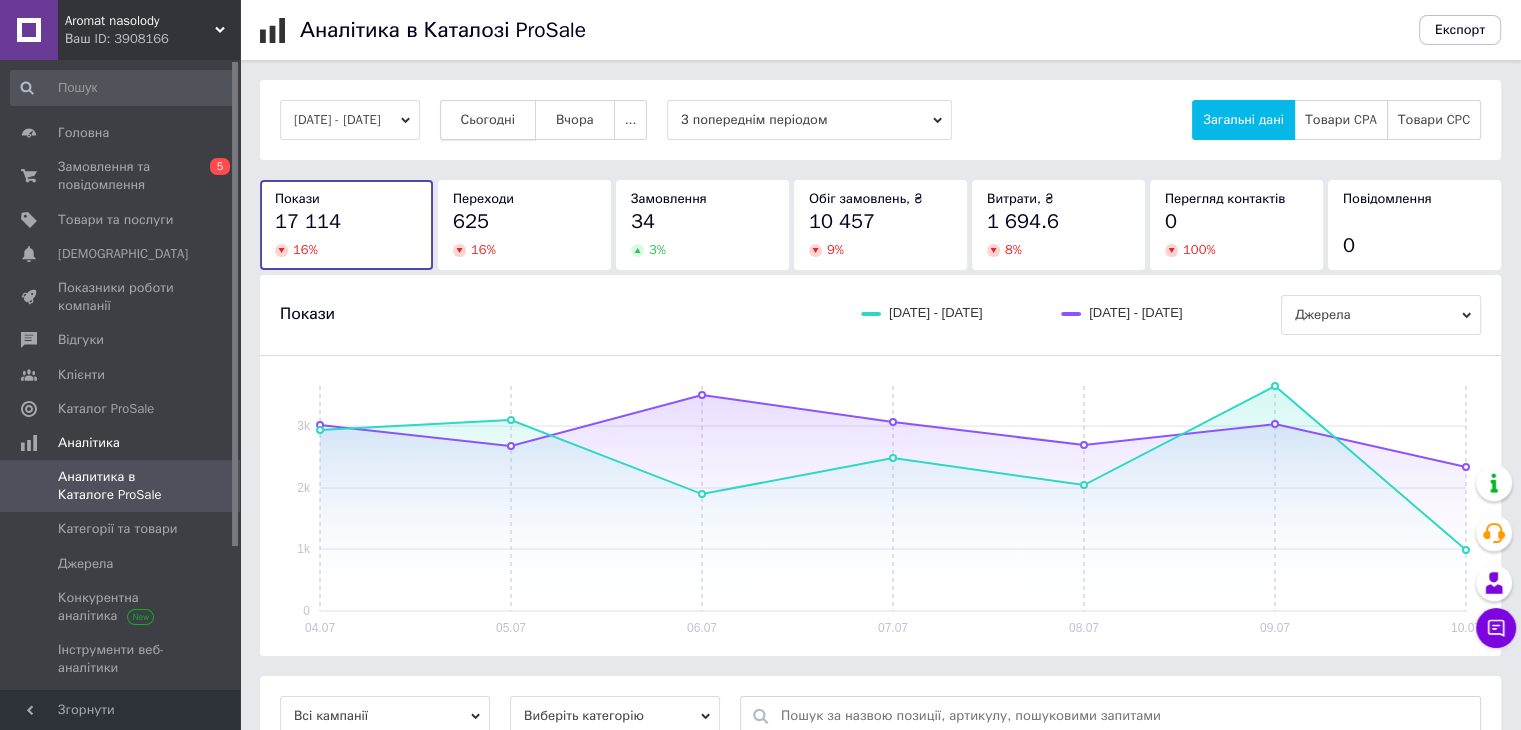 click on "Сьогодні" at bounding box center (488, 120) 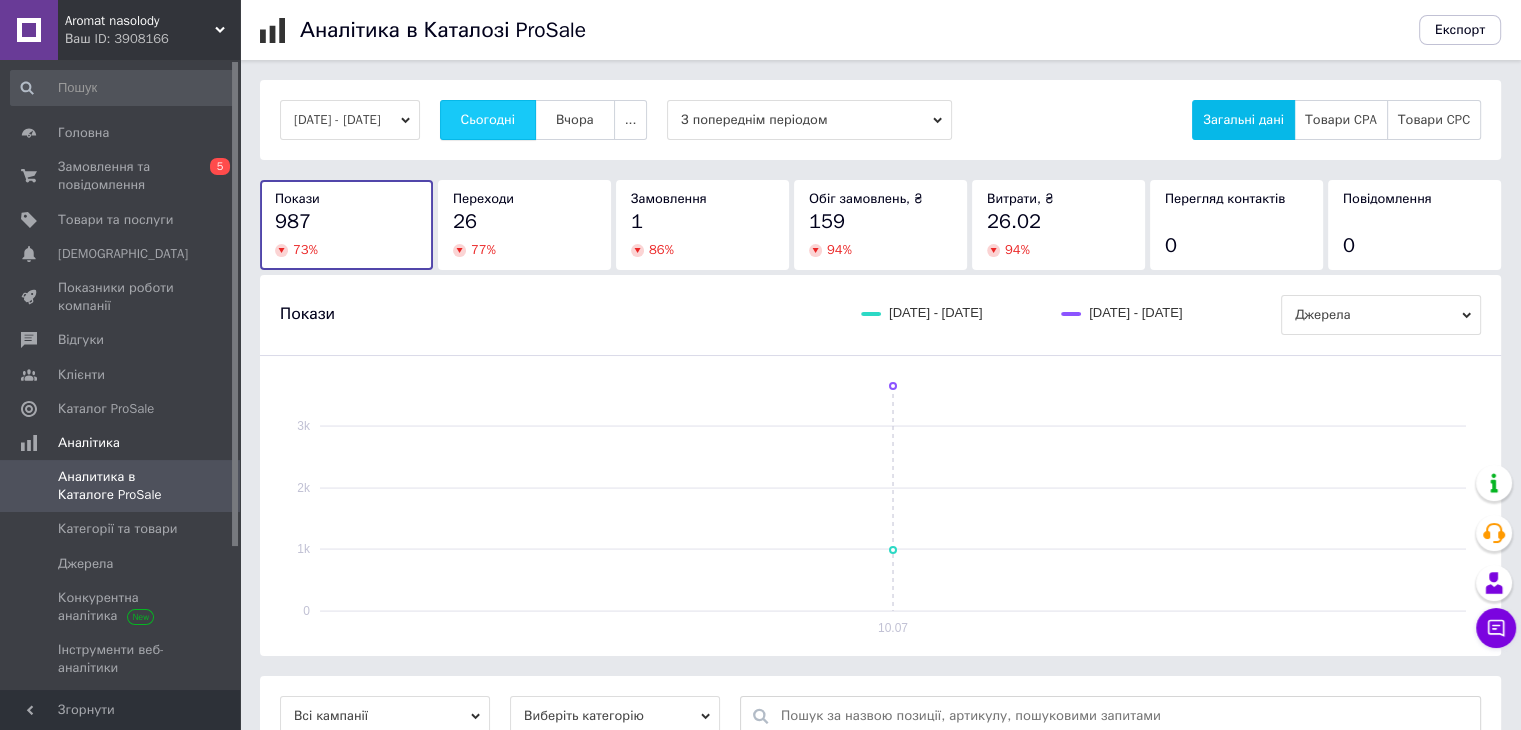 click on "Сьогодні" at bounding box center [488, 120] 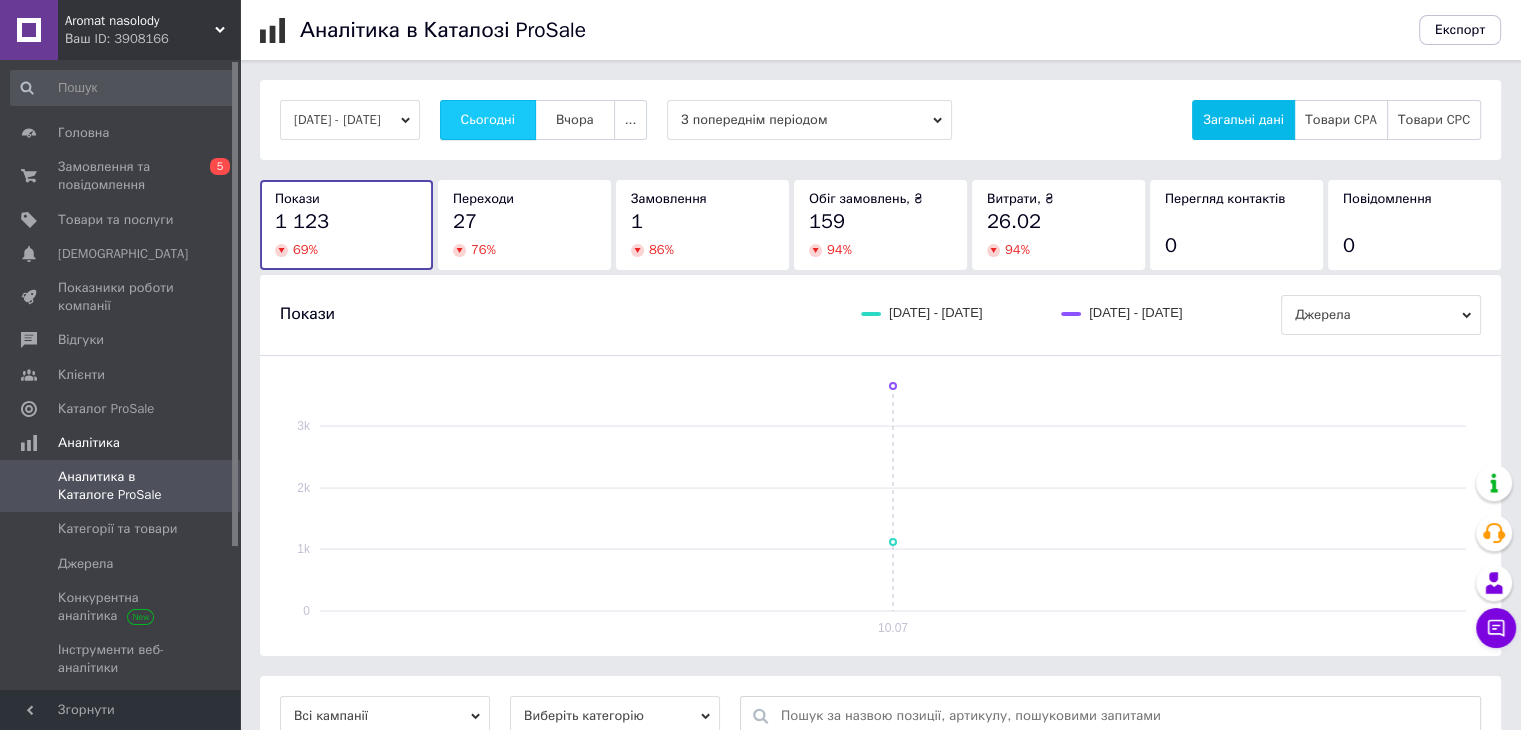 click on "Сьогодні" at bounding box center (488, 120) 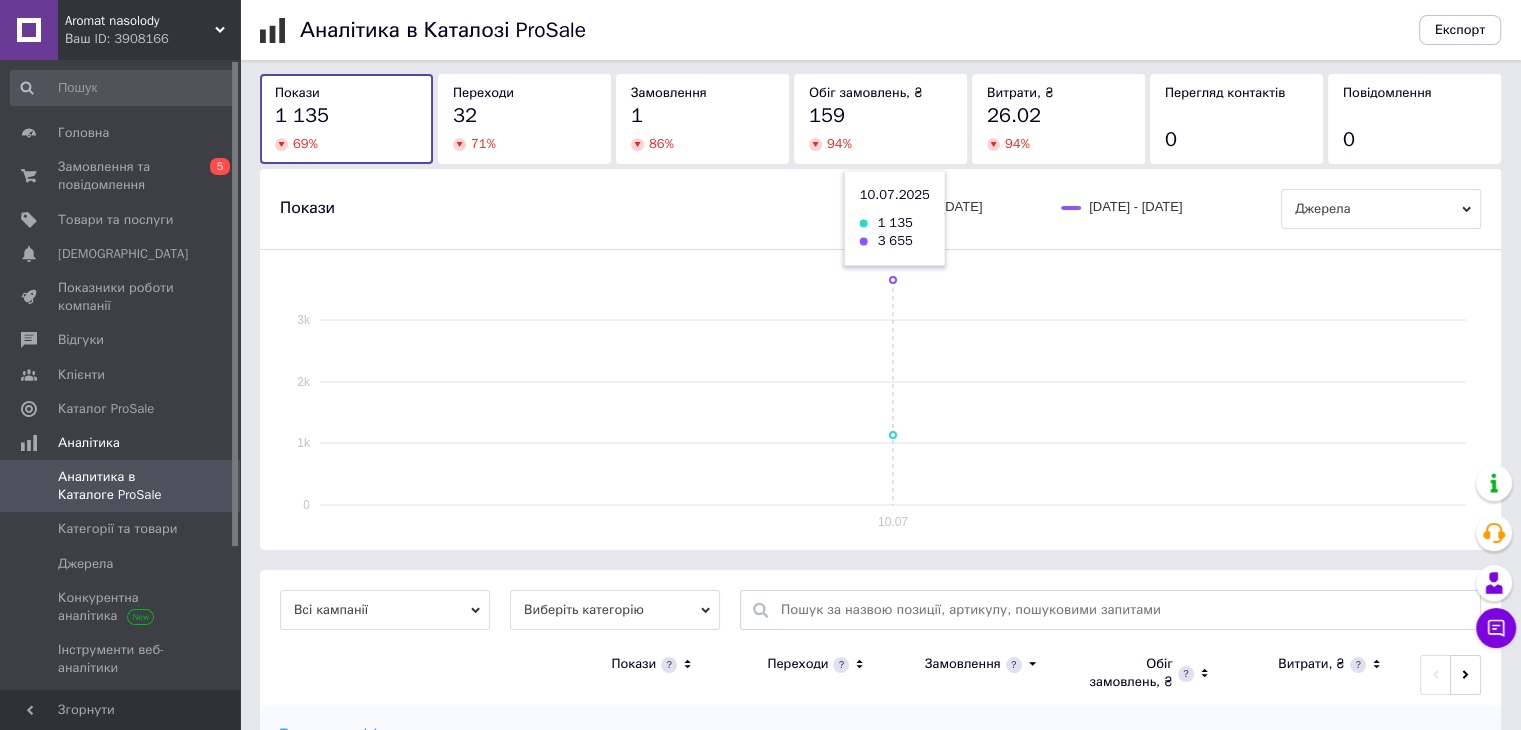 scroll, scrollTop: 207, scrollLeft: 0, axis: vertical 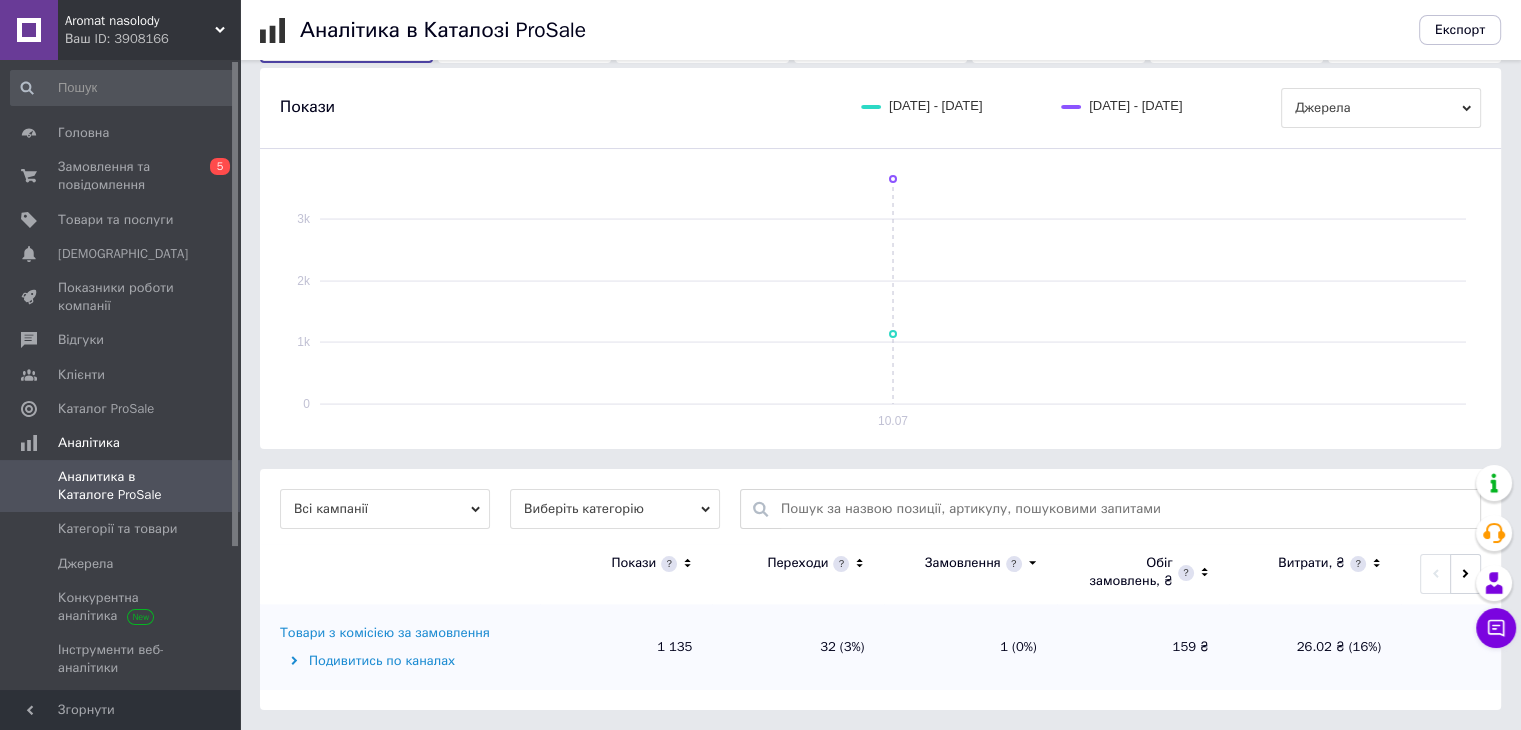 click on "Товари з комісією за замовлення" at bounding box center [385, 633] 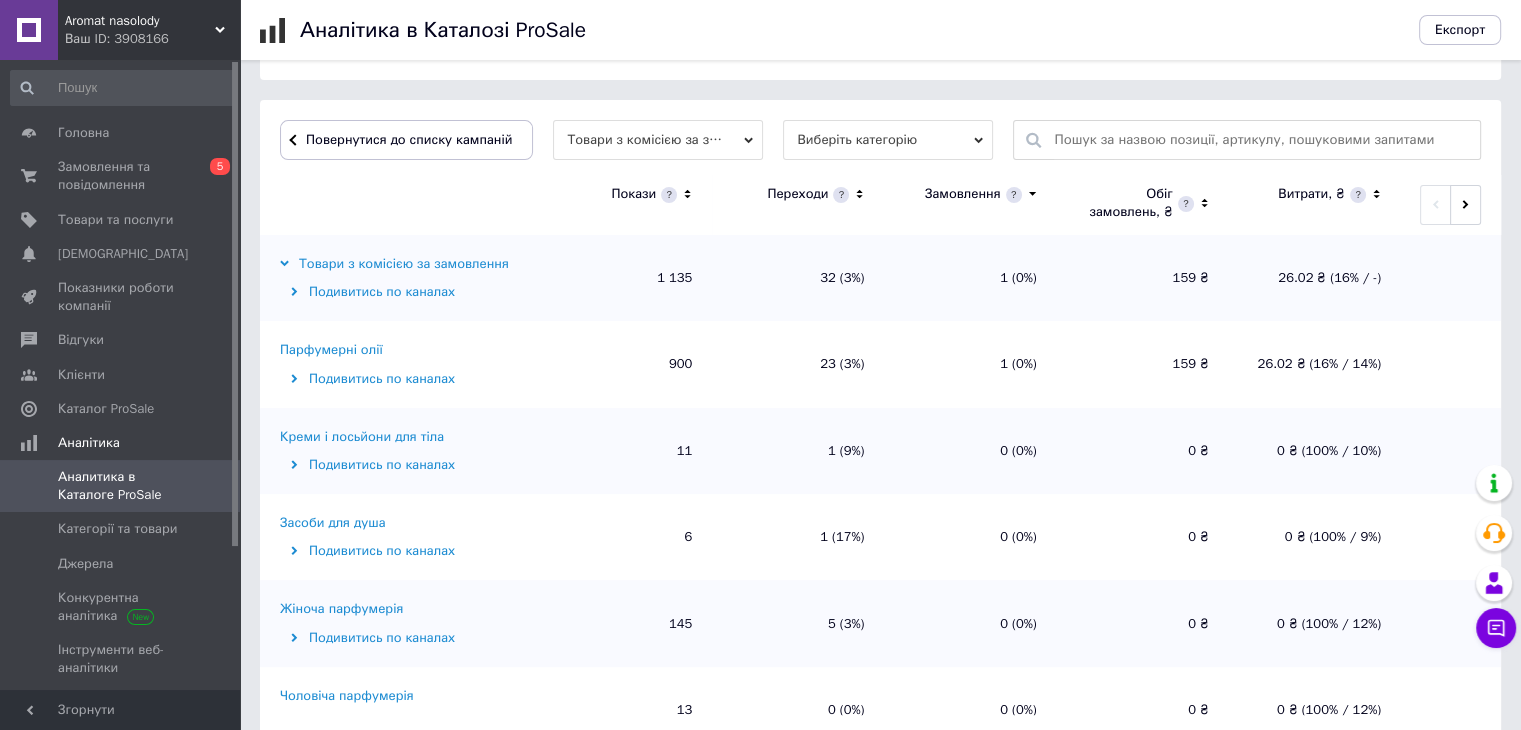 scroll, scrollTop: 600, scrollLeft: 0, axis: vertical 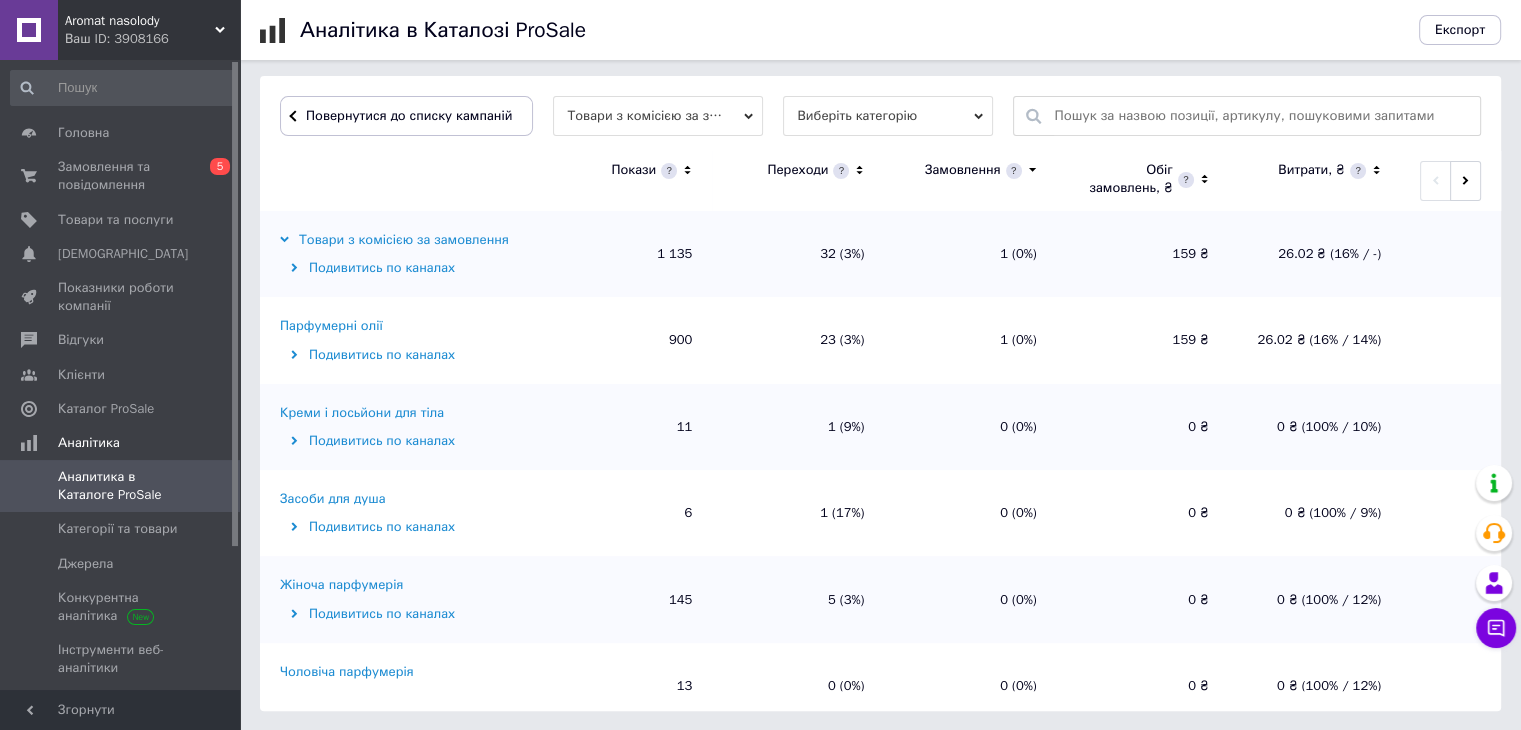 click 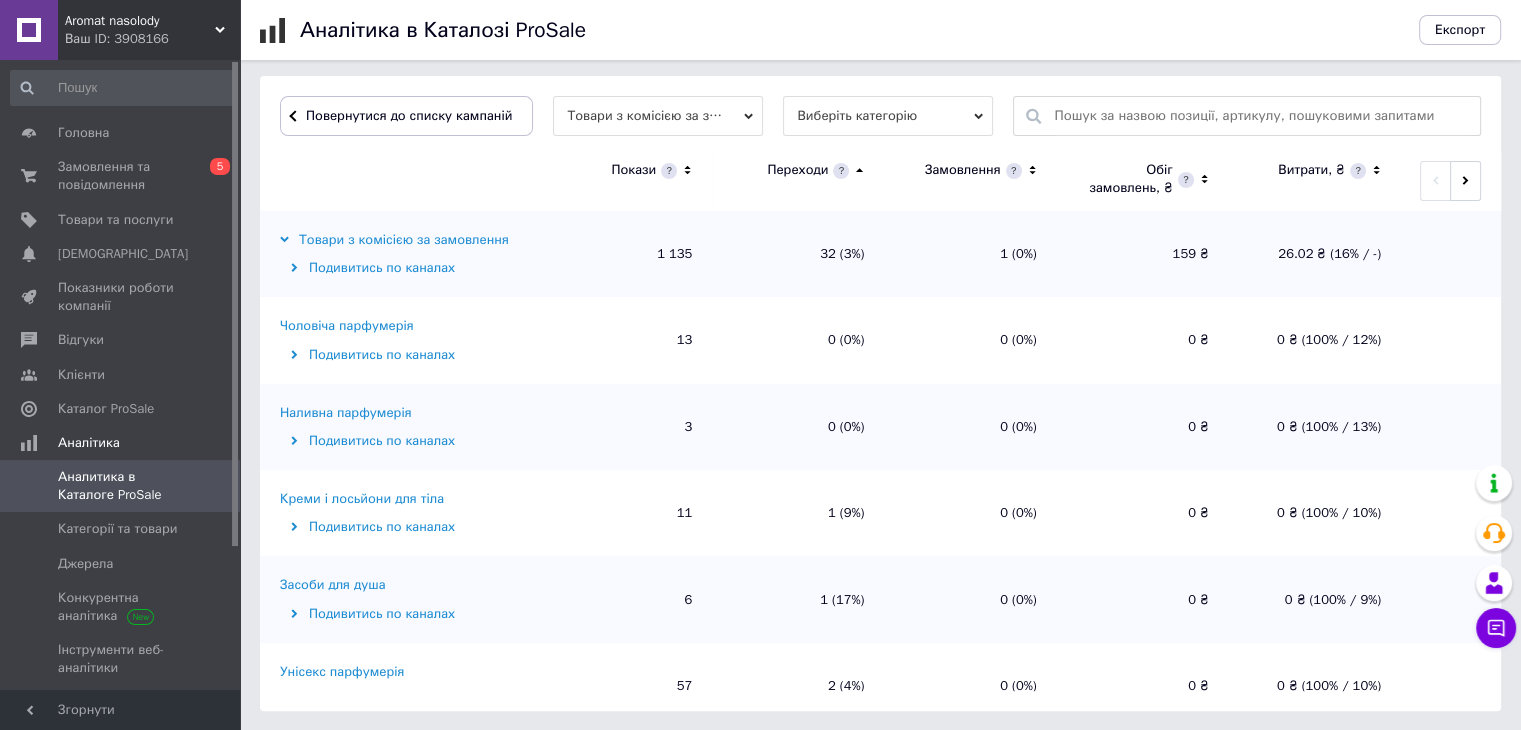click 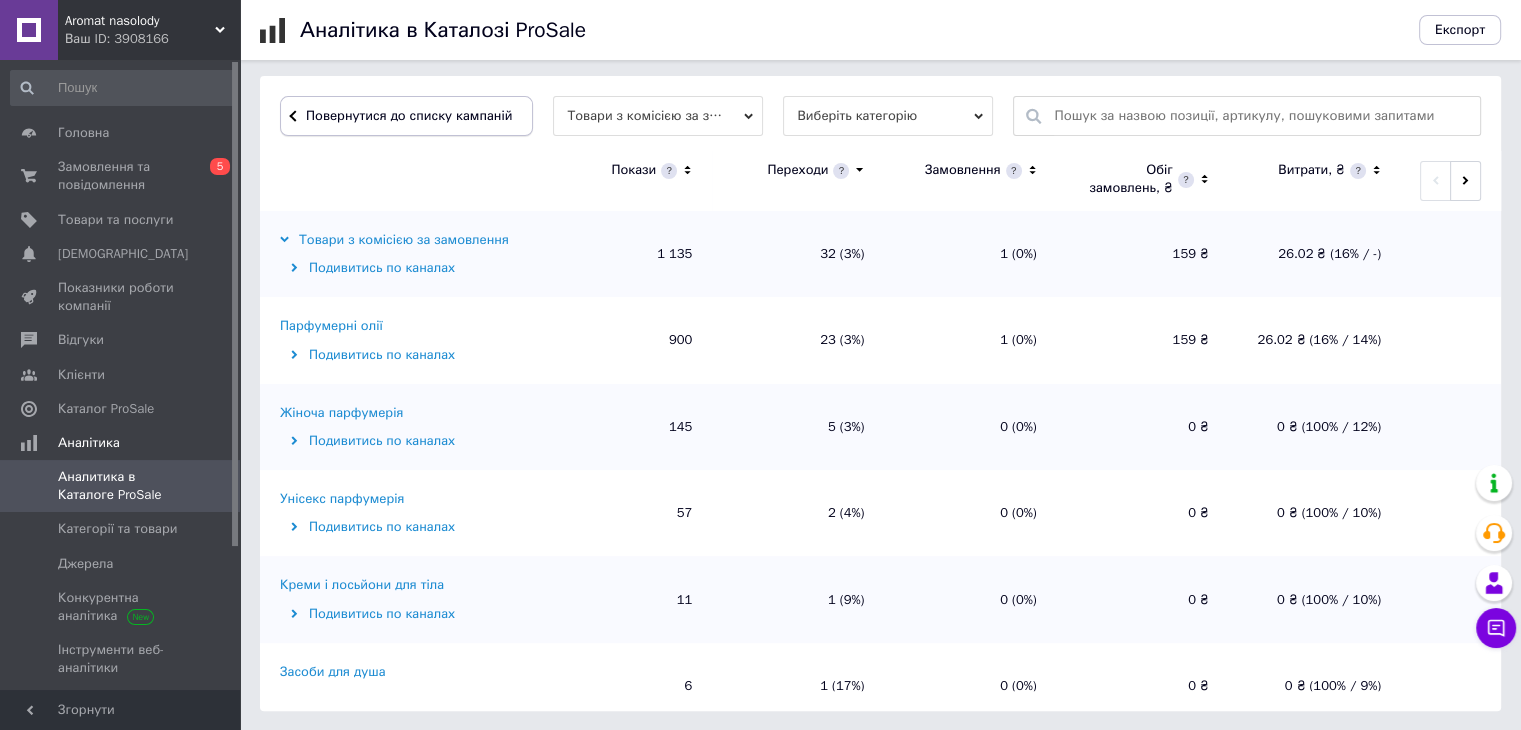 click on "Повернутися до списку кампаній" at bounding box center (409, 115) 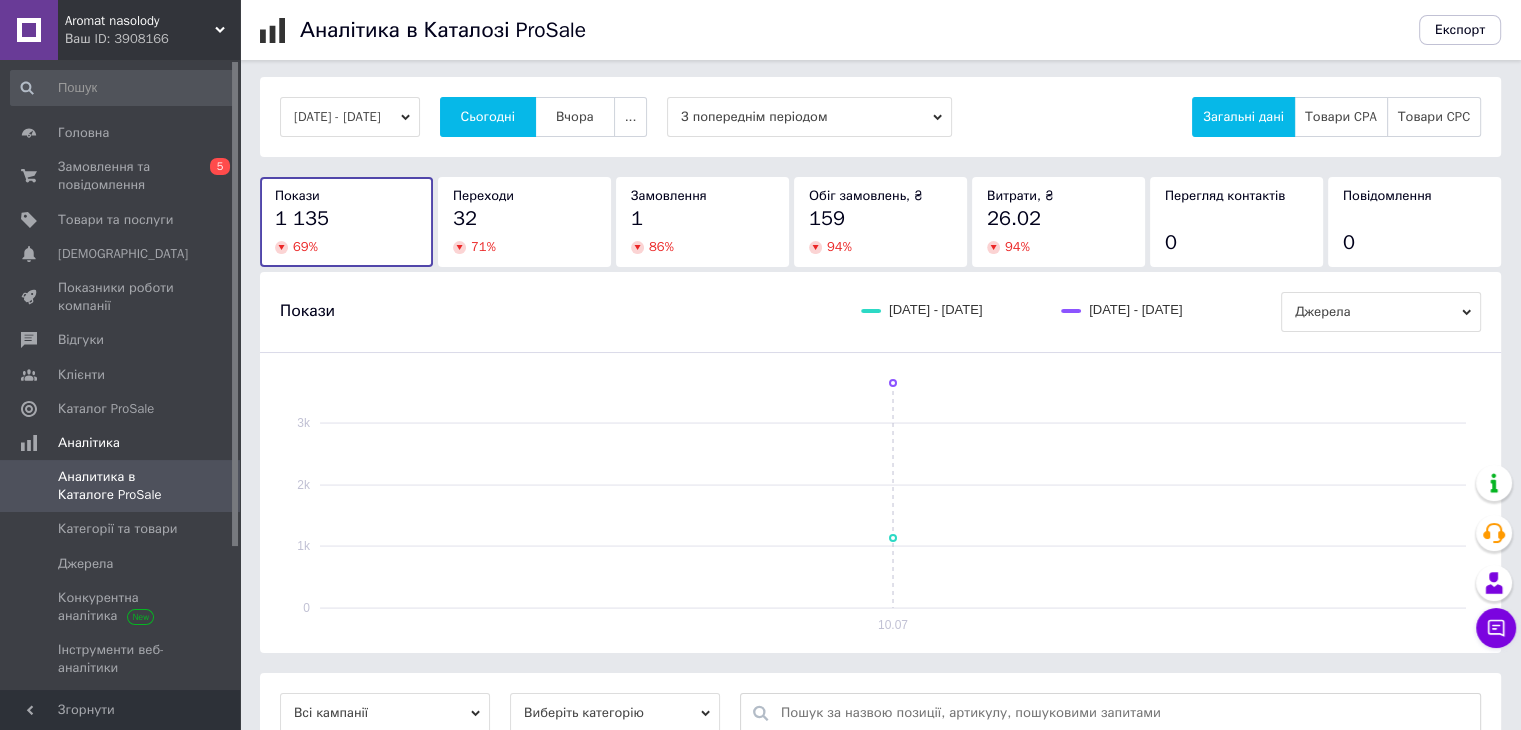 scroll, scrollTop: 0, scrollLeft: 0, axis: both 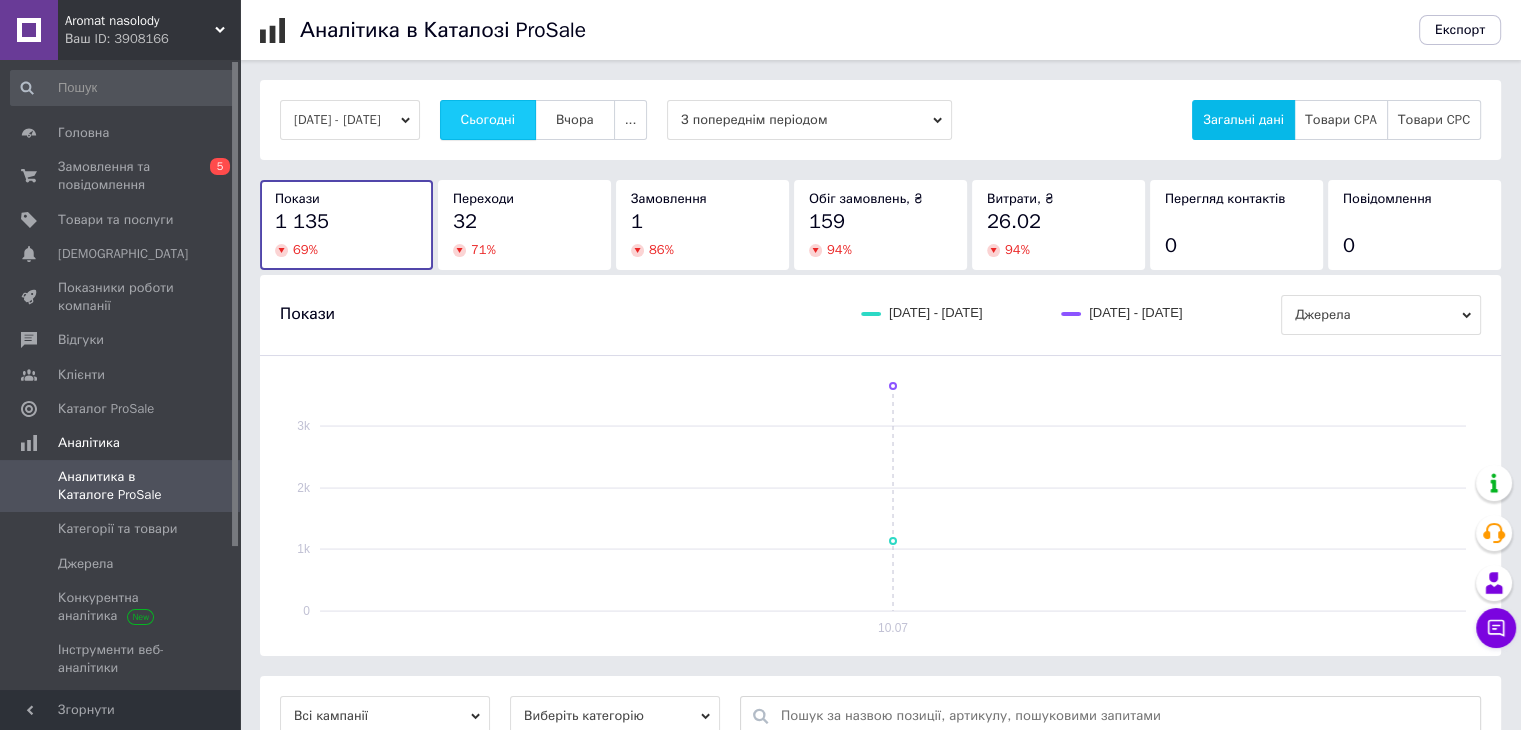 click on "Сьогодні" at bounding box center (488, 120) 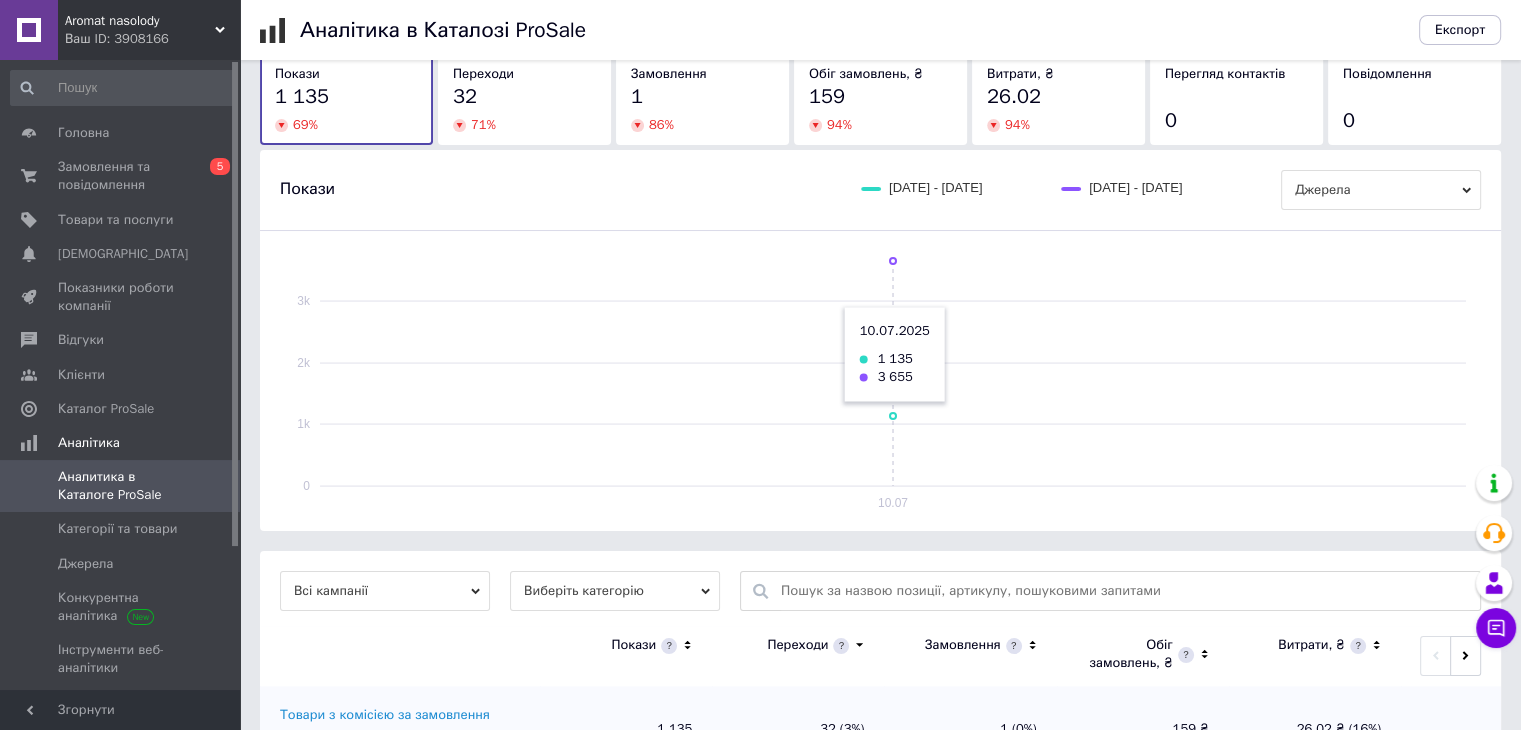 scroll, scrollTop: 0, scrollLeft: 0, axis: both 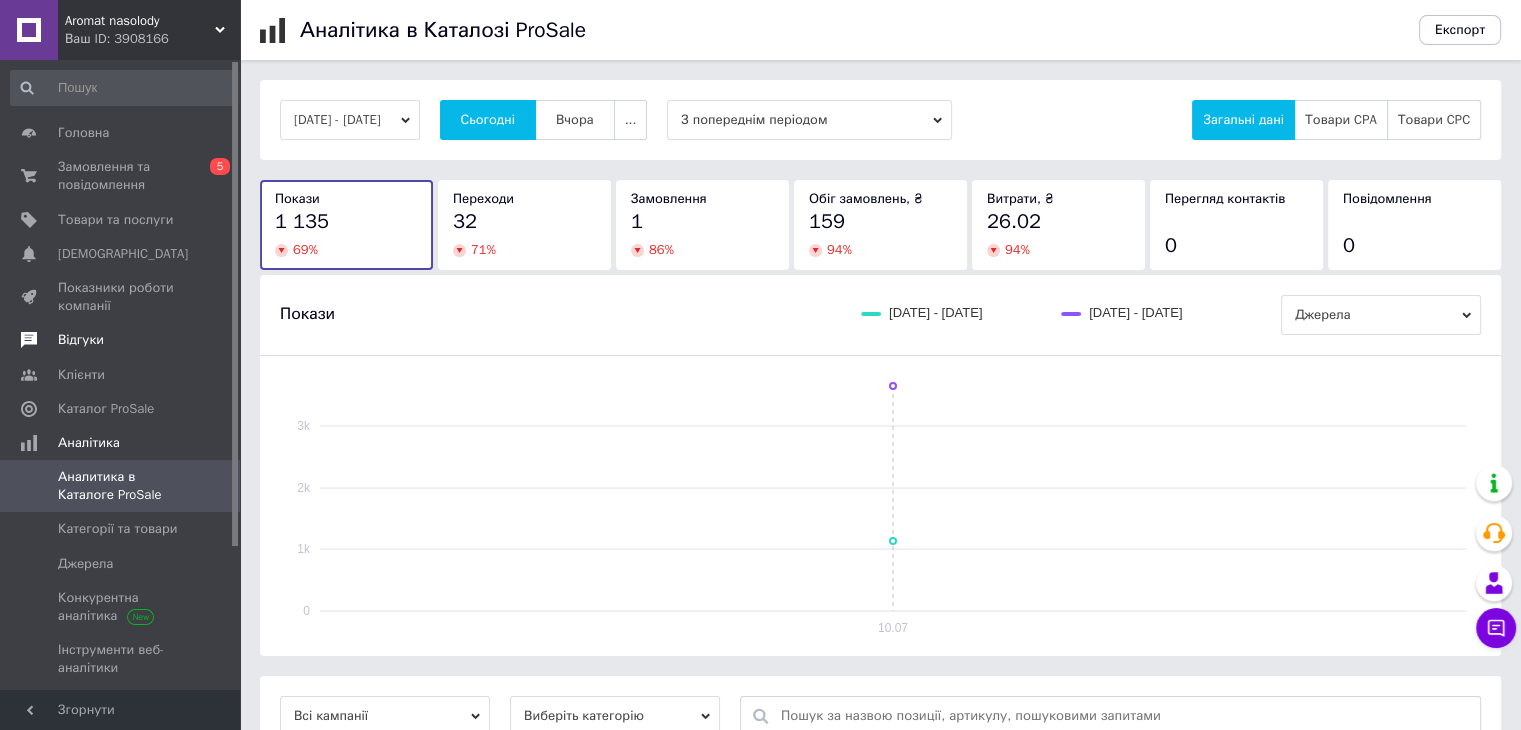 click on "Відгуки" at bounding box center [121, 340] 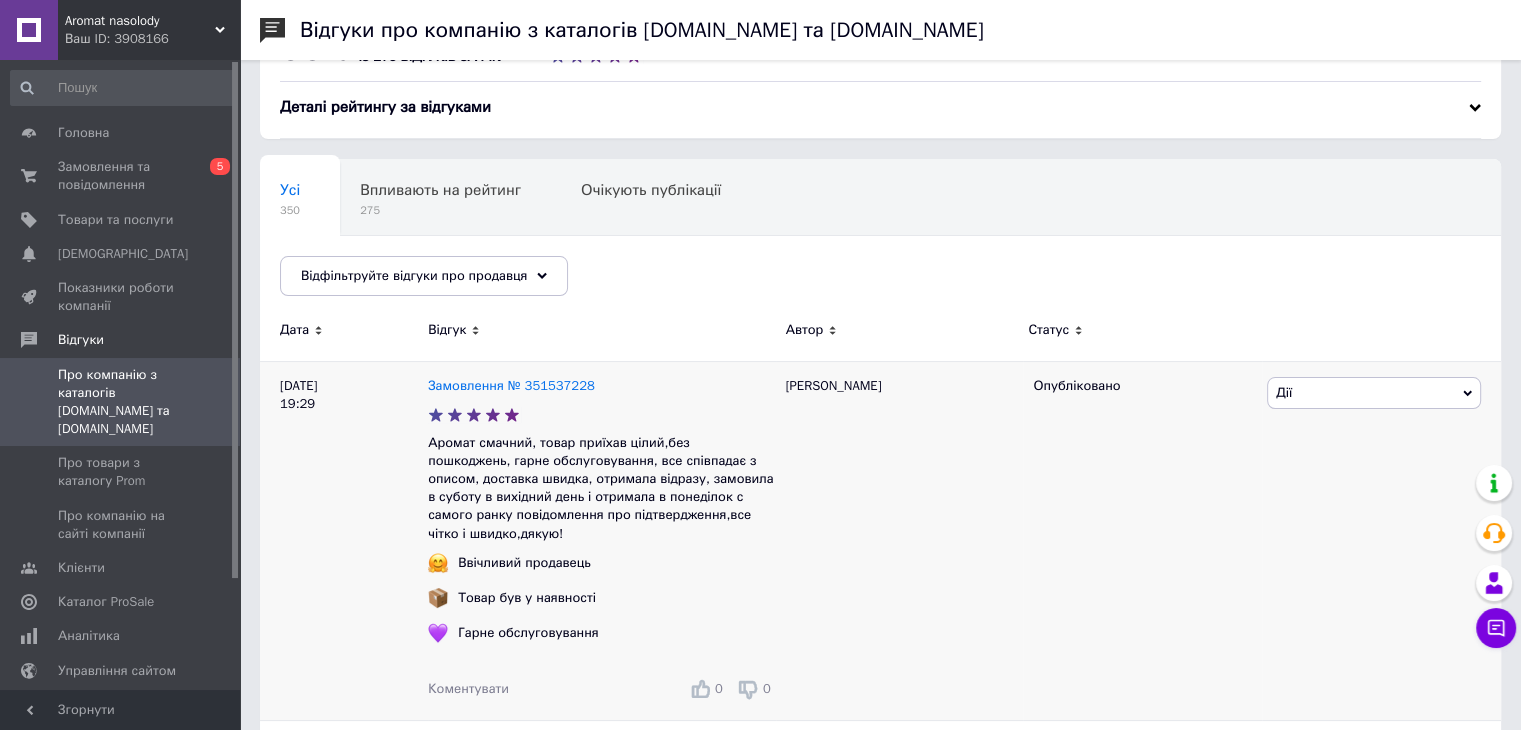 scroll, scrollTop: 0, scrollLeft: 0, axis: both 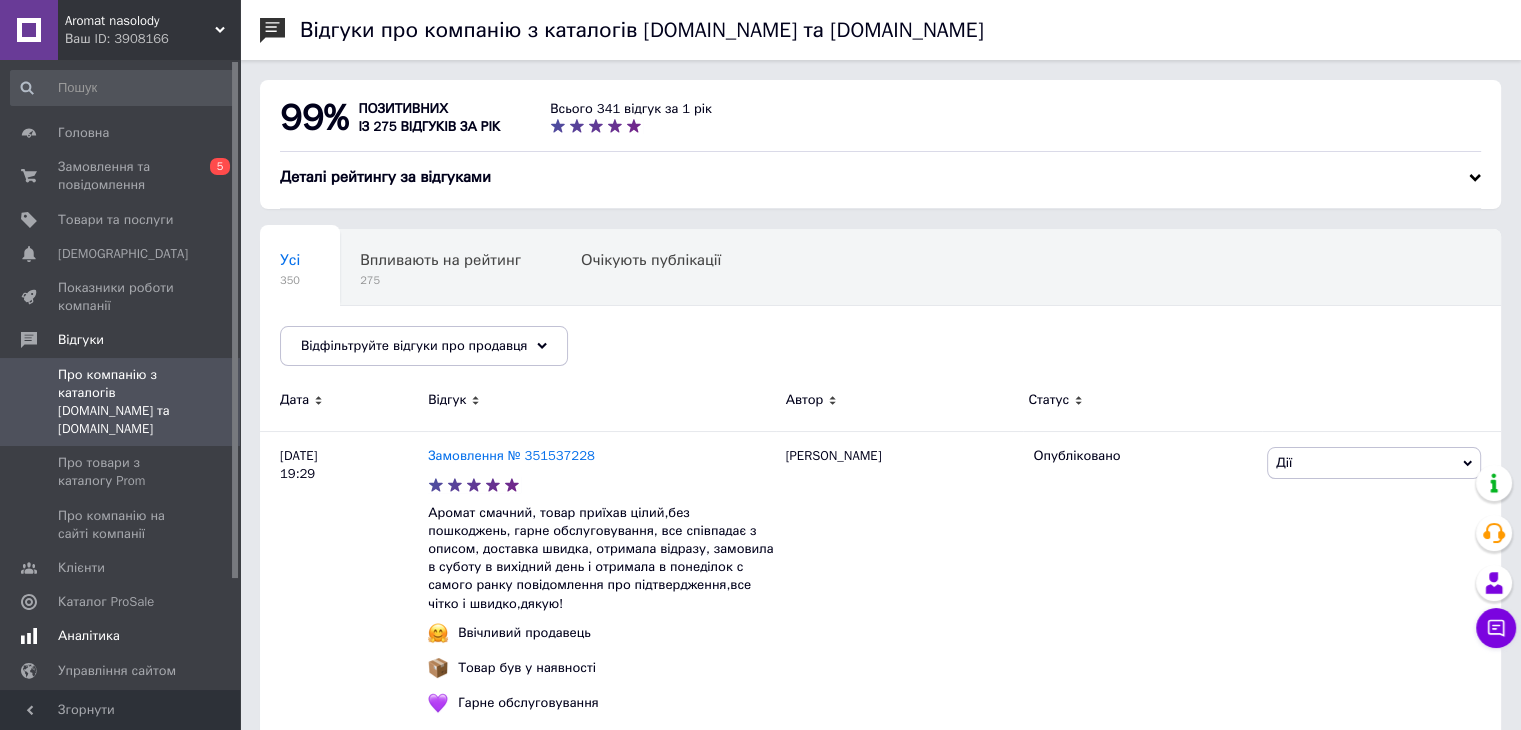 click on "Аналітика" at bounding box center [123, 636] 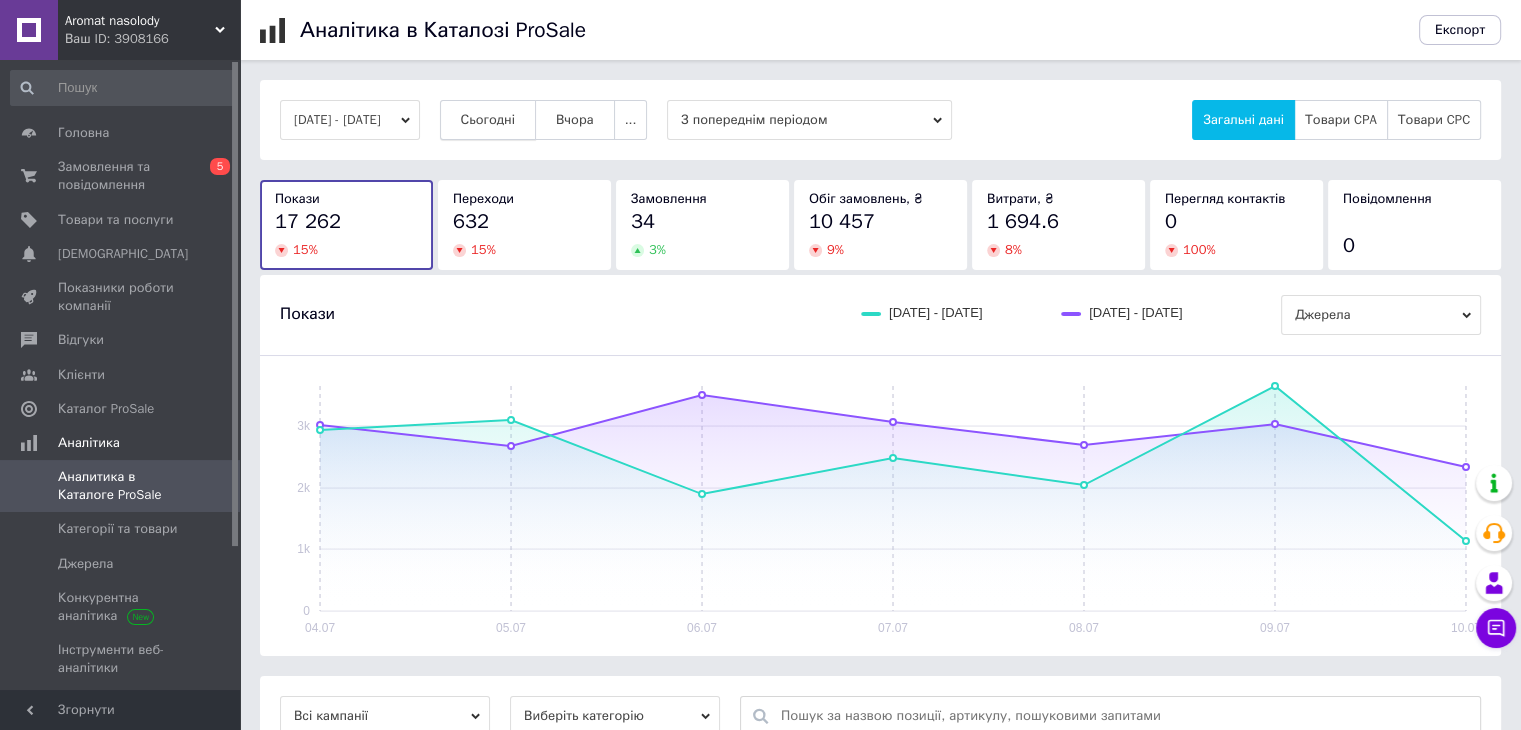 drag, startPoint x: 537, startPoint y: 81, endPoint x: 530, endPoint y: 107, distance: 26.925823 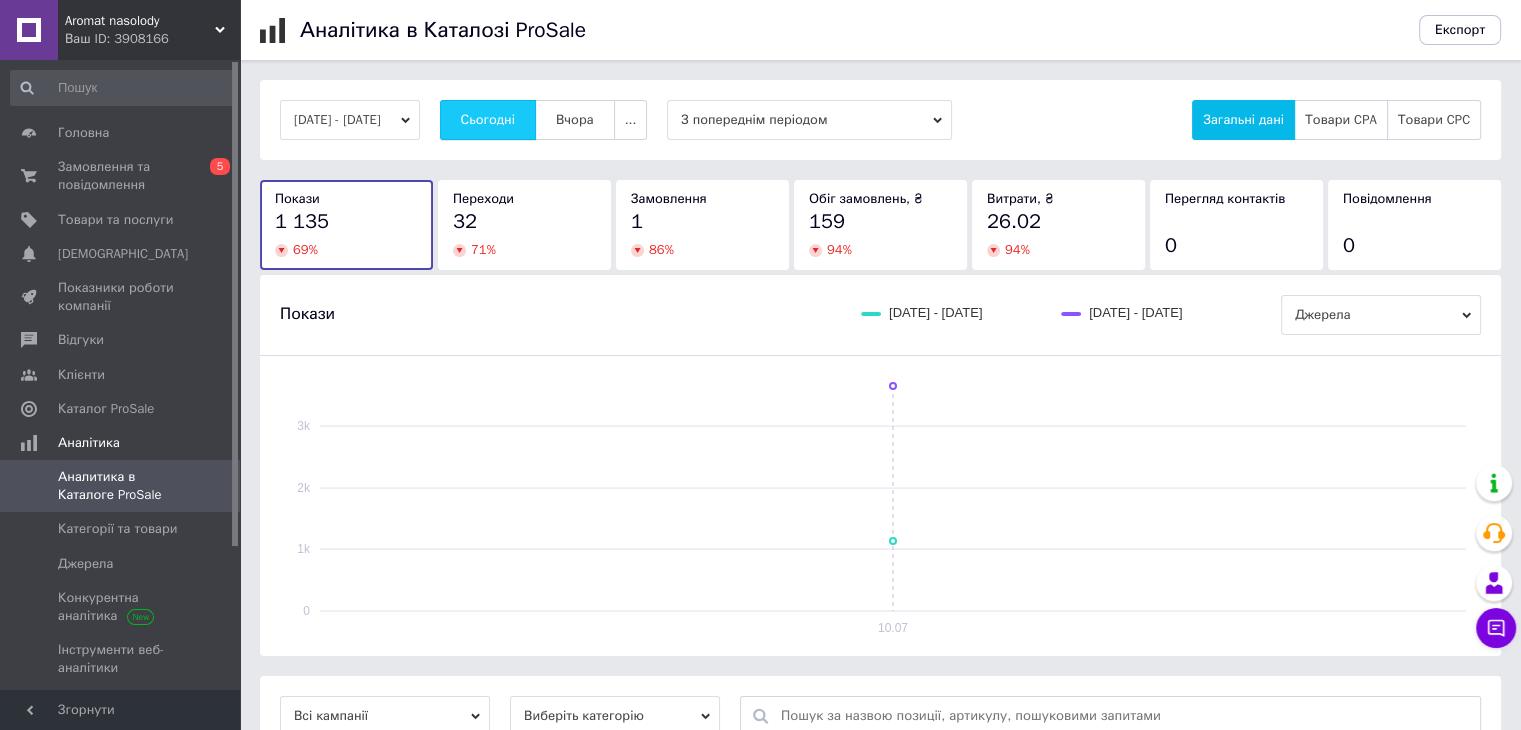 click on "Сьогодні" at bounding box center (488, 120) 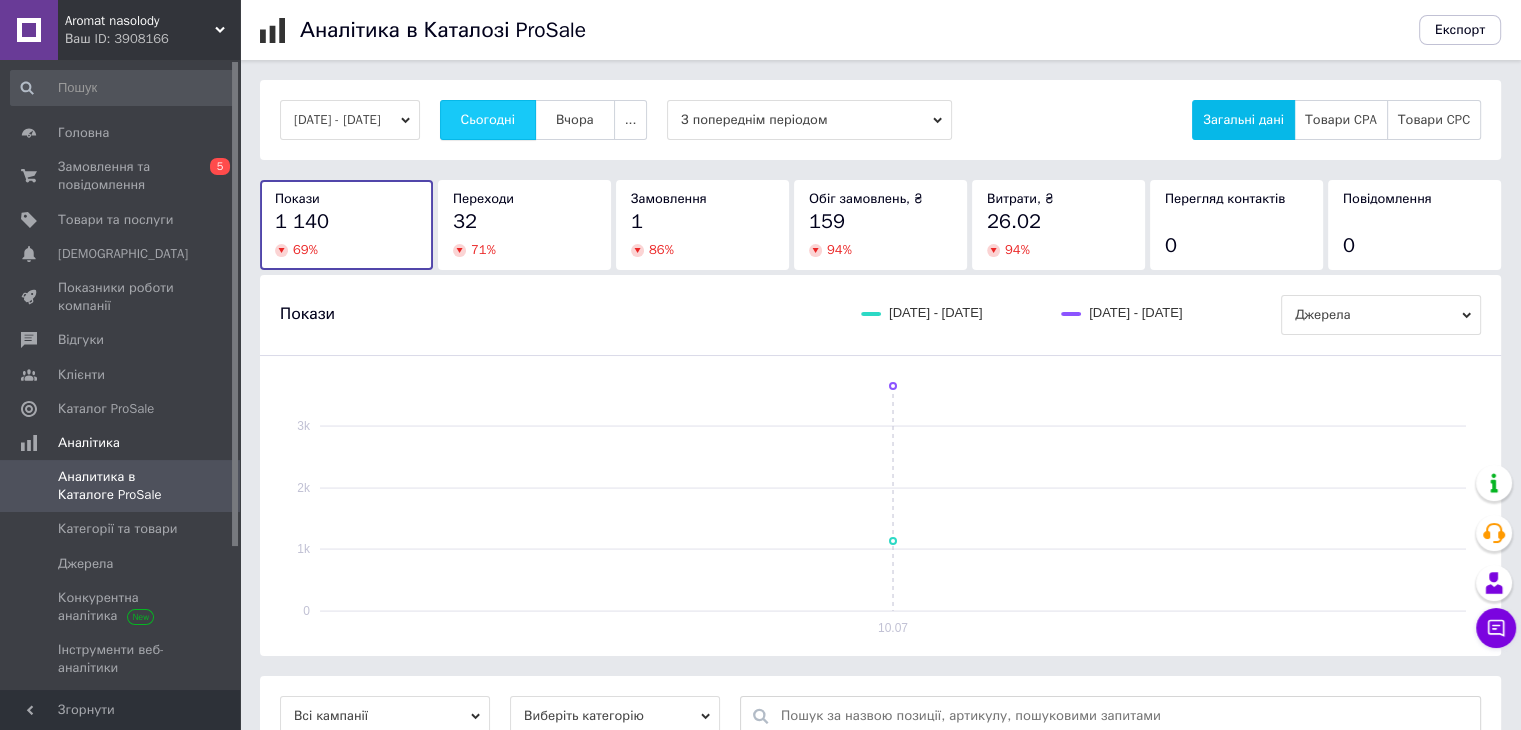 click on "Сьогодні" at bounding box center (488, 120) 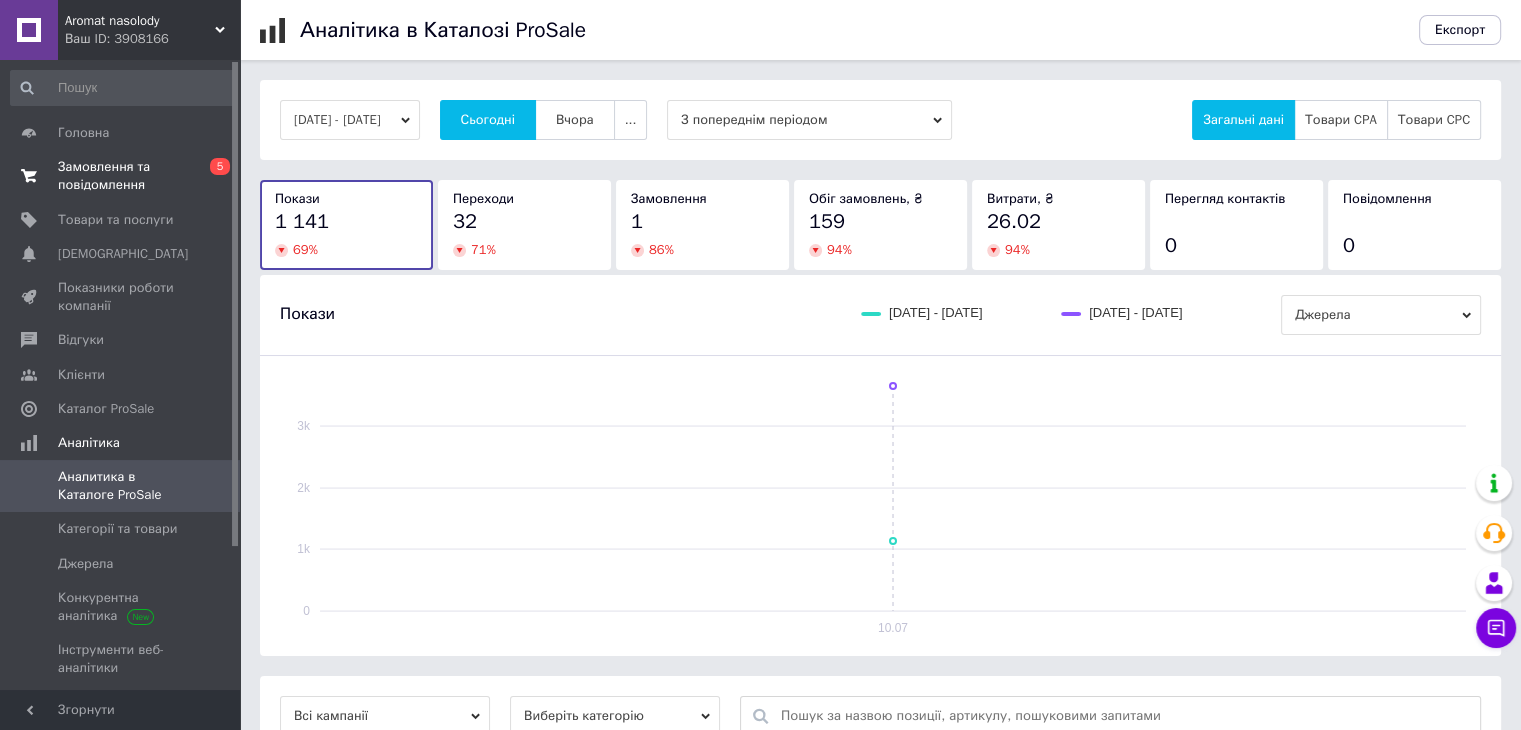 click on "Замовлення та повідомлення" at bounding box center (121, 176) 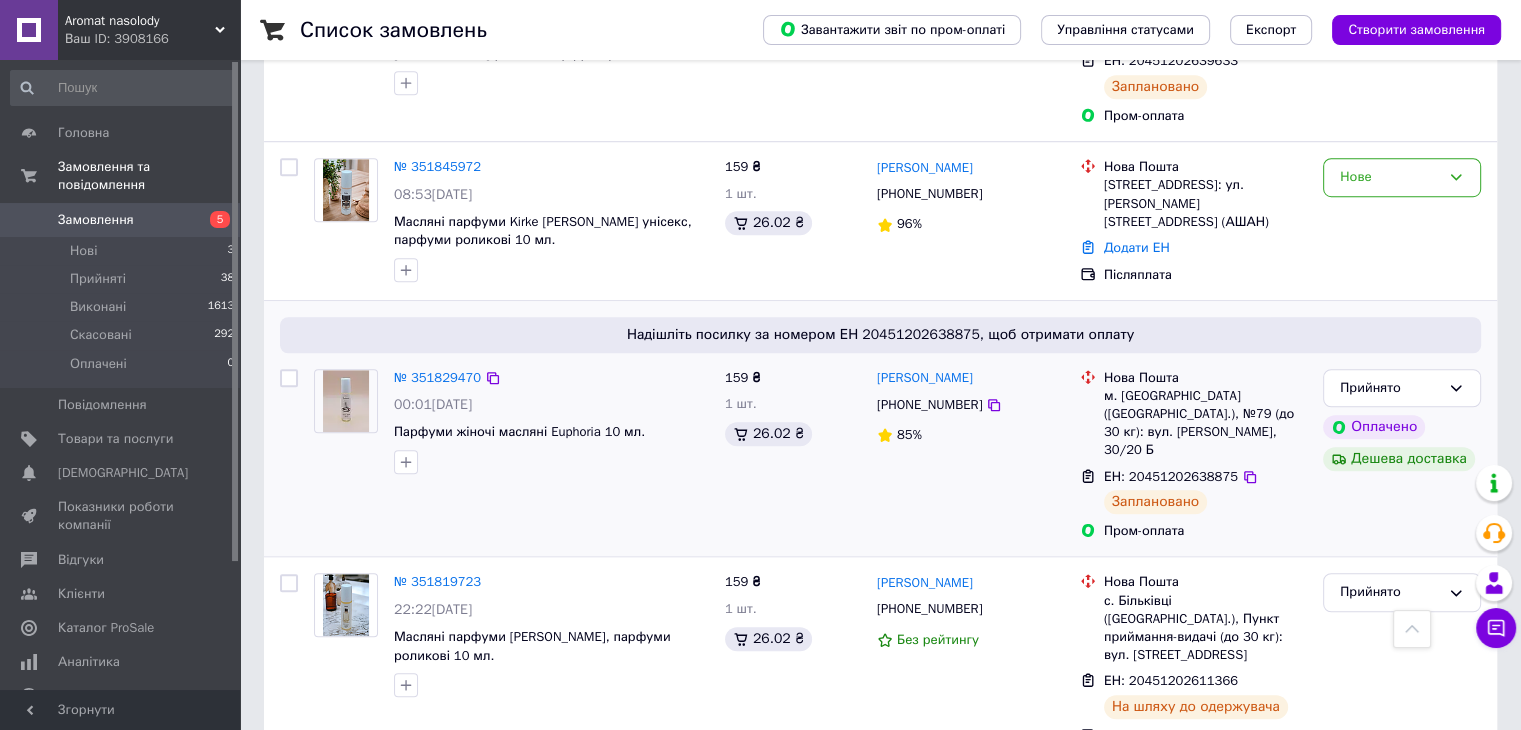 scroll, scrollTop: 1500, scrollLeft: 0, axis: vertical 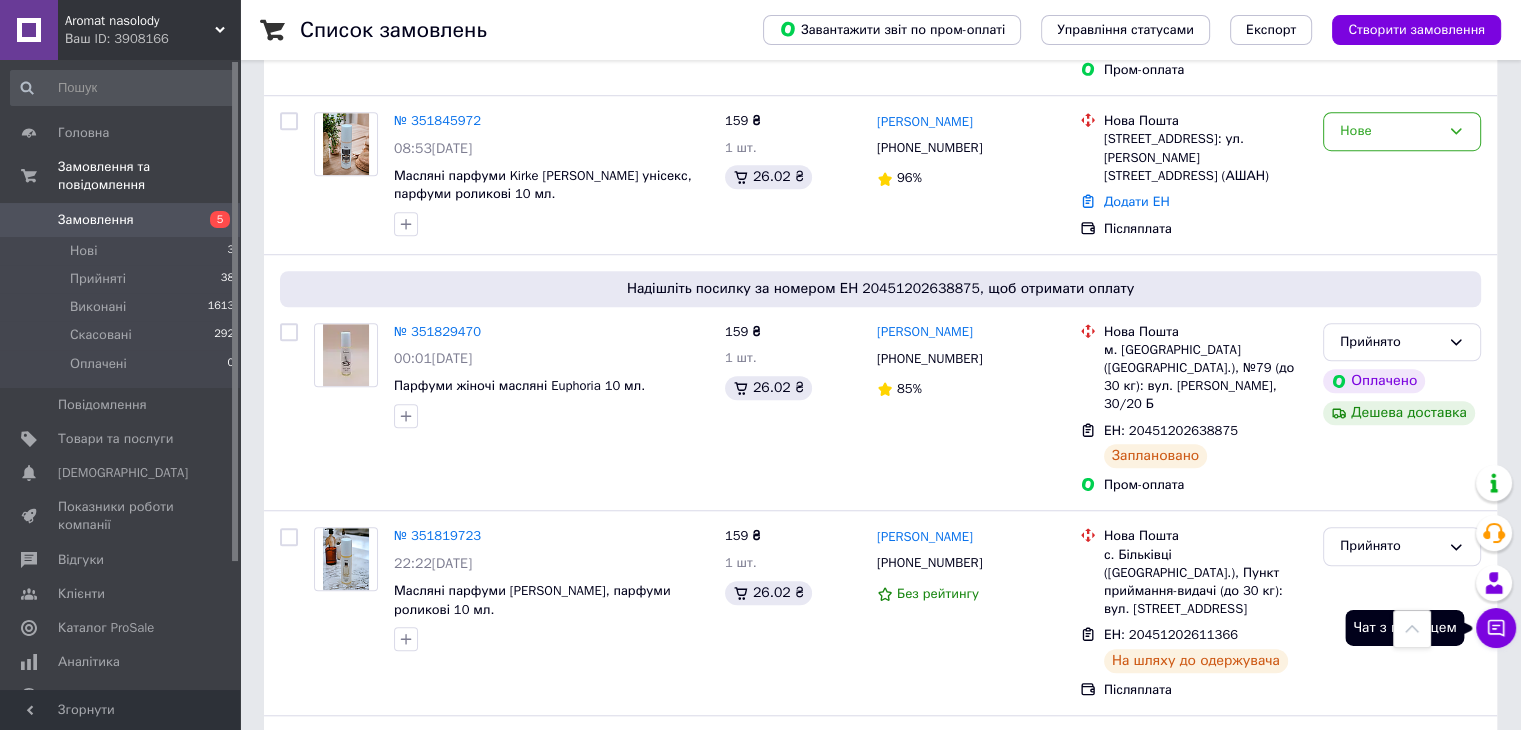 click 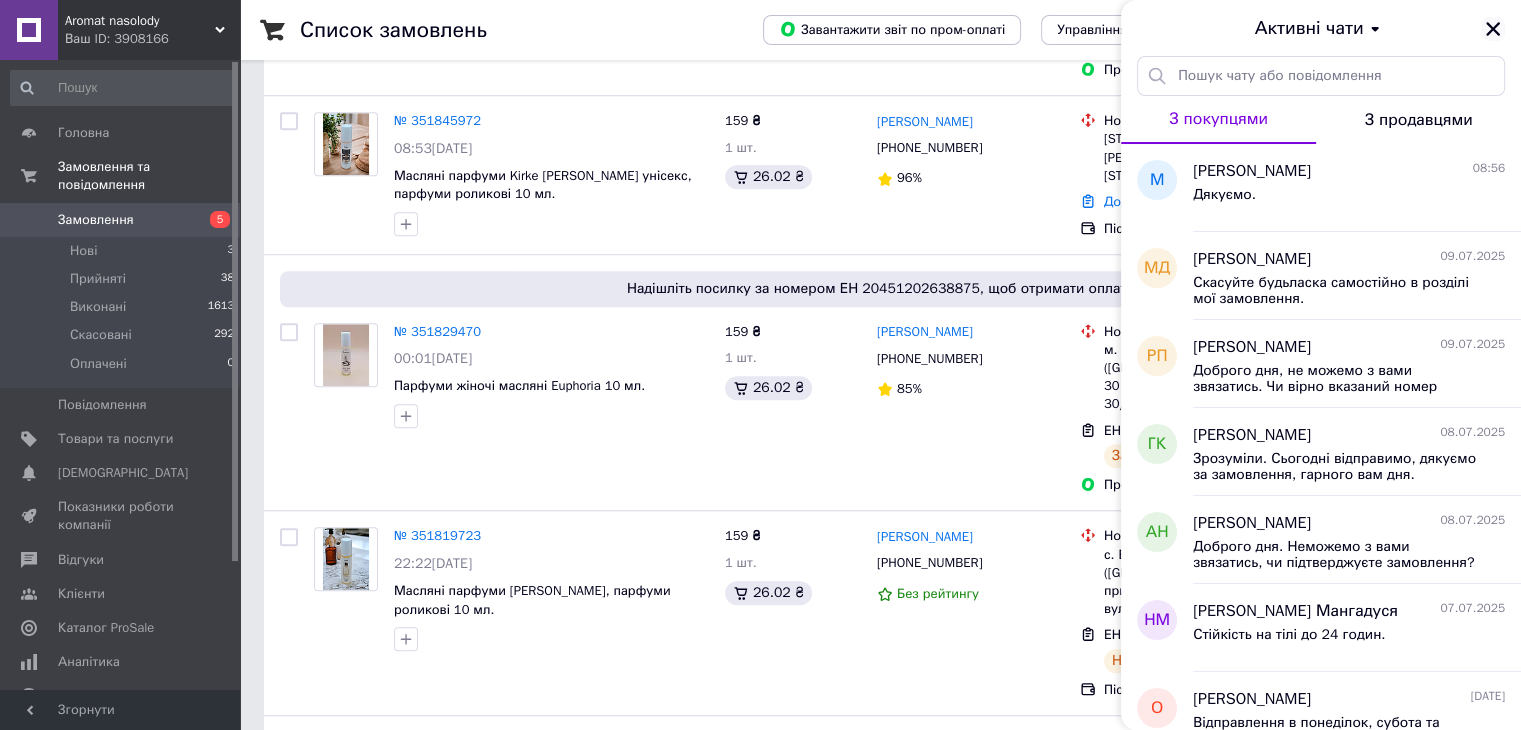 click 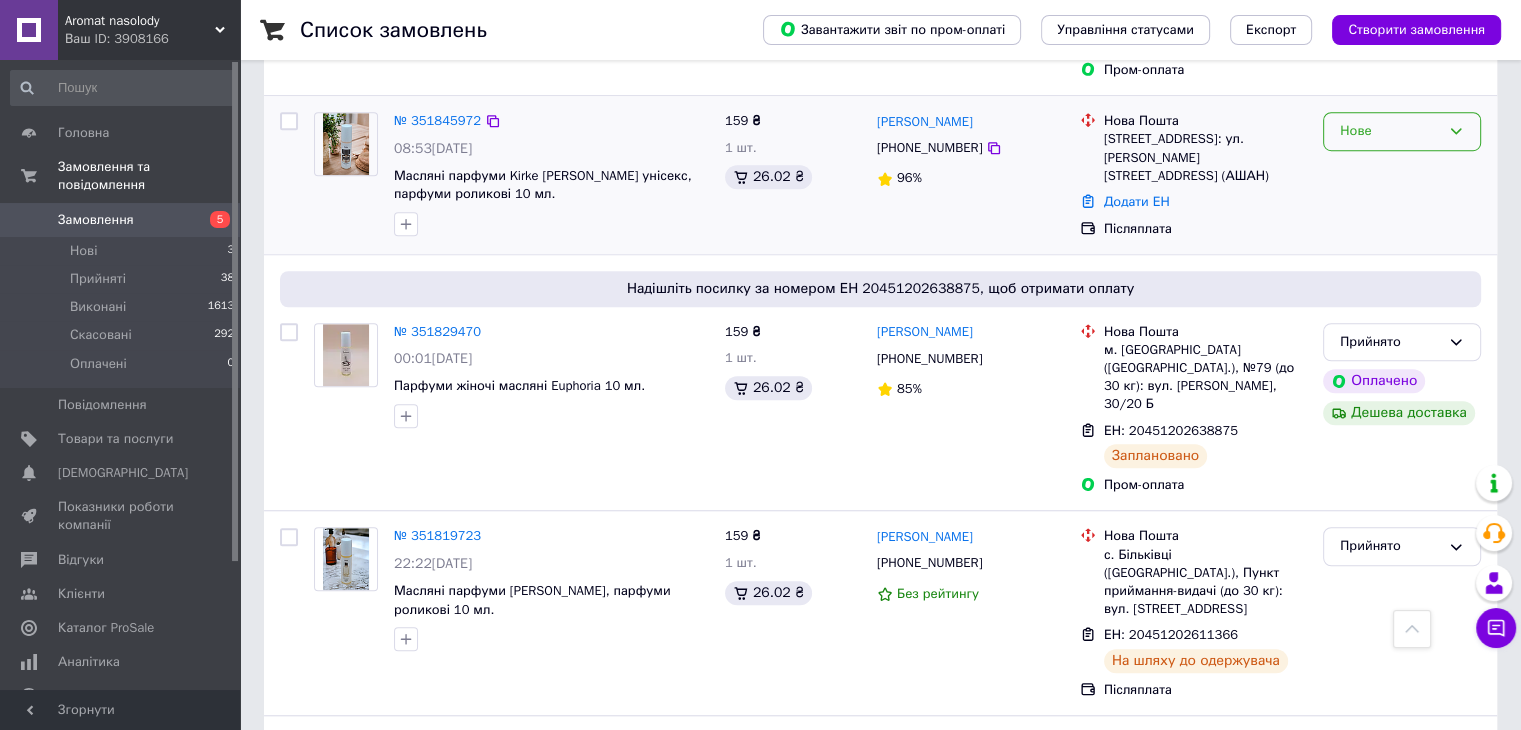 click on "Нове" at bounding box center [1402, 131] 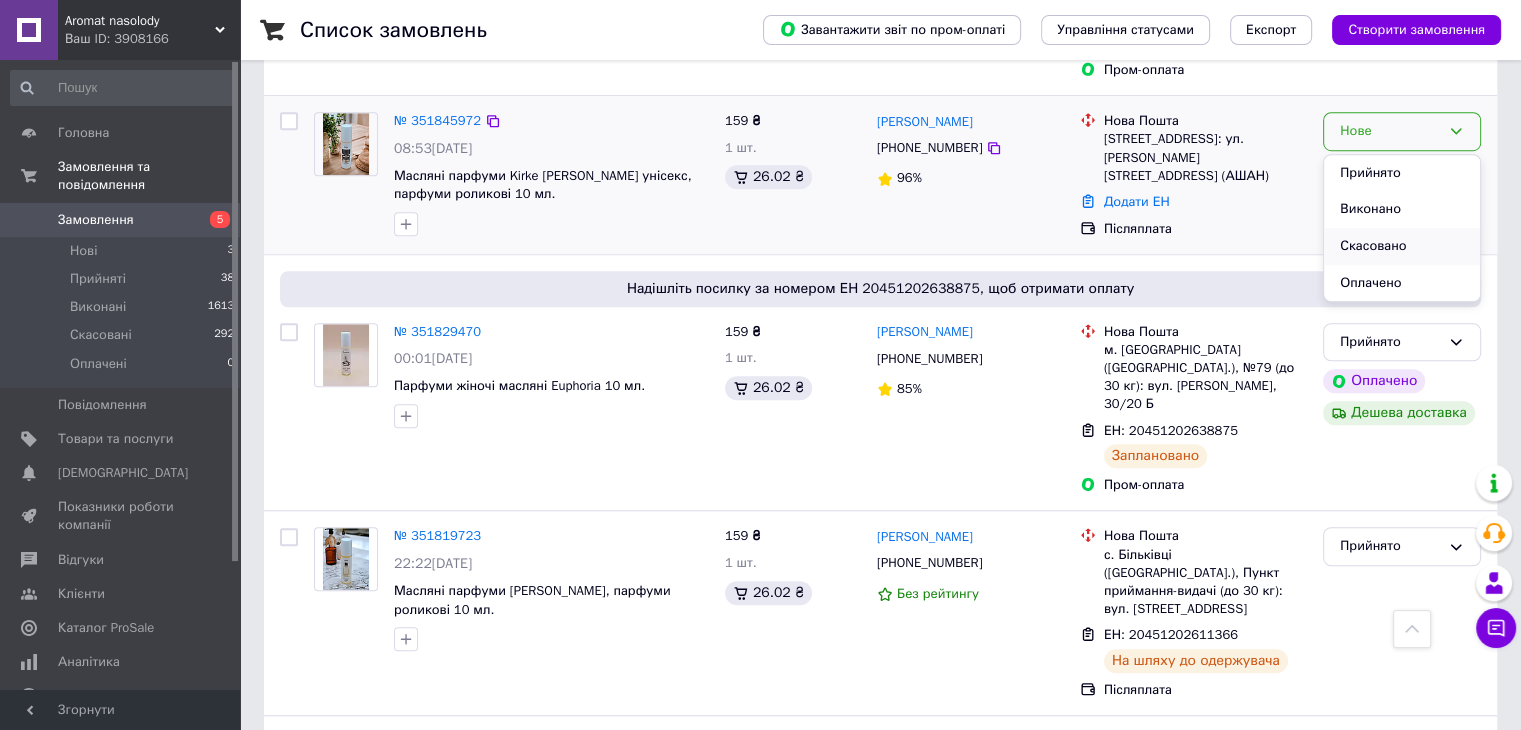 click on "Скасовано" at bounding box center (1402, 246) 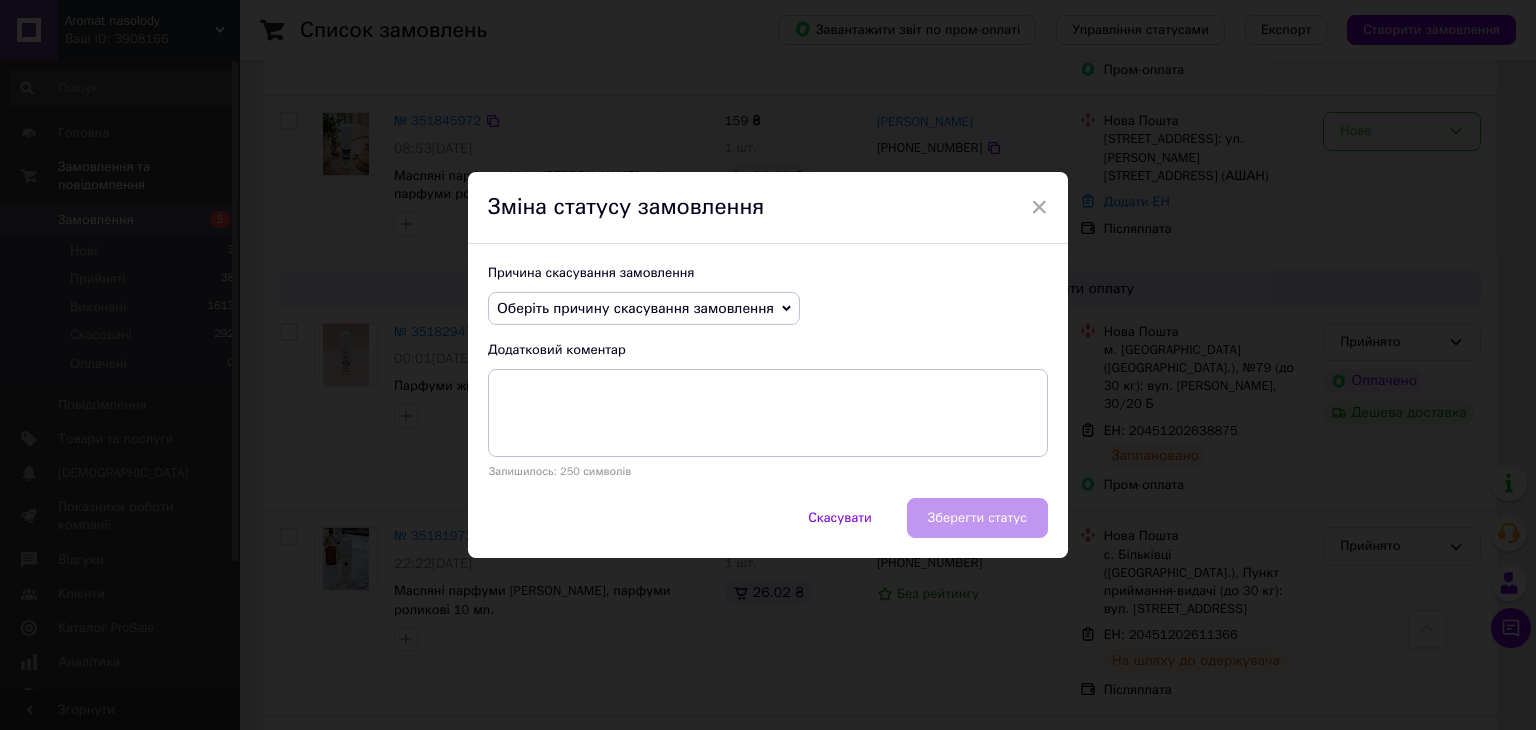 click on "Оберіть причину скасування замовлення" at bounding box center [635, 308] 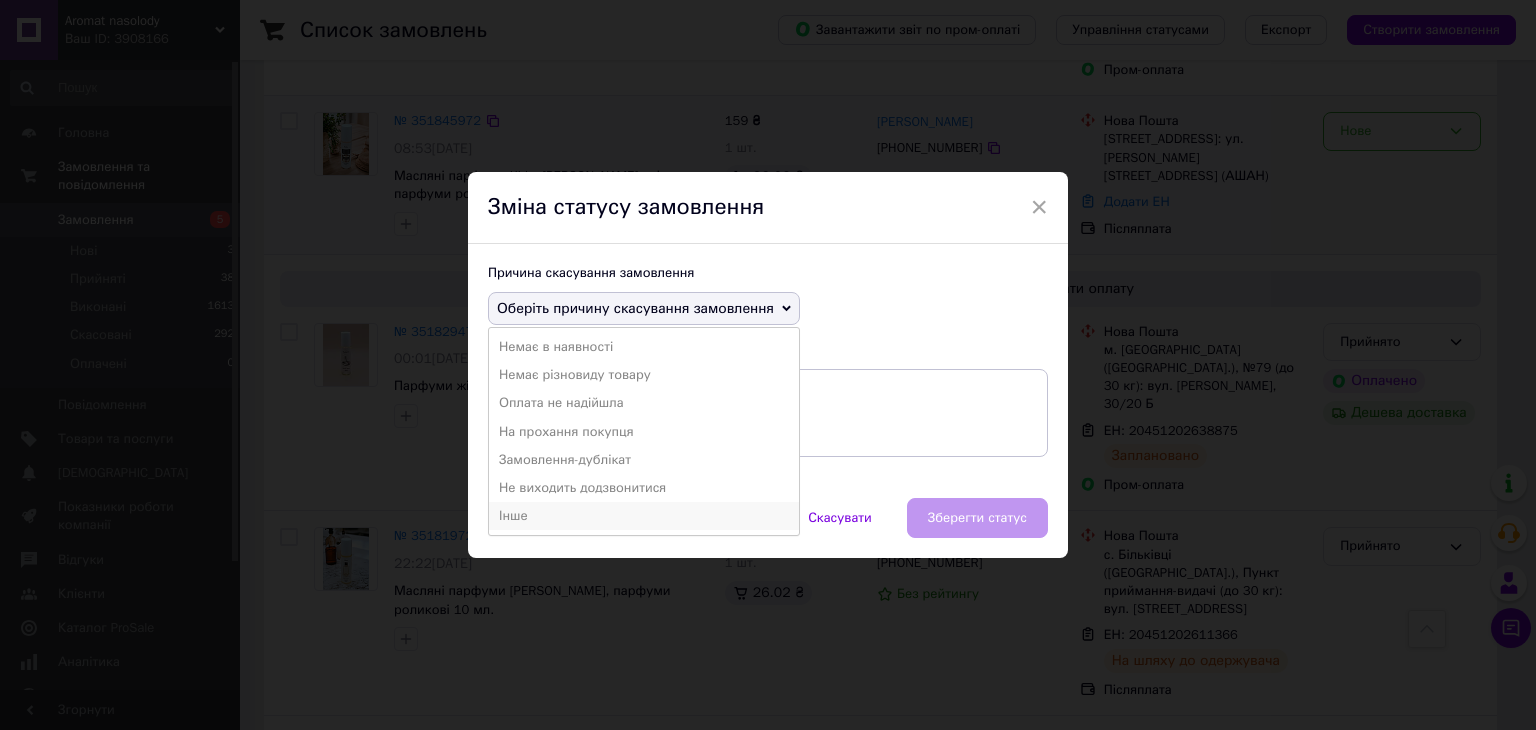 click on "Інше" at bounding box center (644, 516) 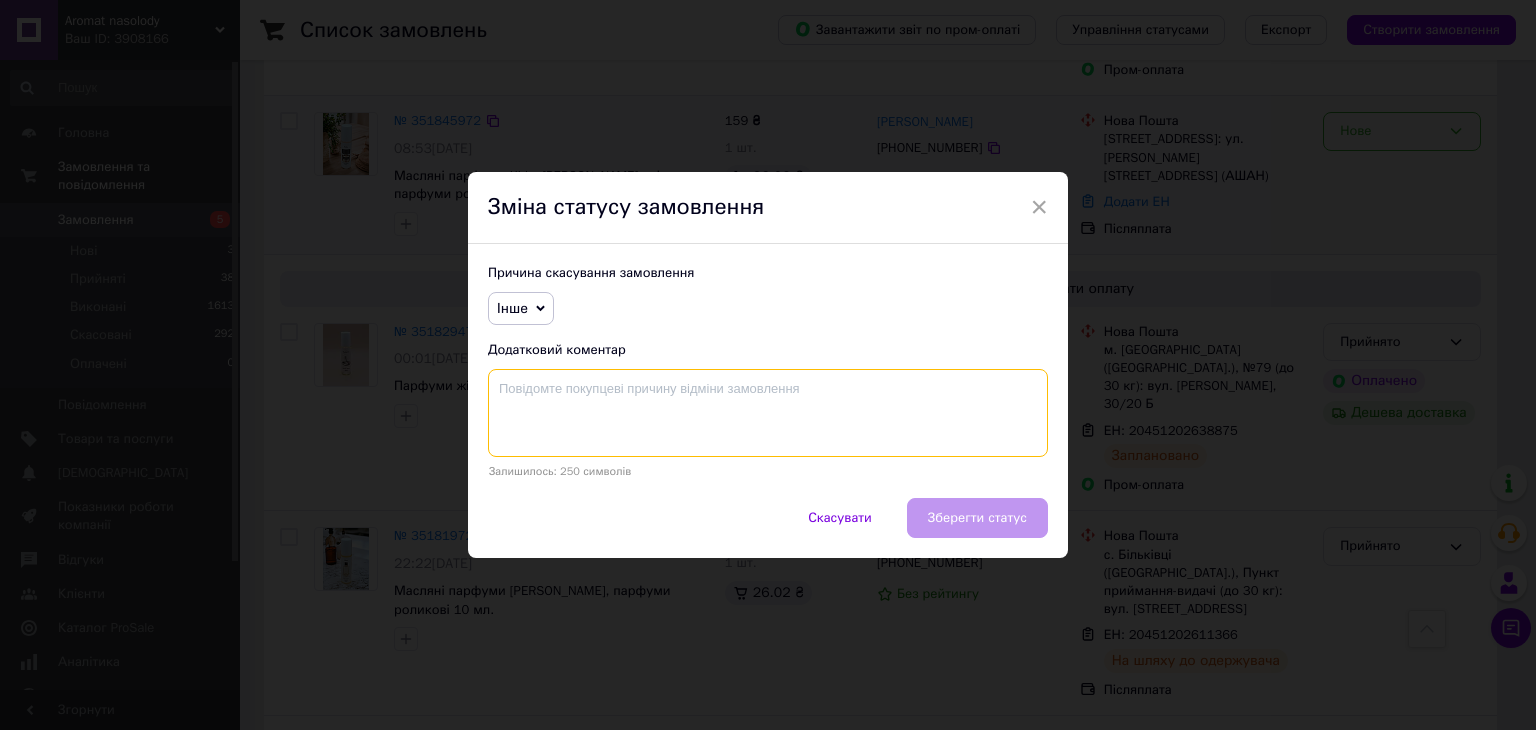 click at bounding box center [768, 413] 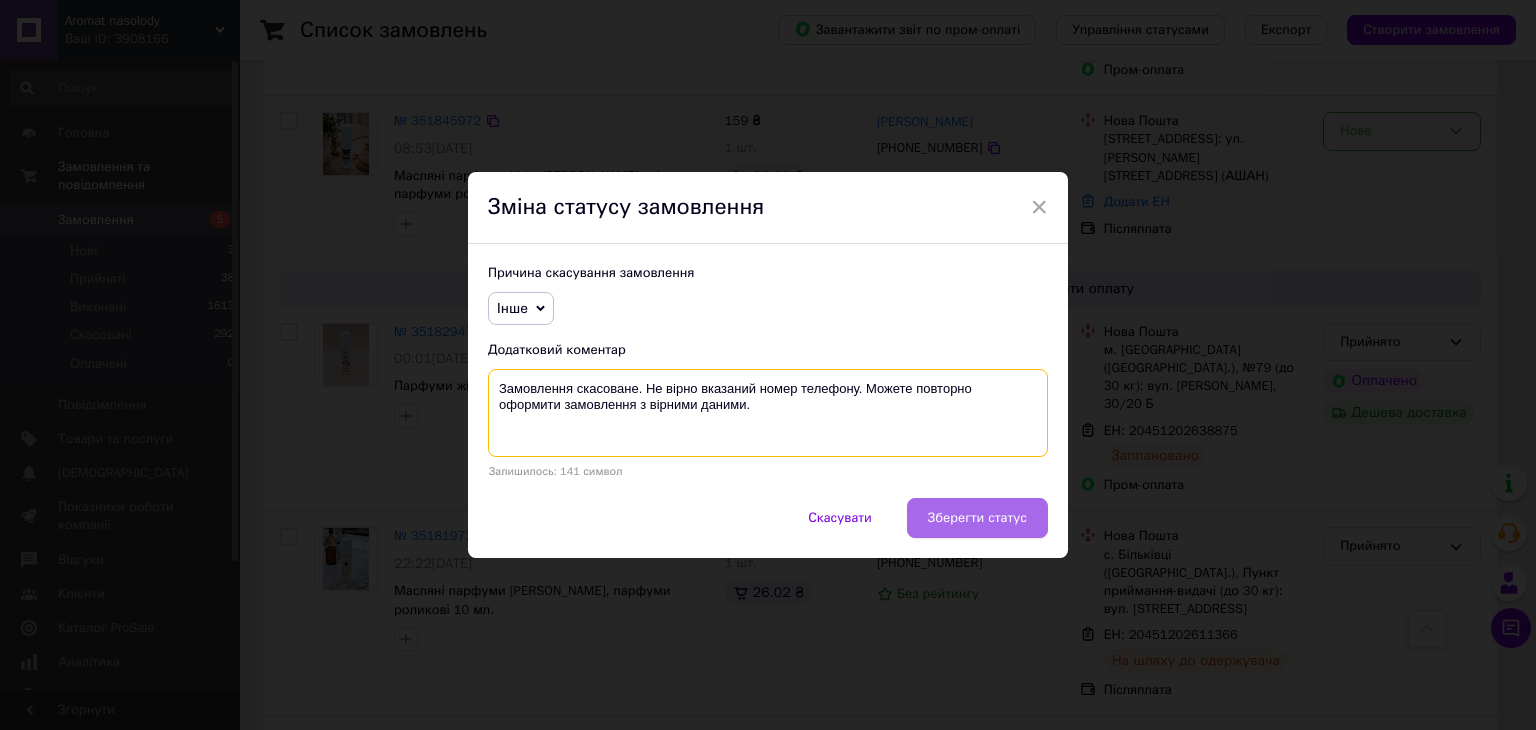 type on "Замовлення скасоване. Не вірно вказаний номер телефону. Можете повторно оформити замовлення з вірними даними." 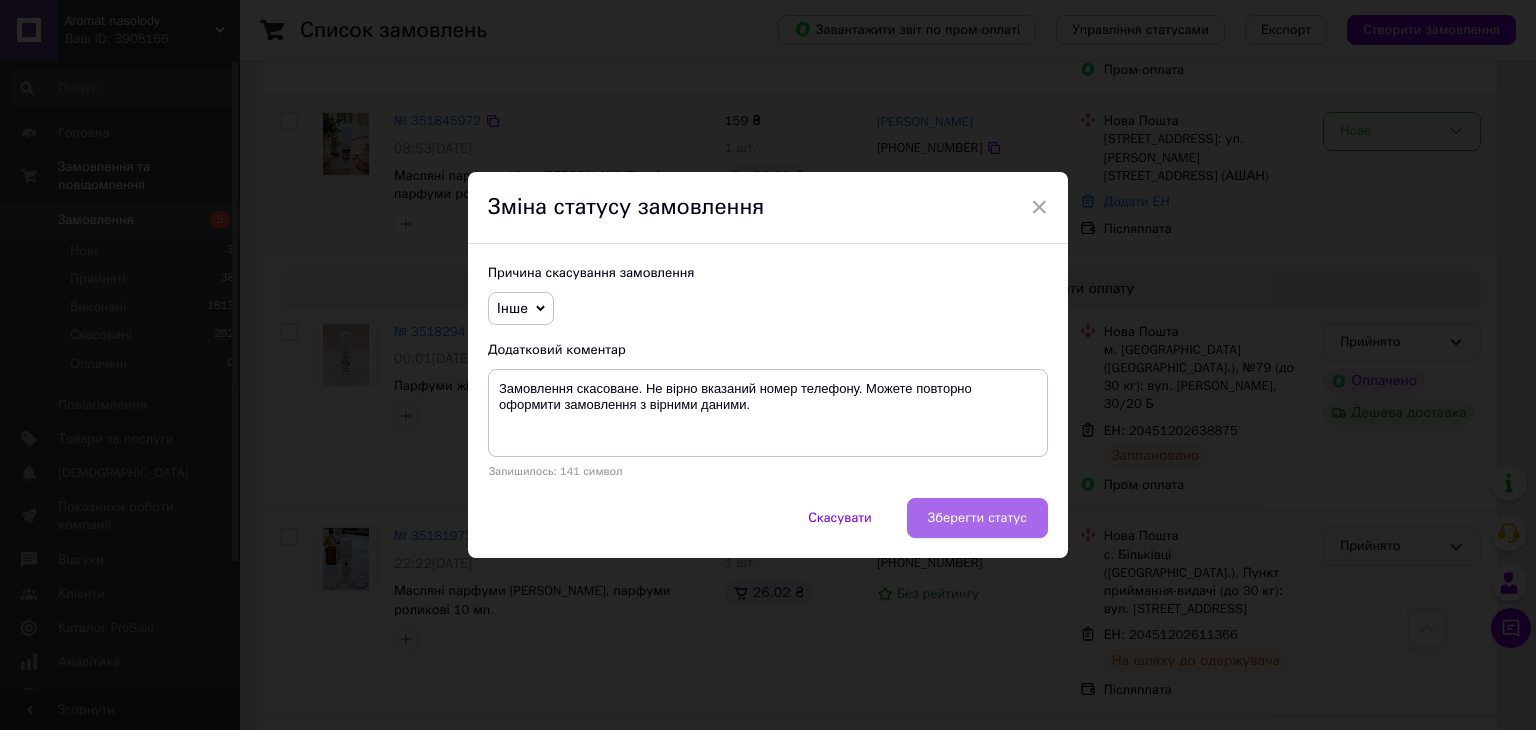 click on "Зберегти статус" at bounding box center [977, 518] 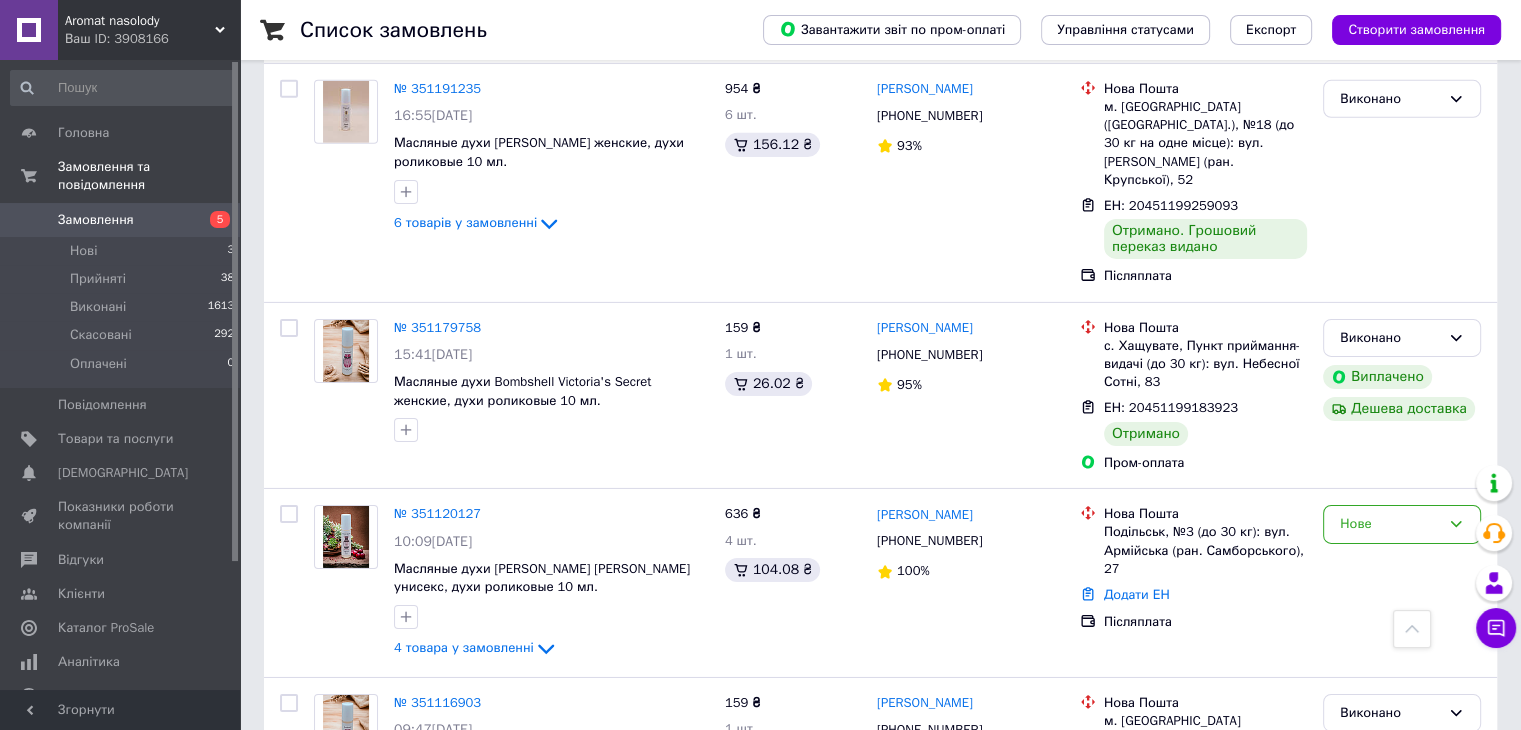 scroll, scrollTop: 6500, scrollLeft: 0, axis: vertical 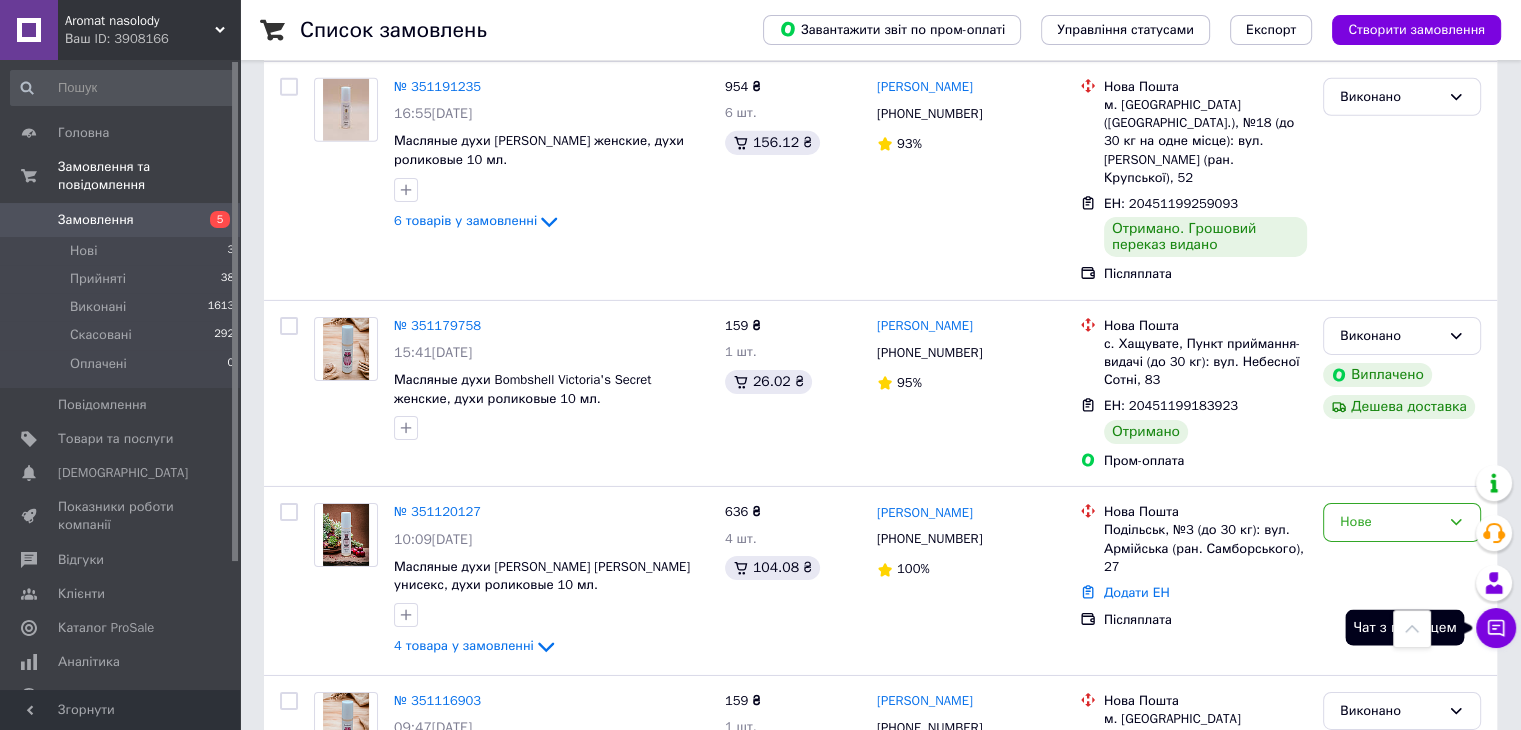 click 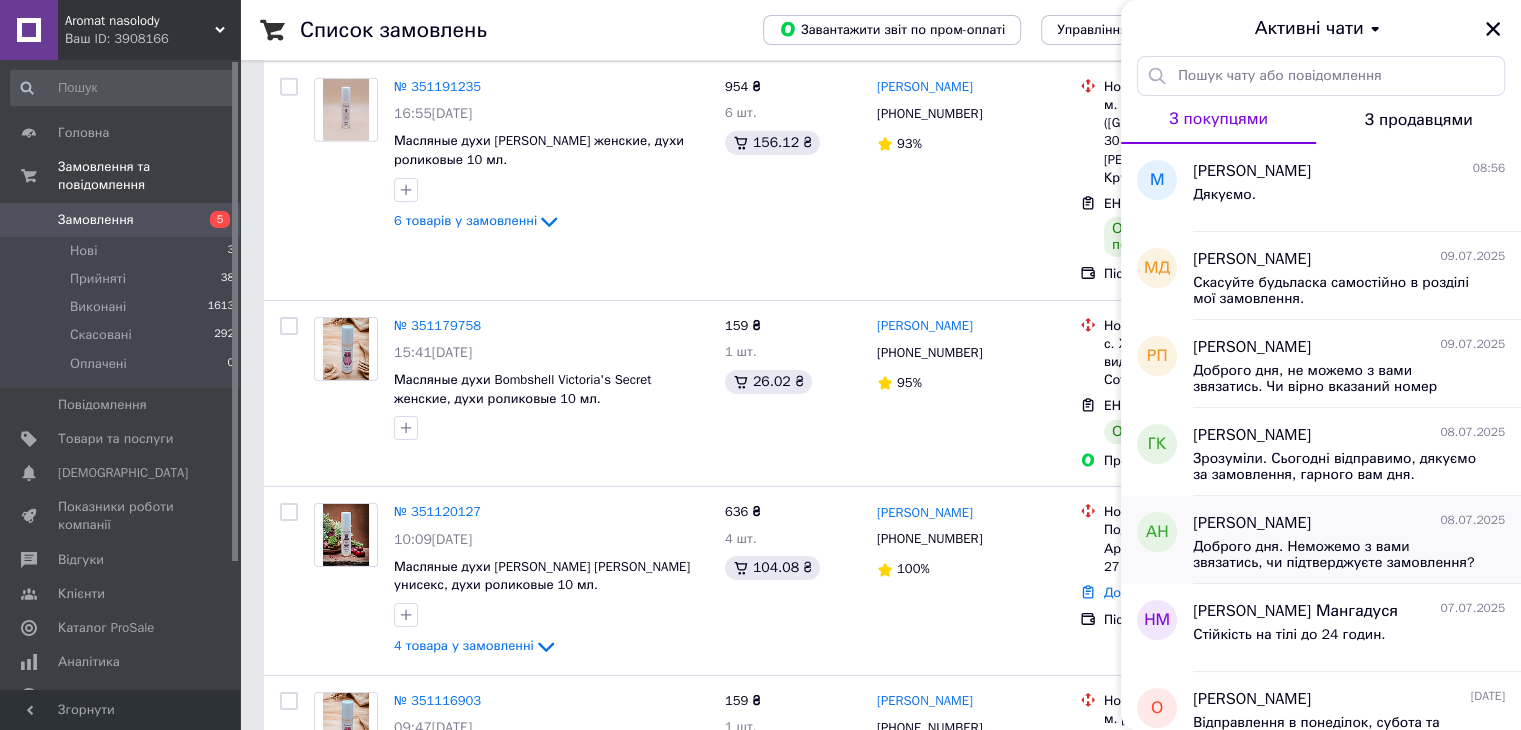 click on "Доброго дня.
Неможемо з вами звязатись, чи підтверджуєте замовлення?" at bounding box center [1349, 553] 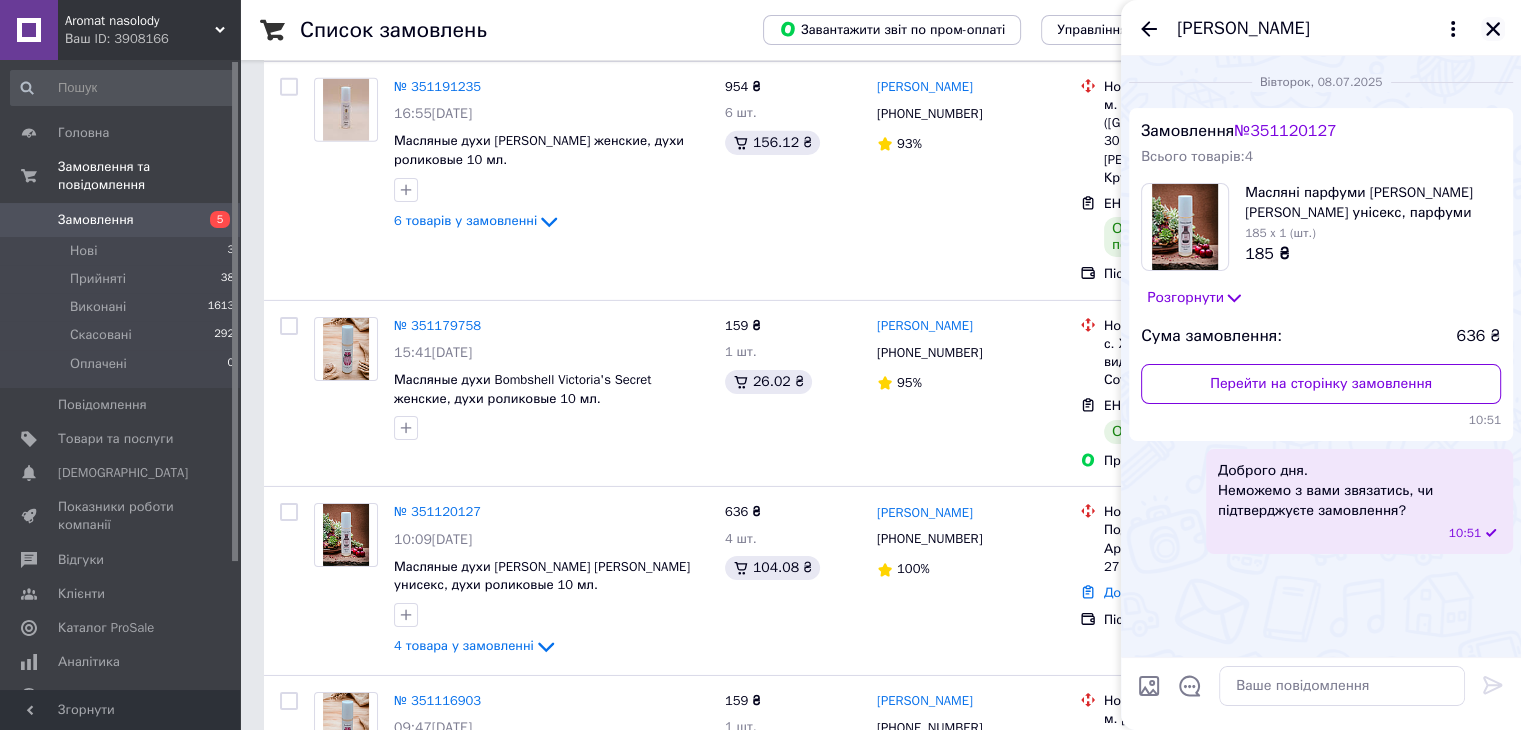 click 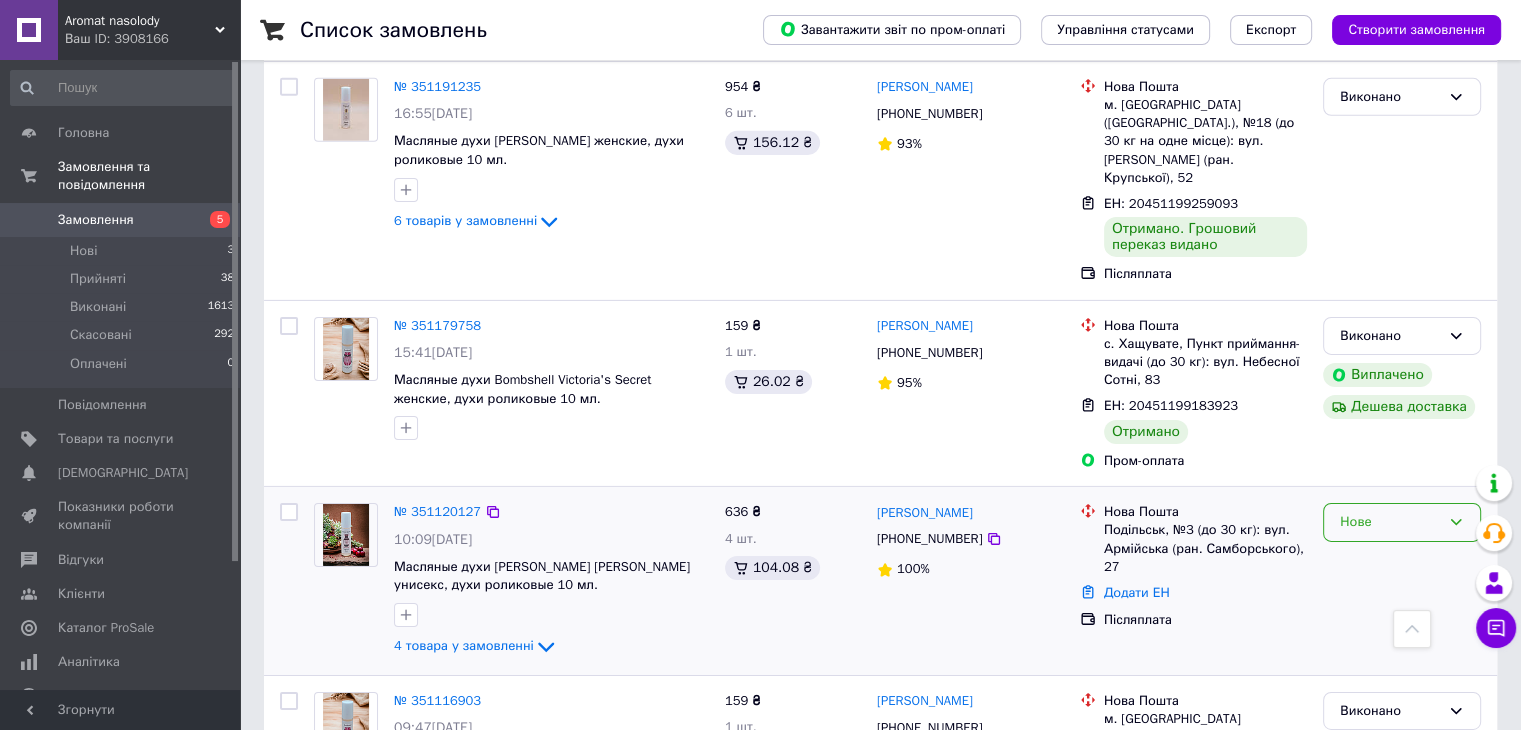 click on "Нове" at bounding box center [1402, 522] 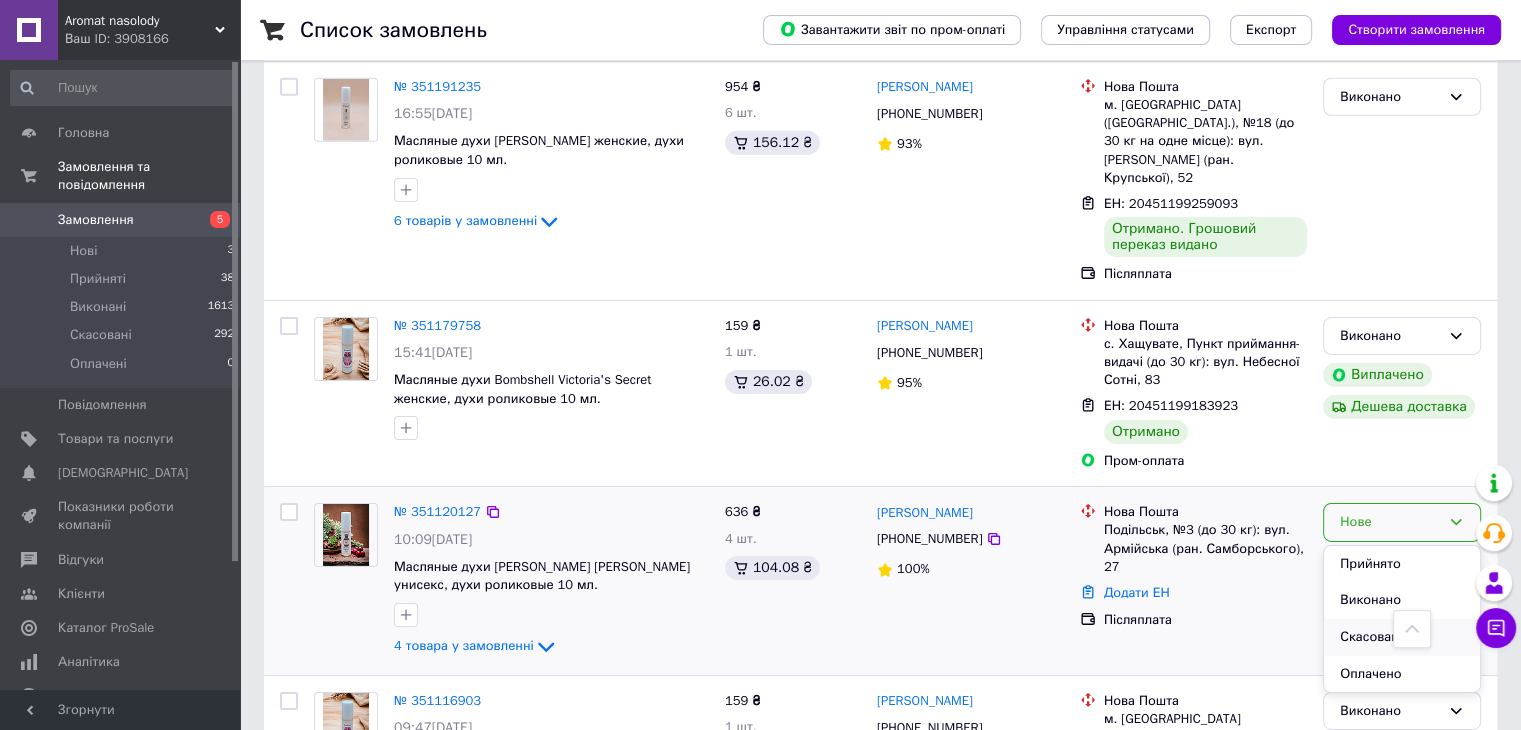 click on "Скасовано" at bounding box center [1402, 637] 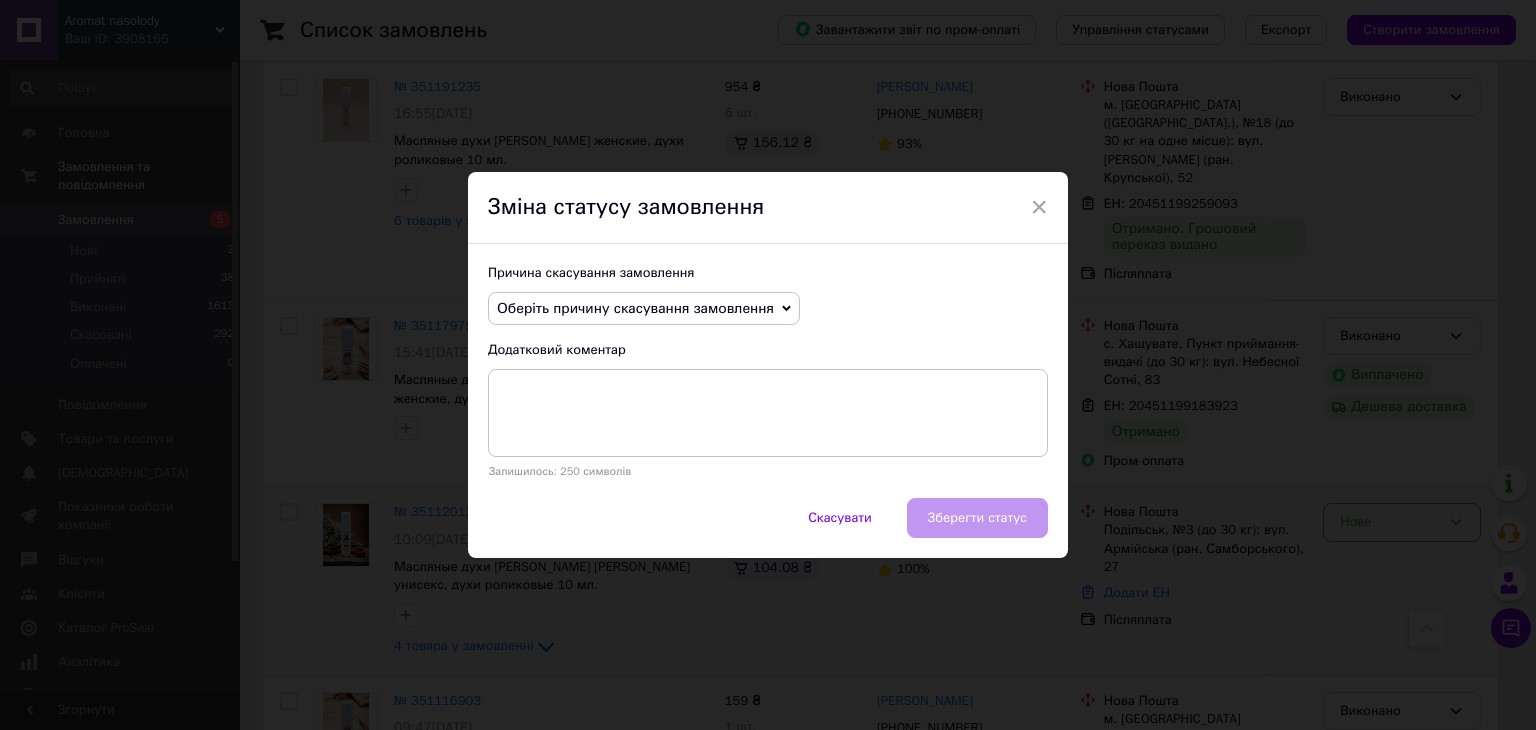 click on "Оберіть причину скасування замовлення" at bounding box center [635, 308] 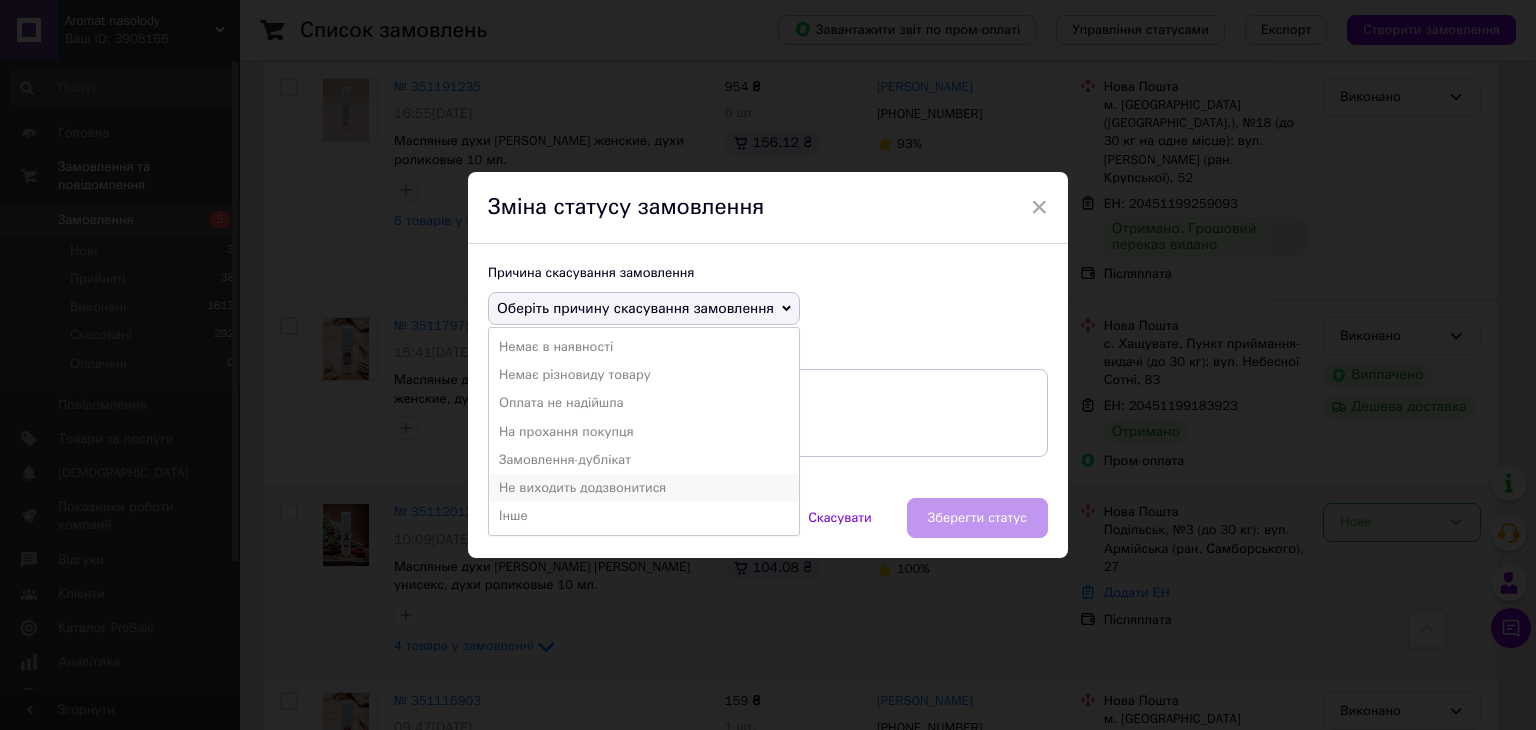 click on "Не виходить додзвонитися" at bounding box center [644, 488] 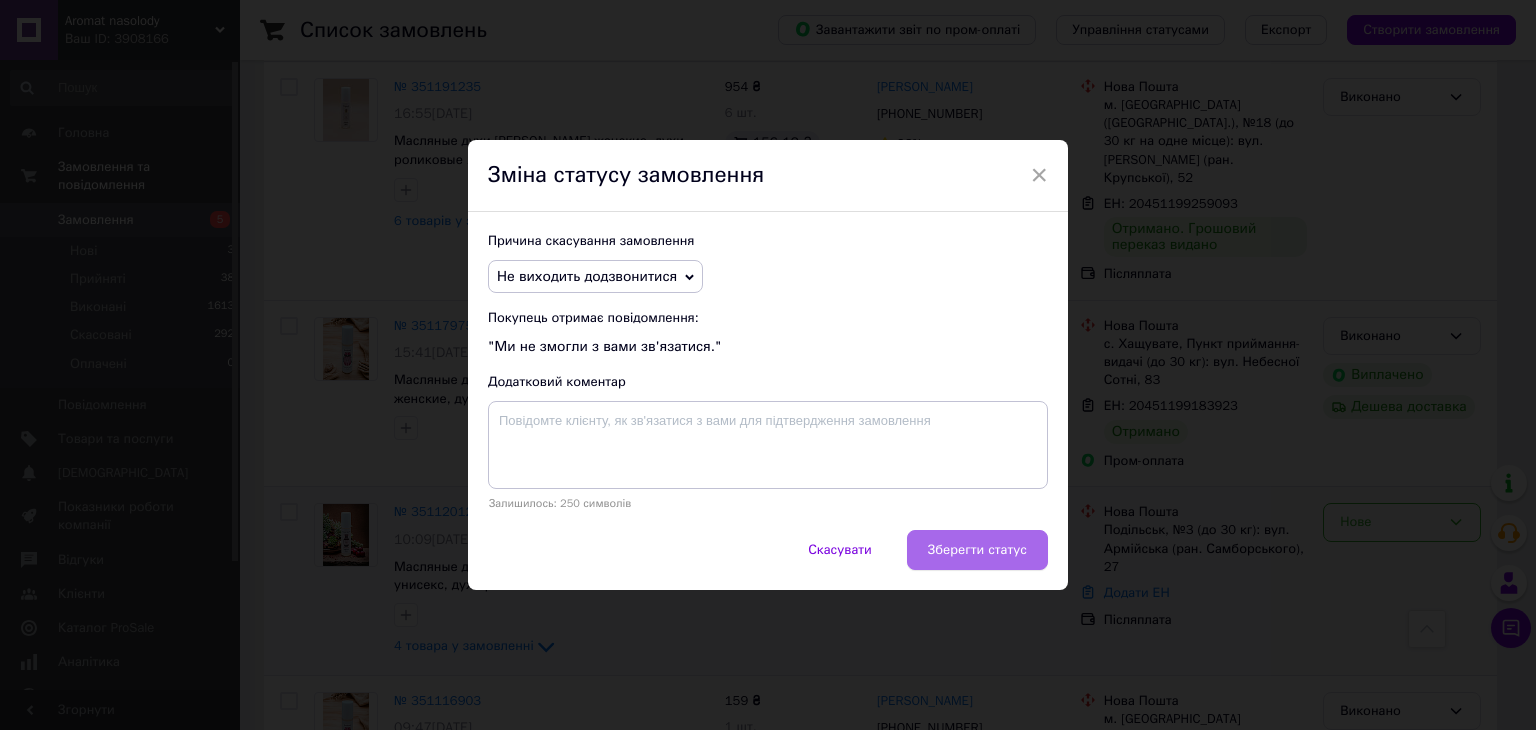 click on "Зберегти статус" at bounding box center [977, 550] 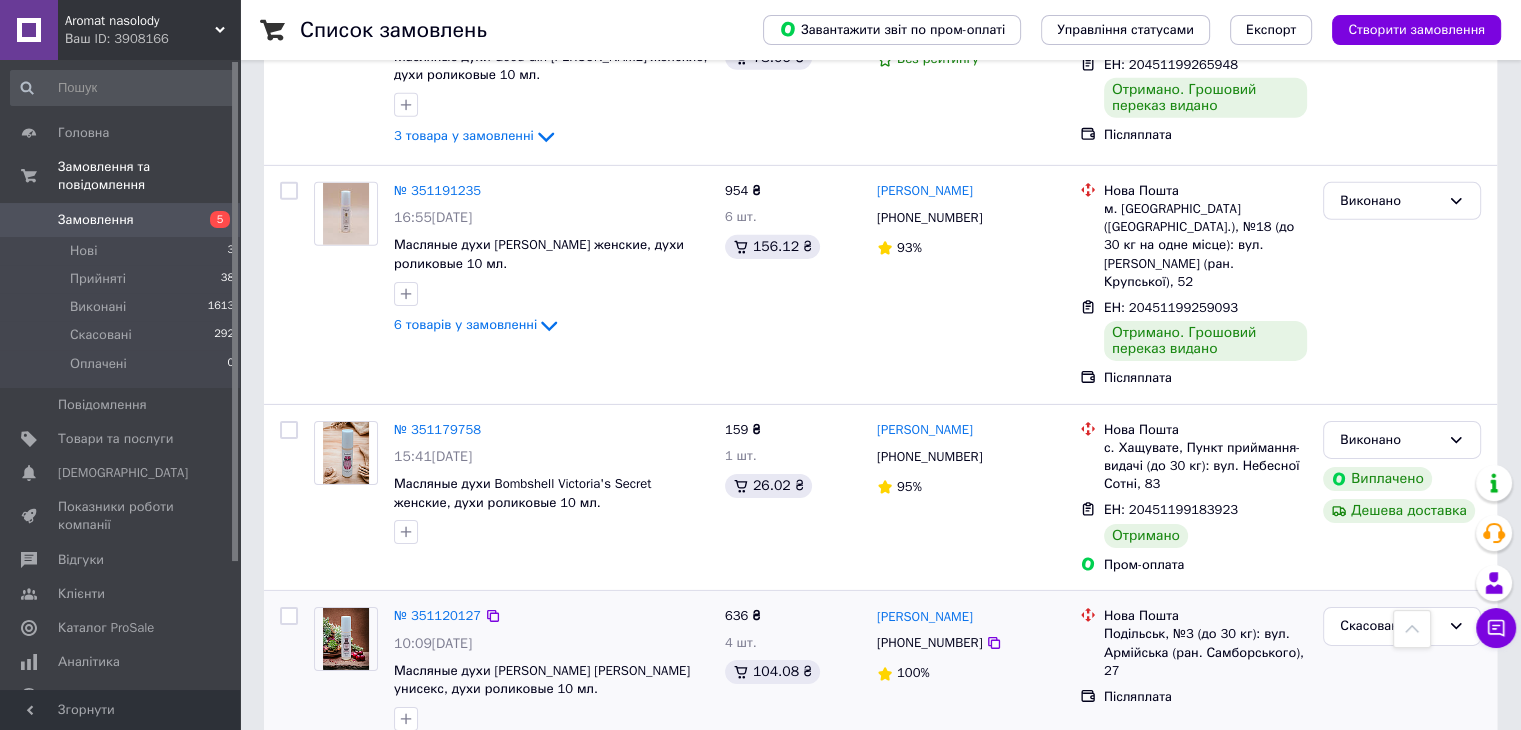 scroll, scrollTop: 6500, scrollLeft: 0, axis: vertical 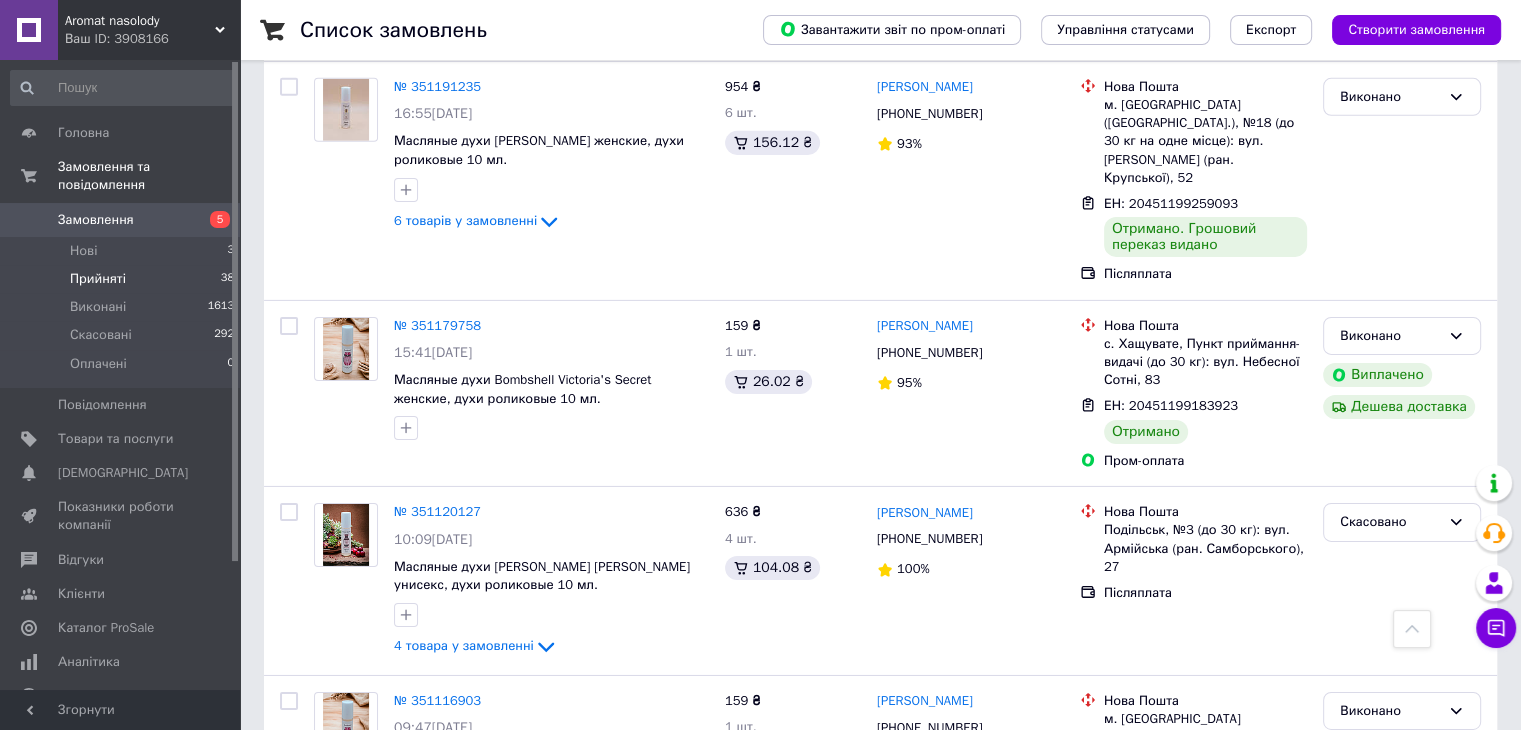 click on "Прийняті" at bounding box center (98, 279) 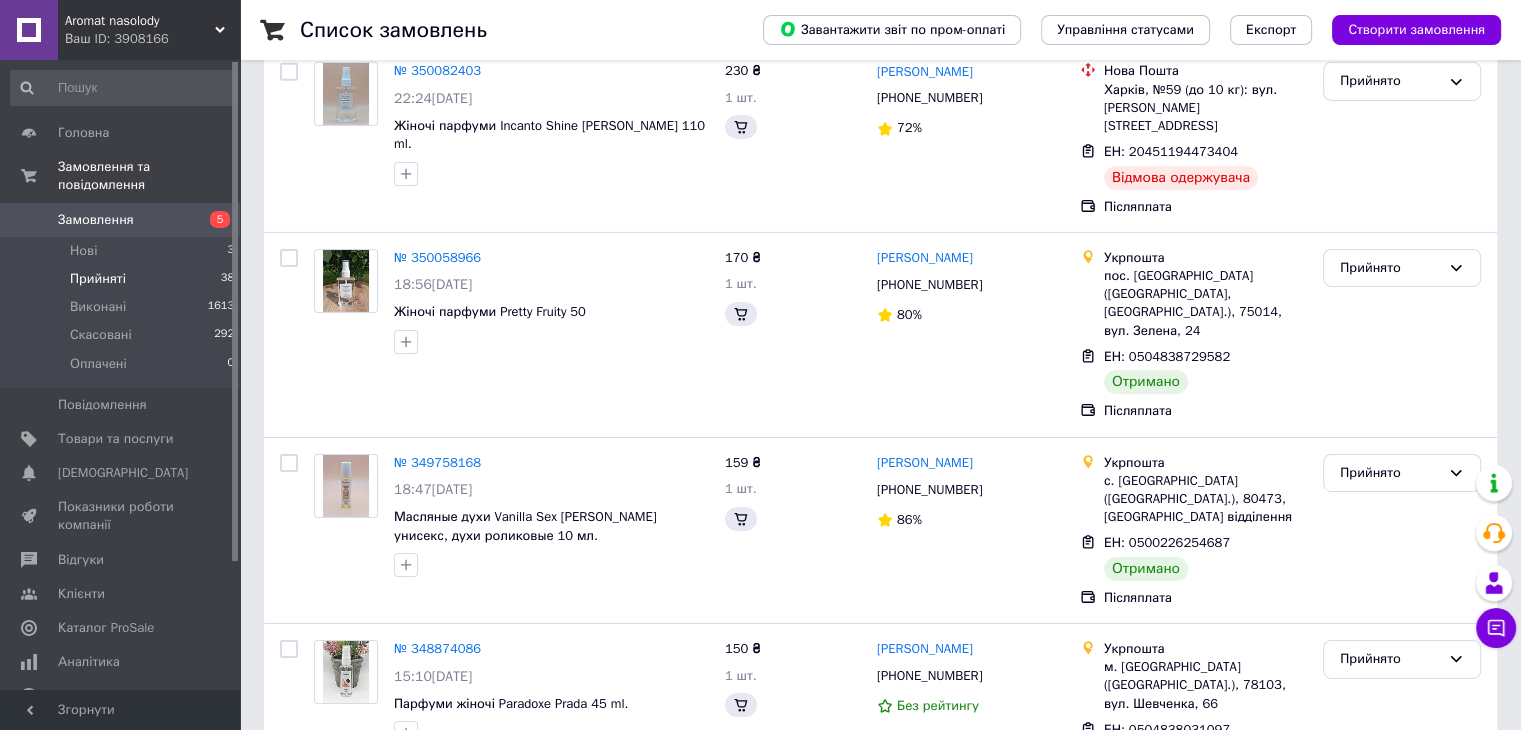 scroll, scrollTop: 0, scrollLeft: 0, axis: both 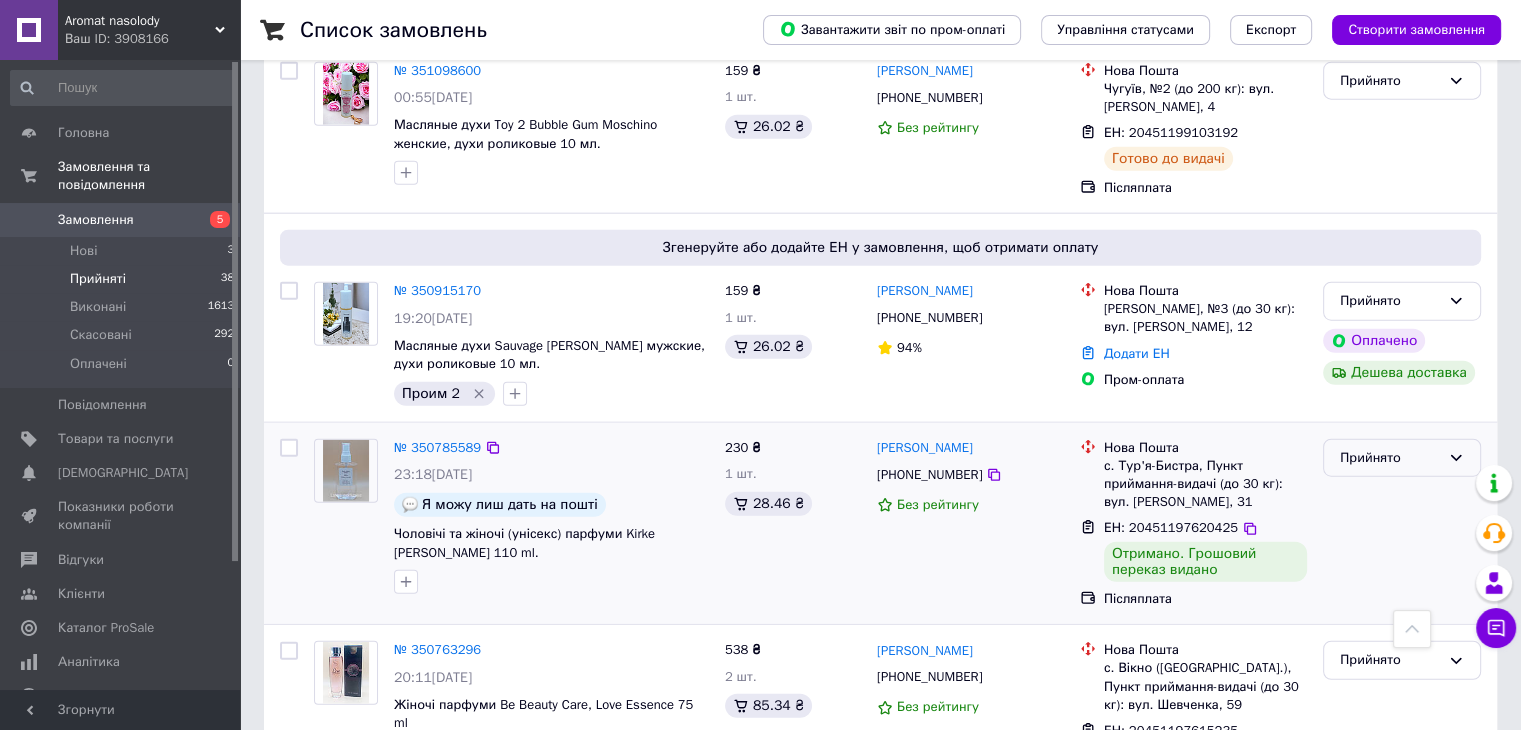 click on "Прийнято" at bounding box center (1390, 458) 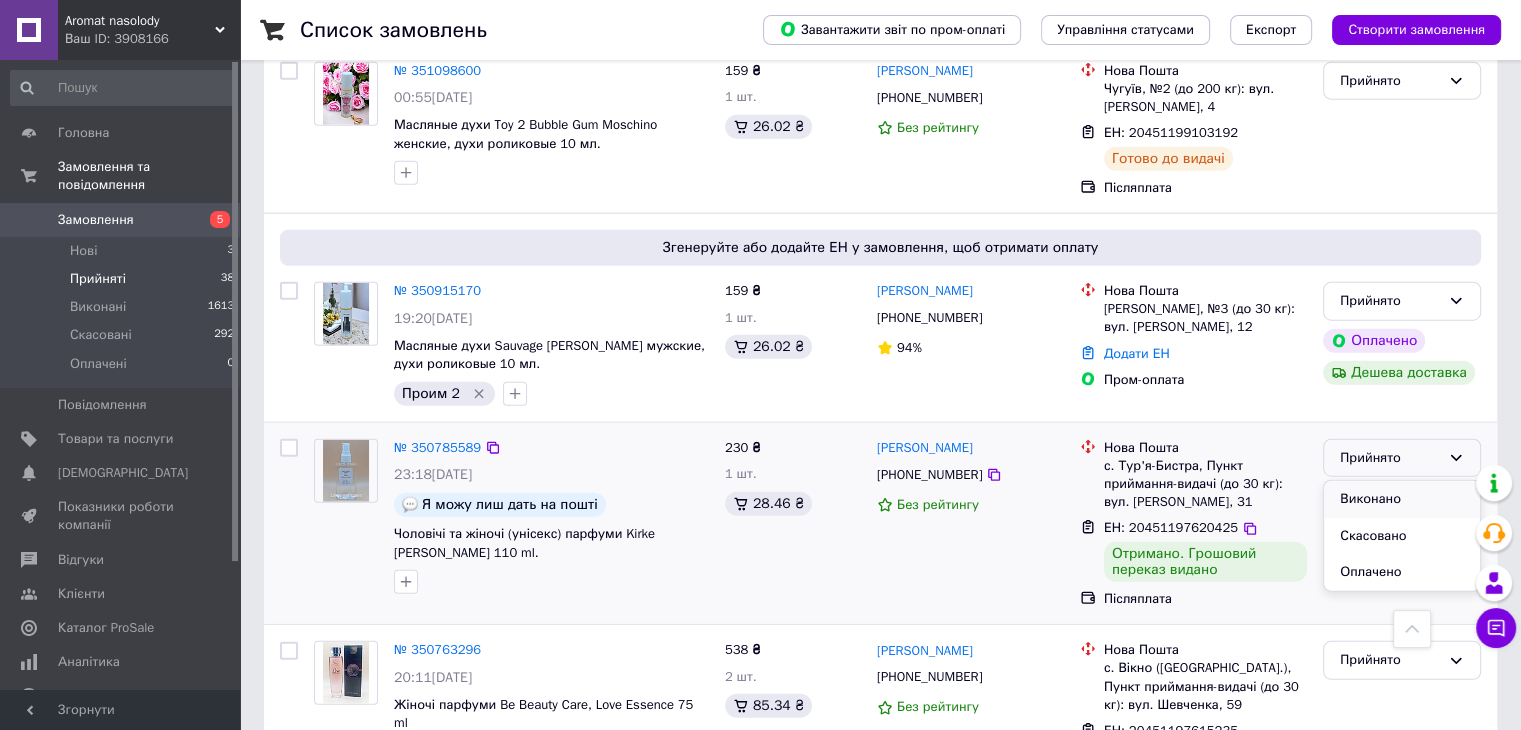 click on "Виконано" at bounding box center (1402, 499) 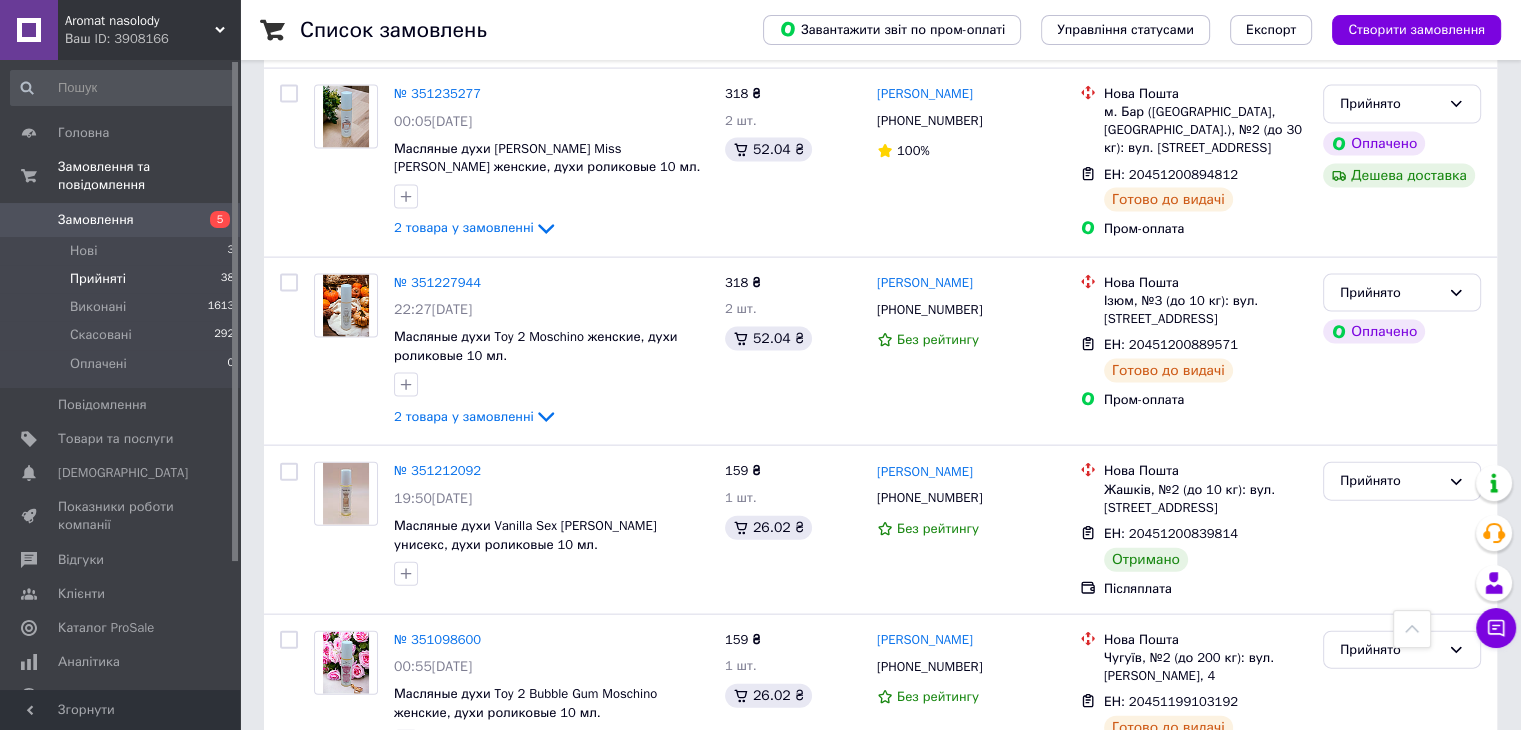 scroll, scrollTop: 4318, scrollLeft: 0, axis: vertical 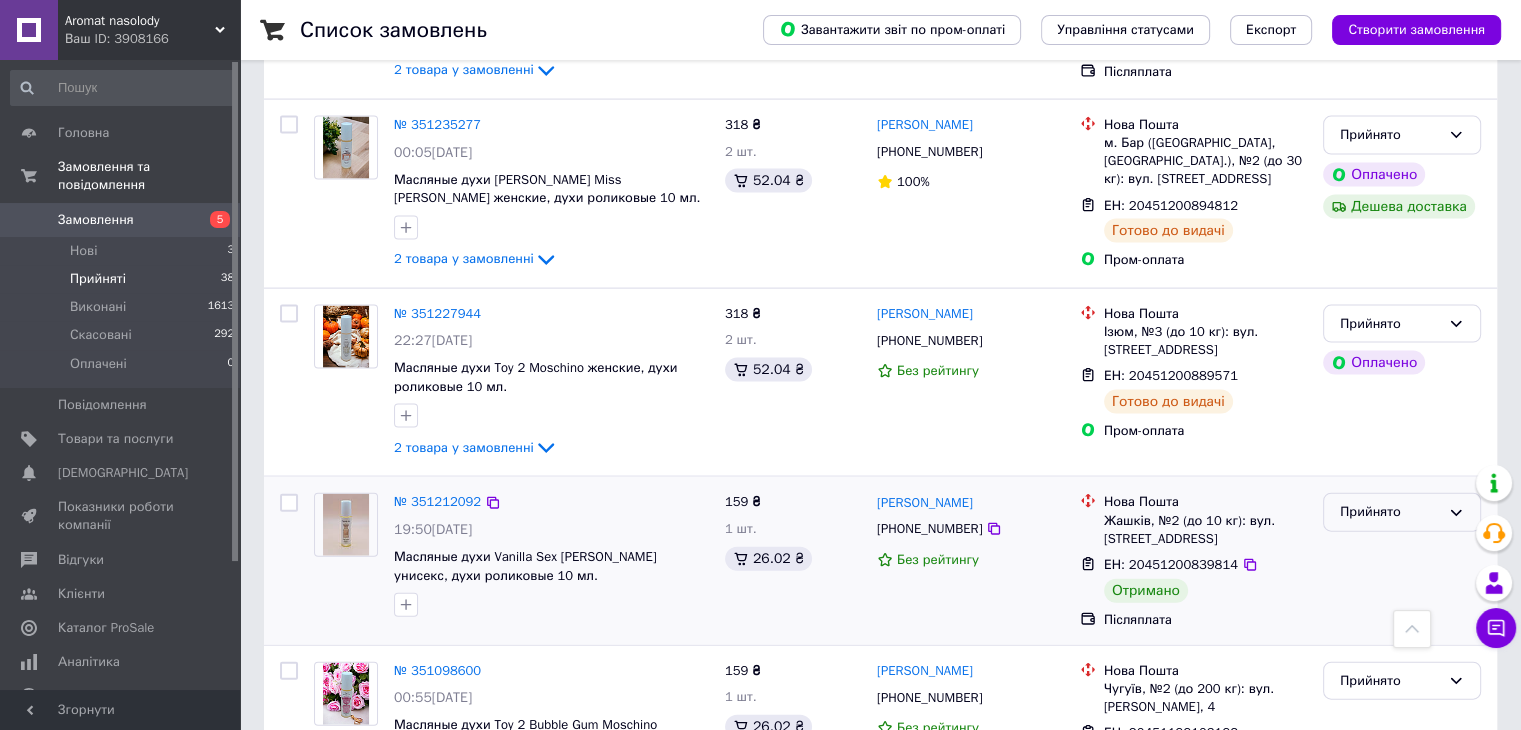 click on "Прийнято" at bounding box center [1402, 512] 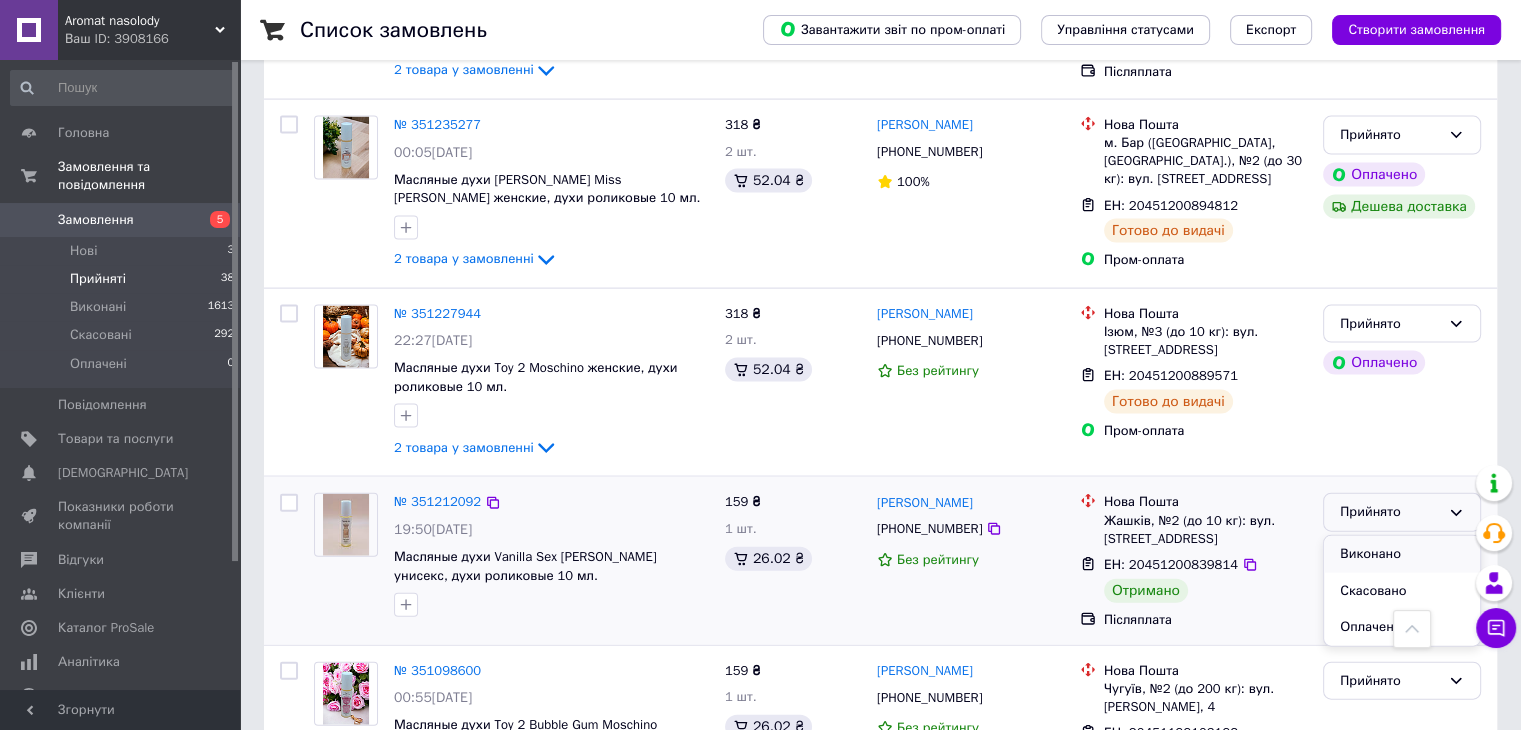 click on "Виконано" at bounding box center (1402, 554) 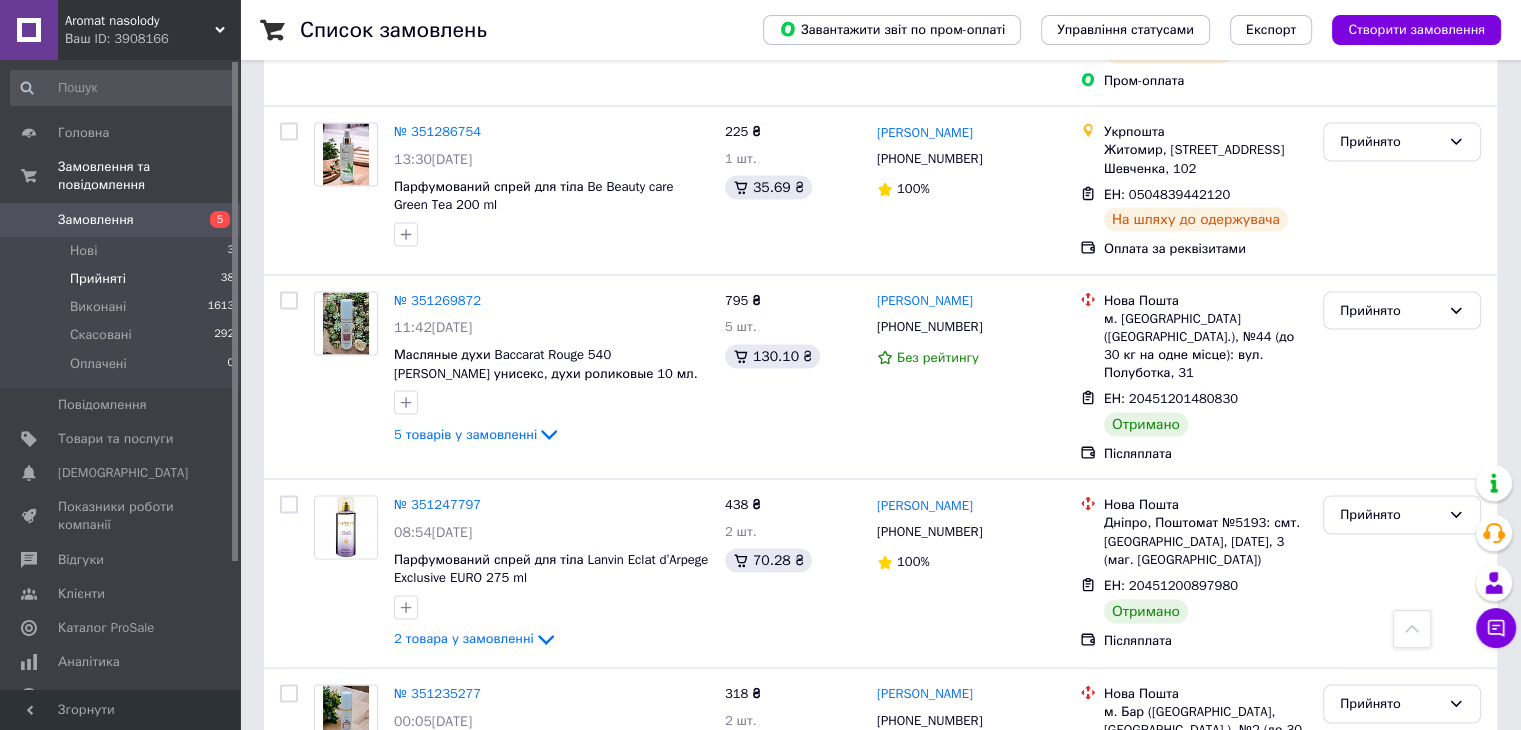 scroll, scrollTop: 3718, scrollLeft: 0, axis: vertical 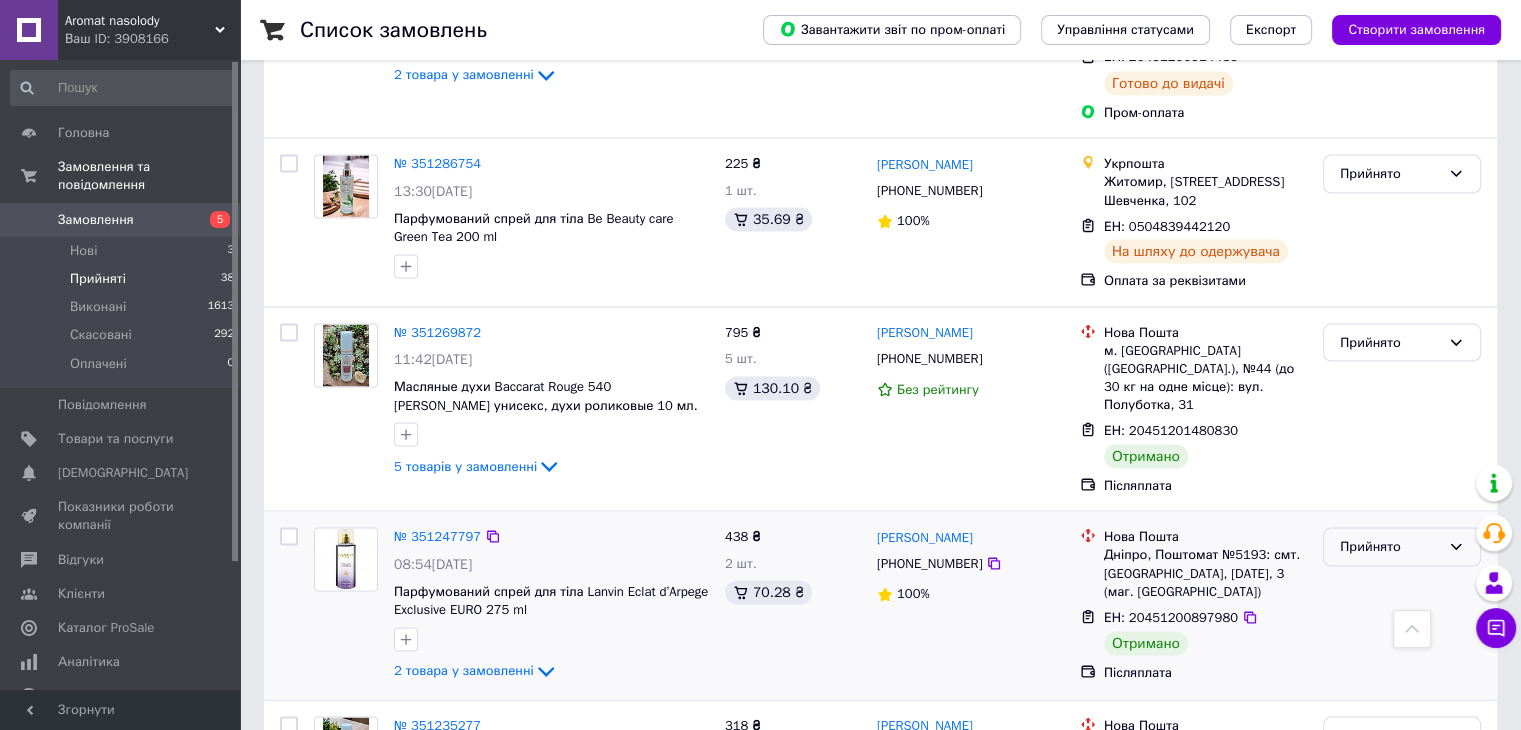click on "Прийнято" at bounding box center [1390, 546] 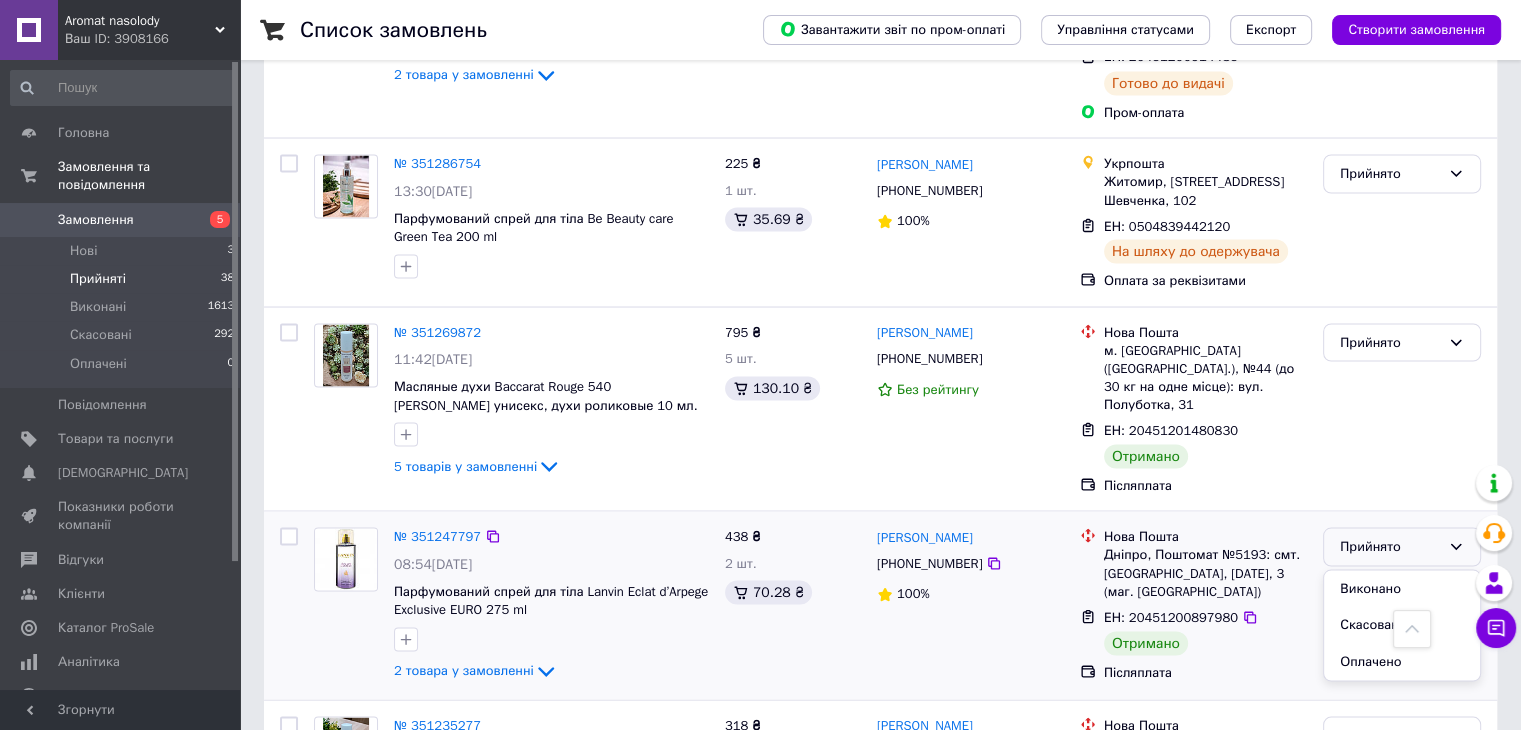 click on "Виконано" at bounding box center (1402, 588) 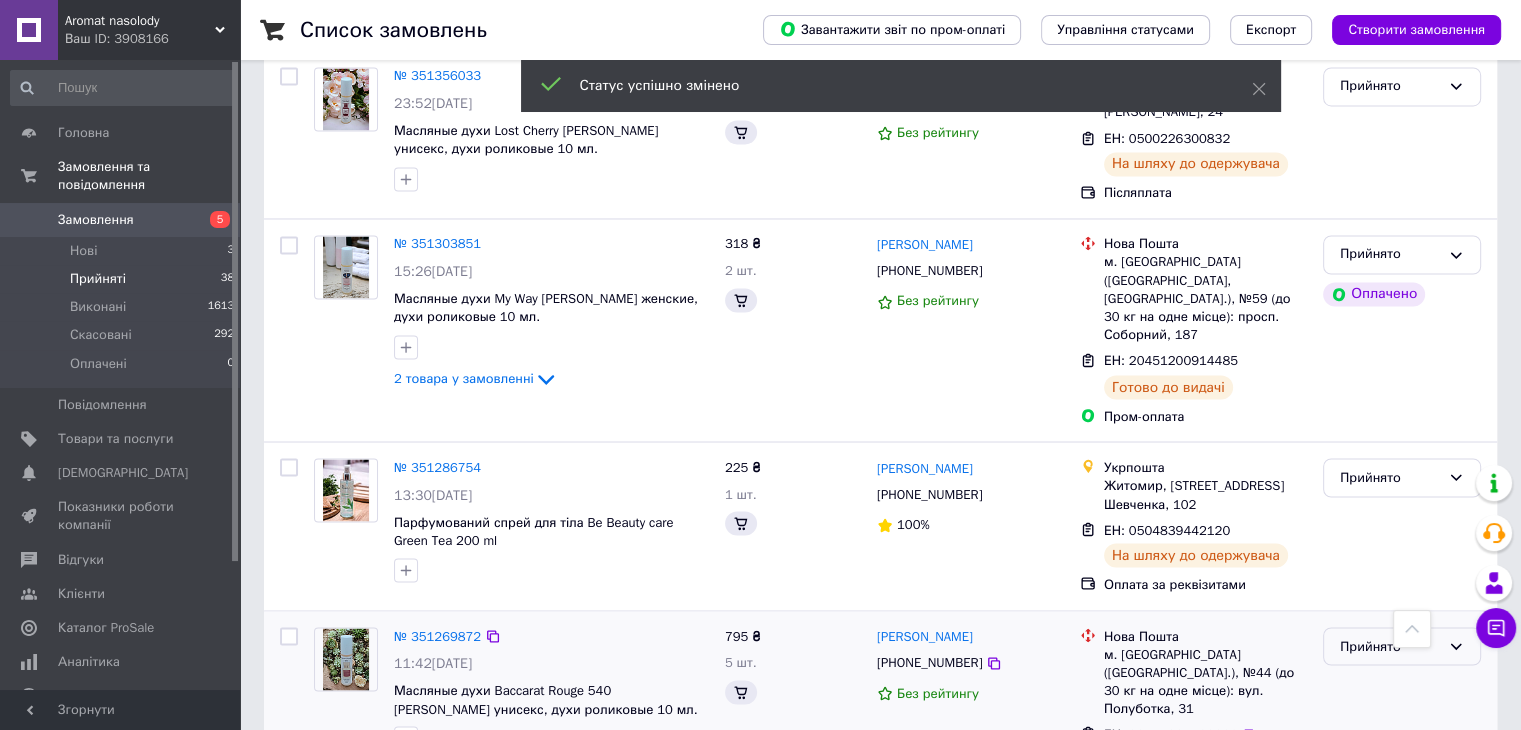 scroll, scrollTop: 3518, scrollLeft: 0, axis: vertical 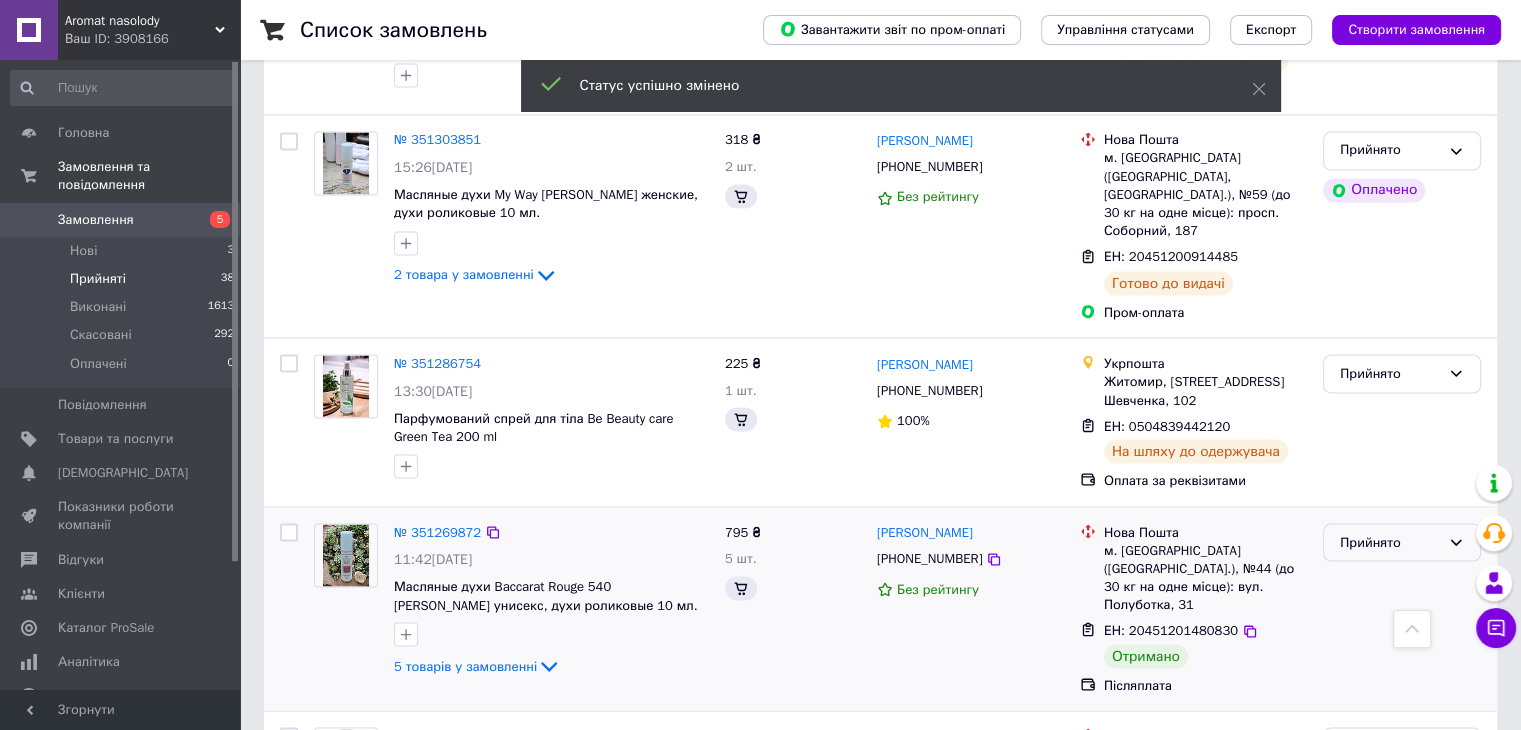 click on "Прийнято" at bounding box center (1390, 542) 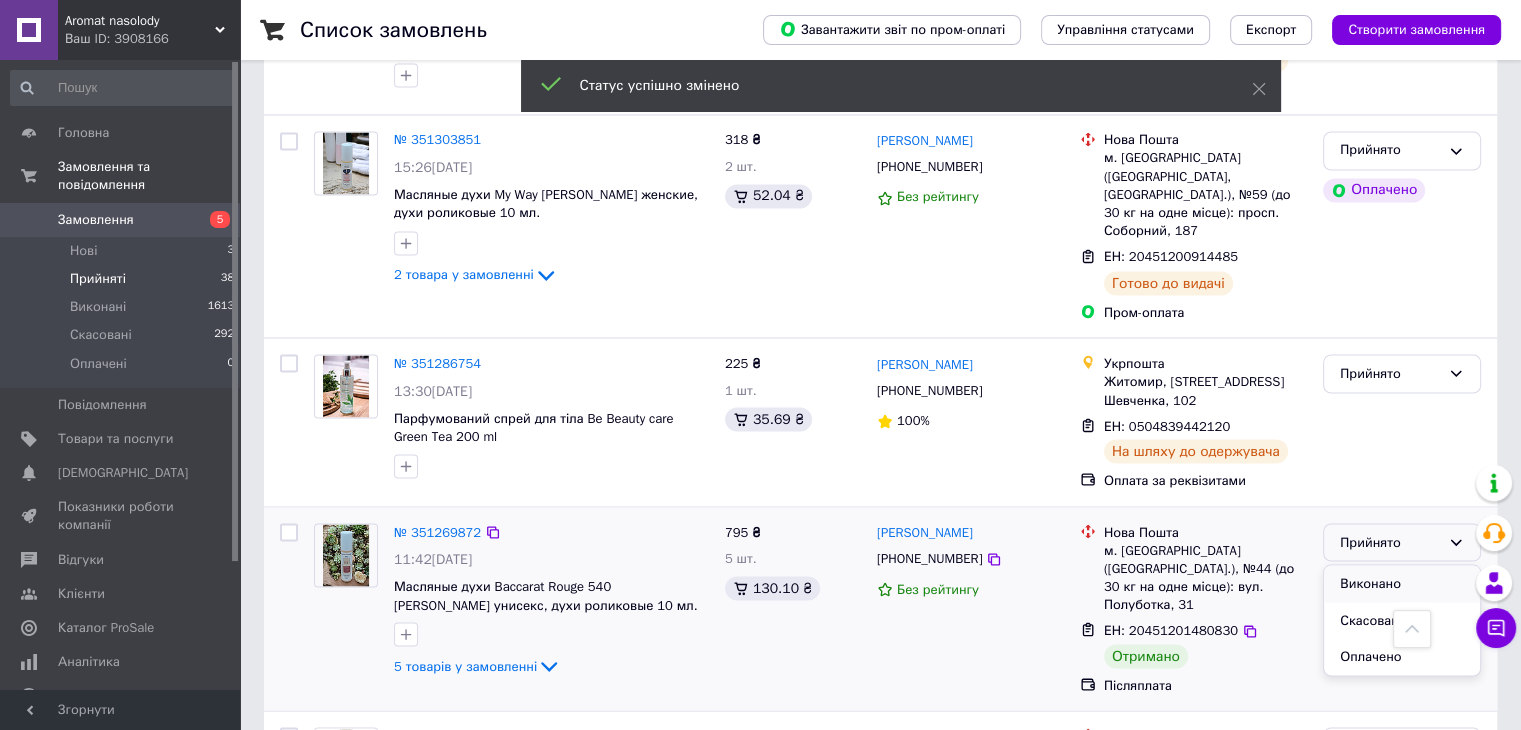 click on "Виконано" at bounding box center (1402, 583) 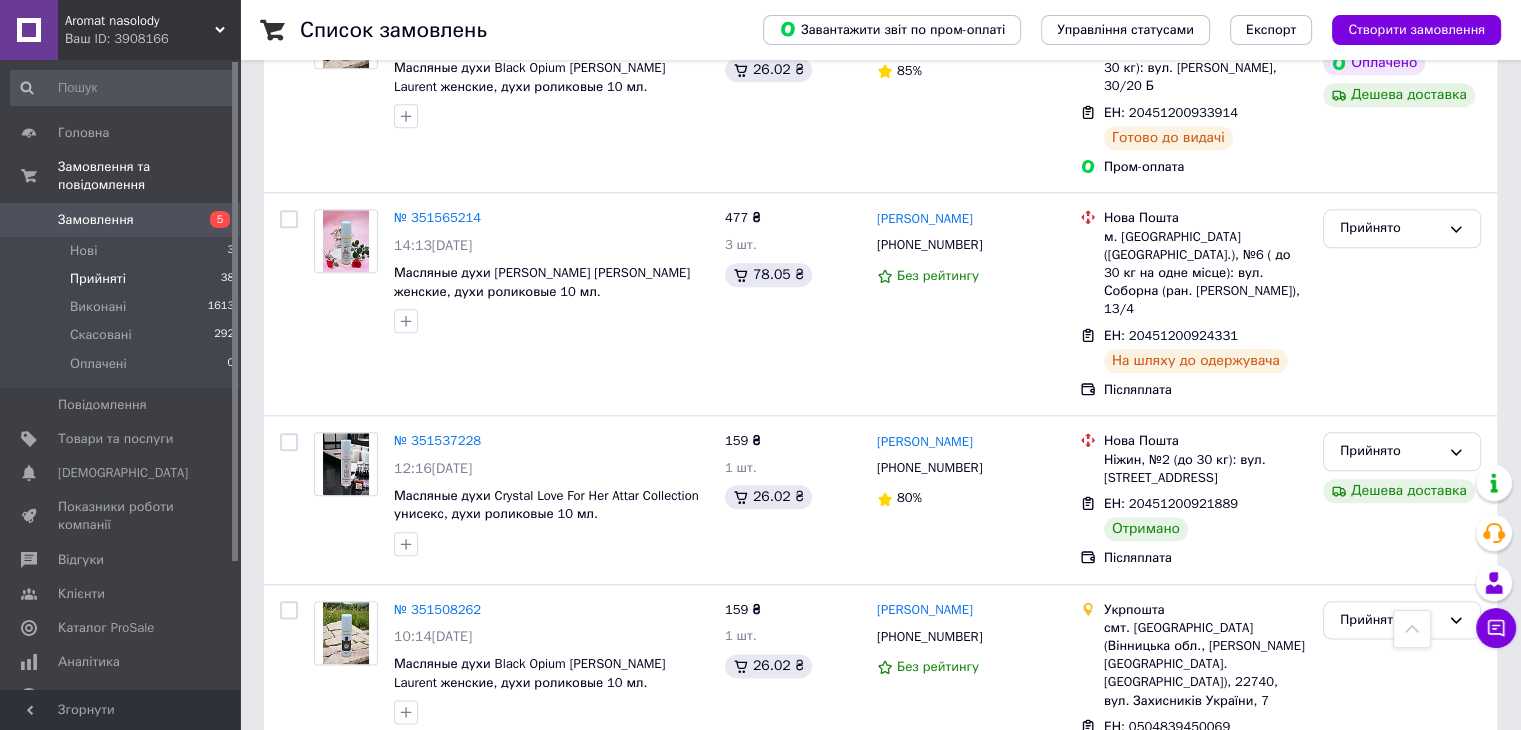 scroll, scrollTop: 2218, scrollLeft: 0, axis: vertical 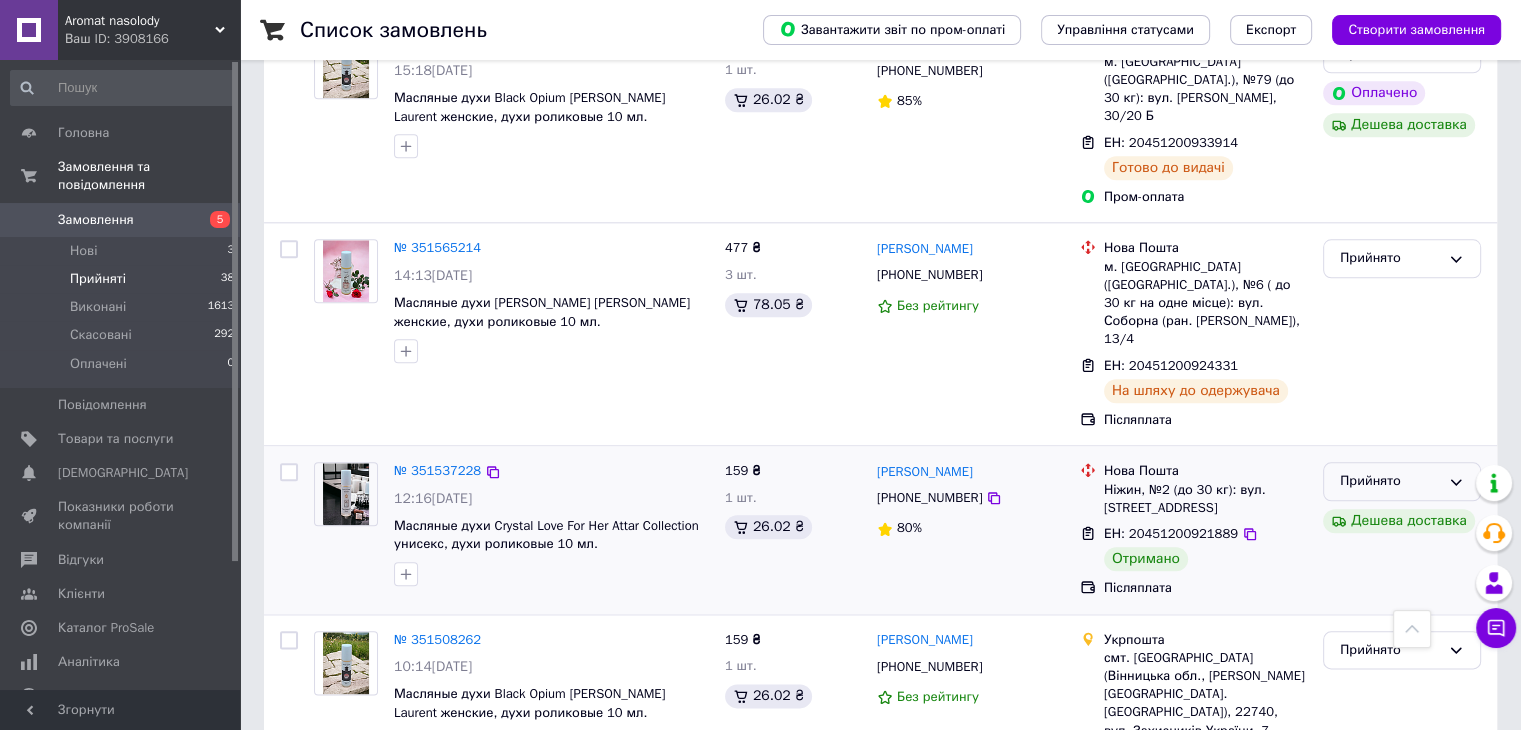 click on "Прийнято" at bounding box center [1390, 481] 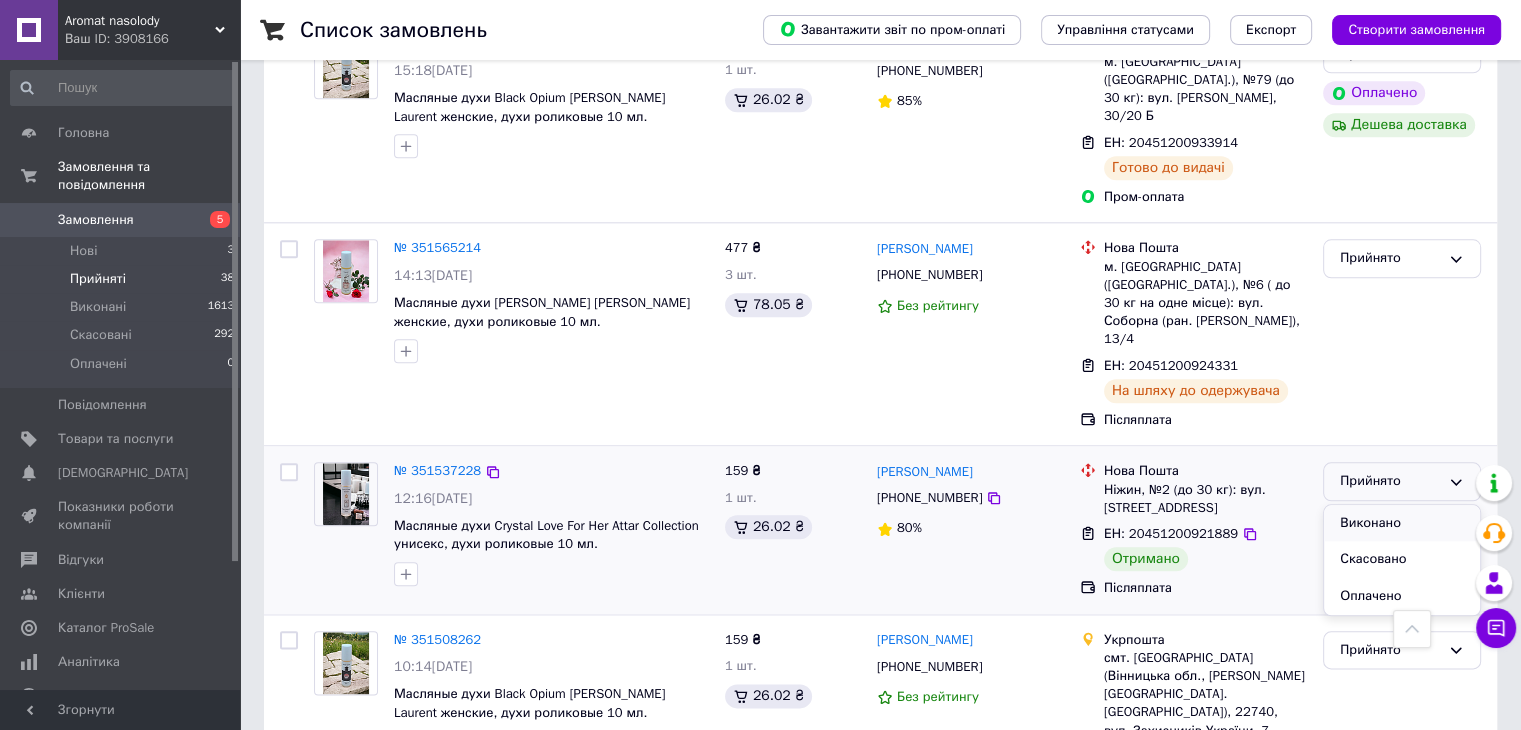 click on "Виконано" at bounding box center [1402, 523] 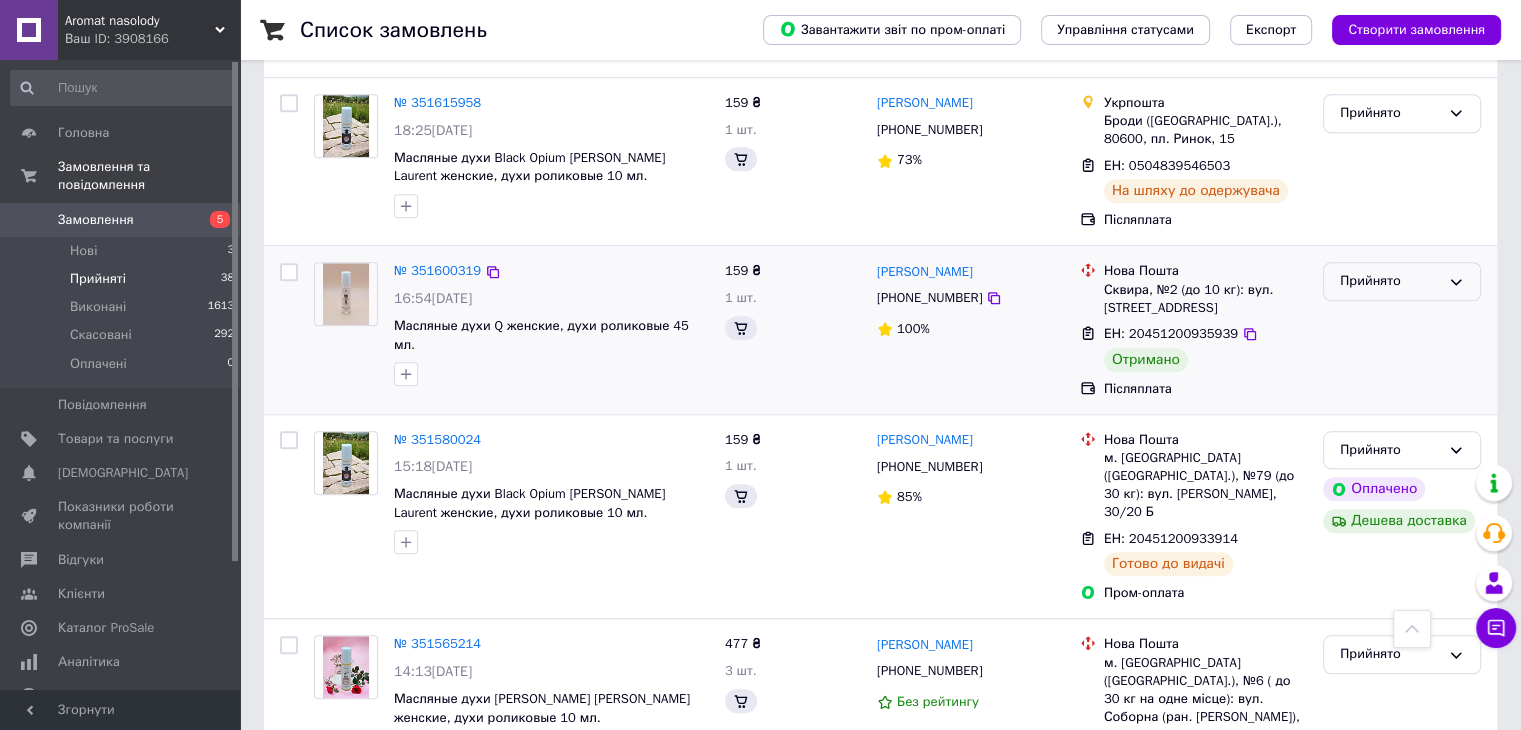 scroll, scrollTop: 1718, scrollLeft: 0, axis: vertical 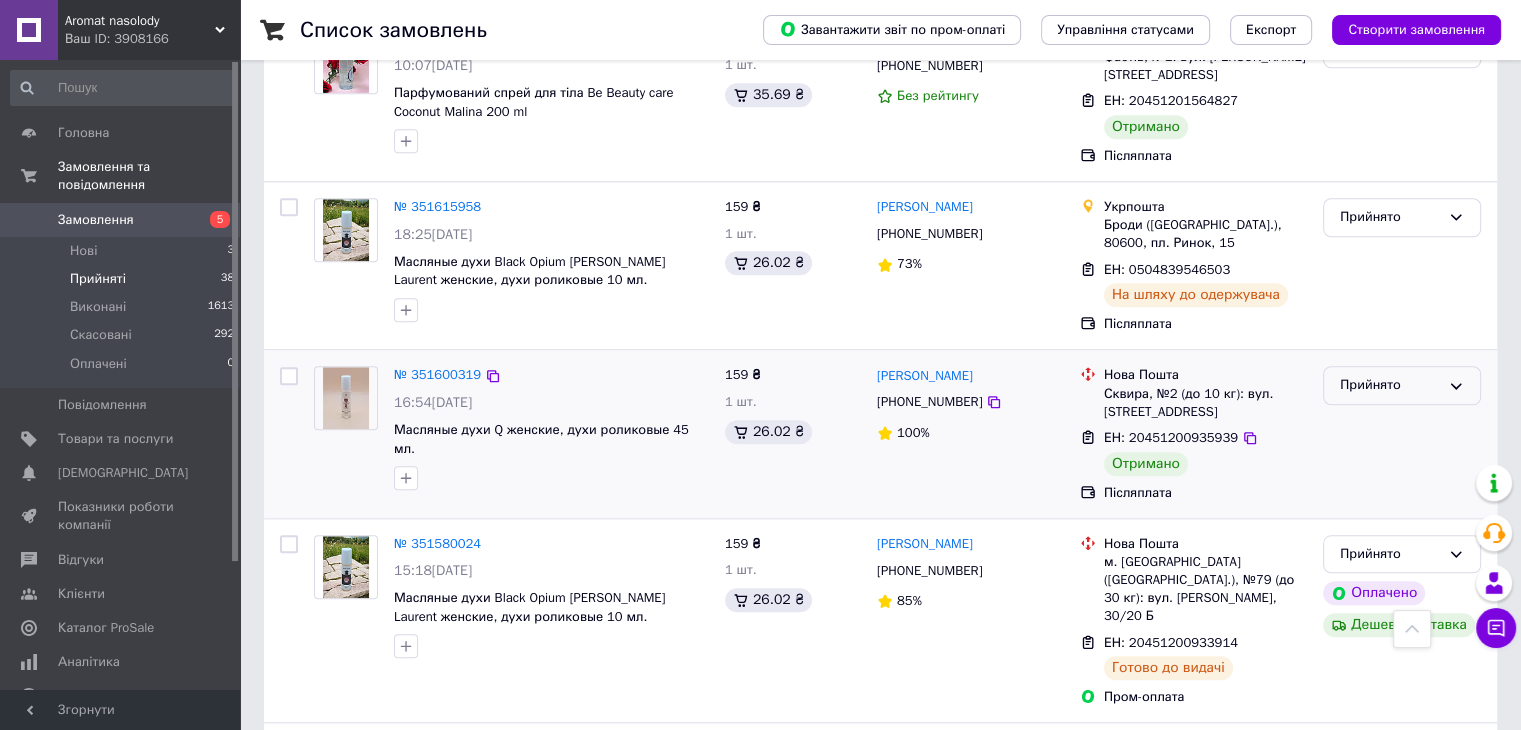 click on "Прийнято" at bounding box center (1402, 385) 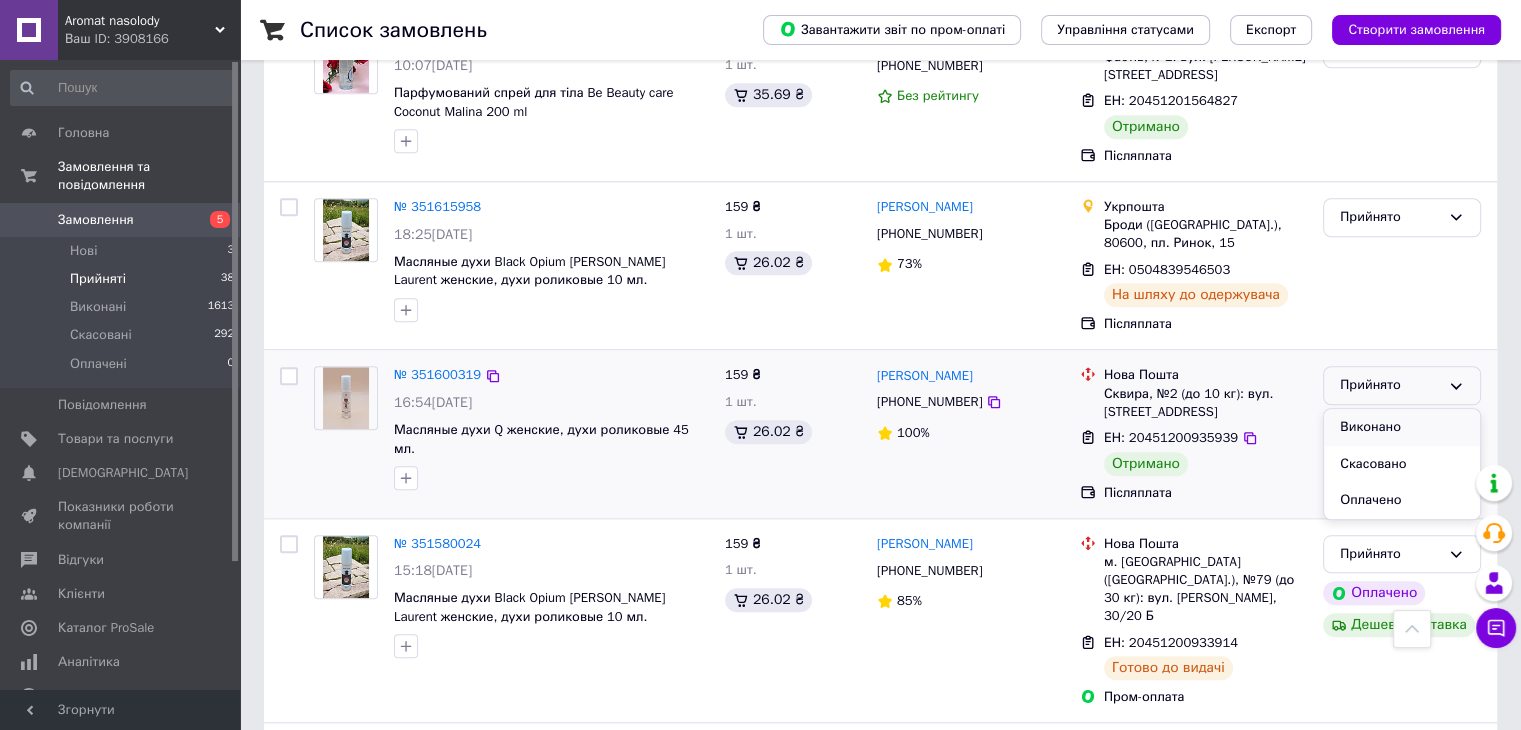 click on "Виконано" at bounding box center (1402, 427) 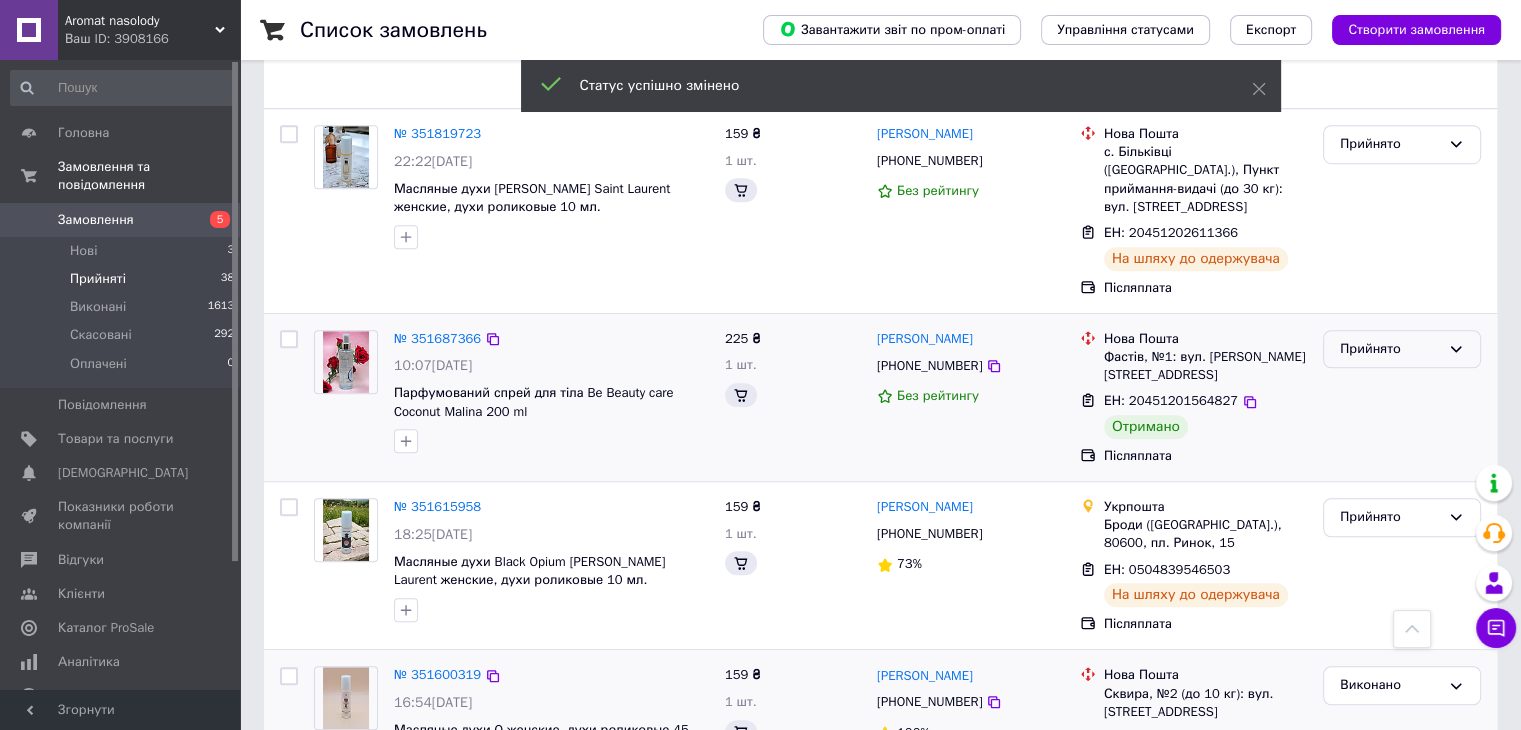 scroll, scrollTop: 1418, scrollLeft: 0, axis: vertical 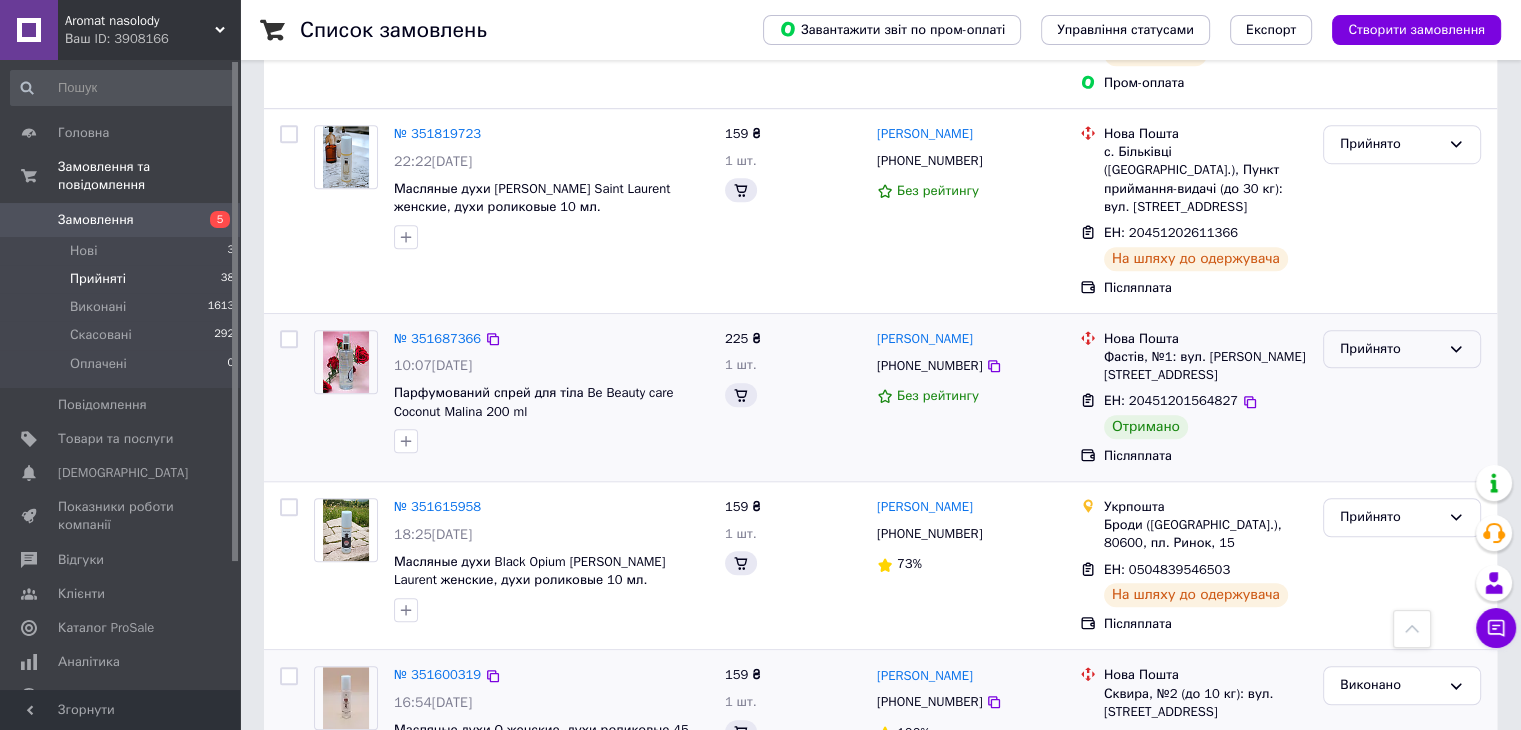 click on "Прийнято" at bounding box center [1390, 349] 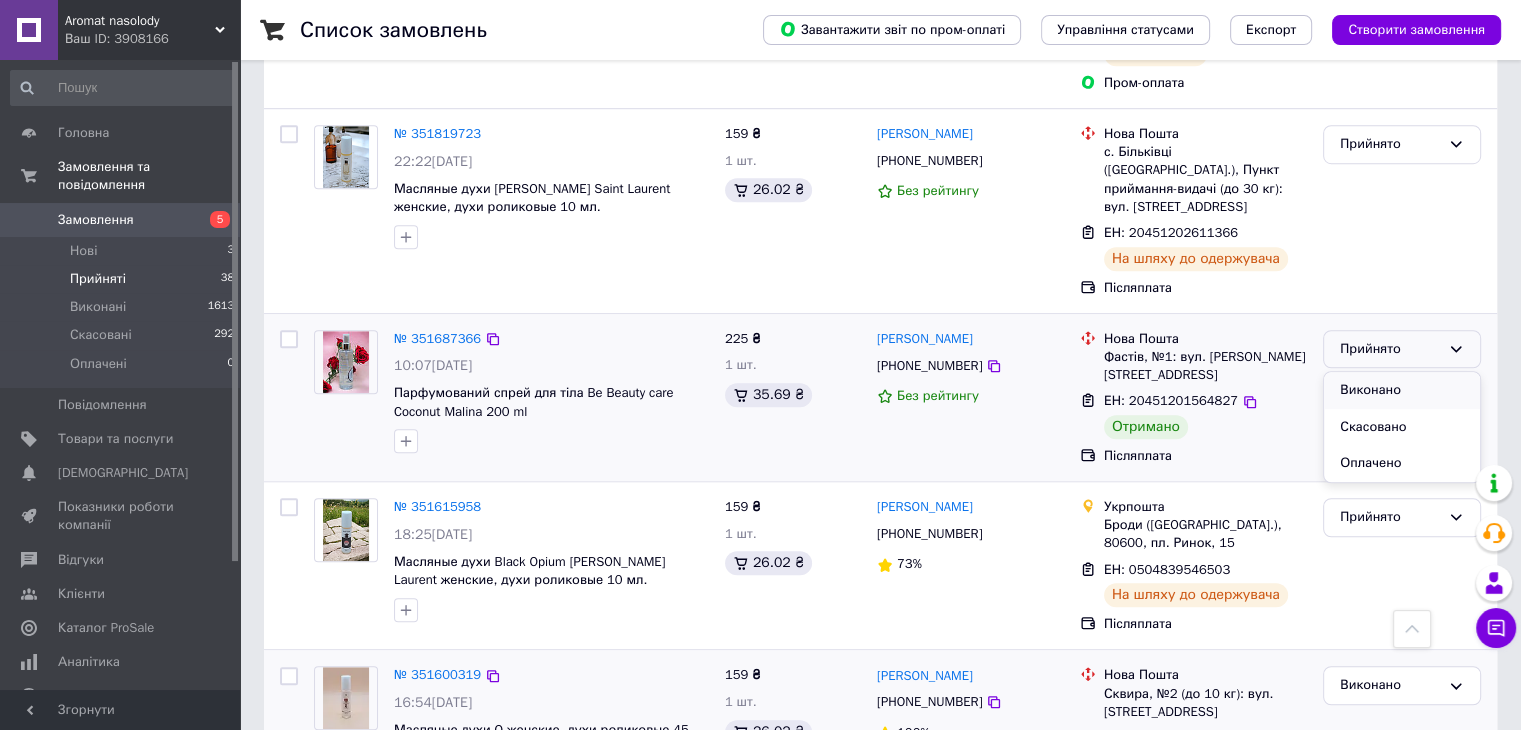 click on "Виконано" at bounding box center [1402, 390] 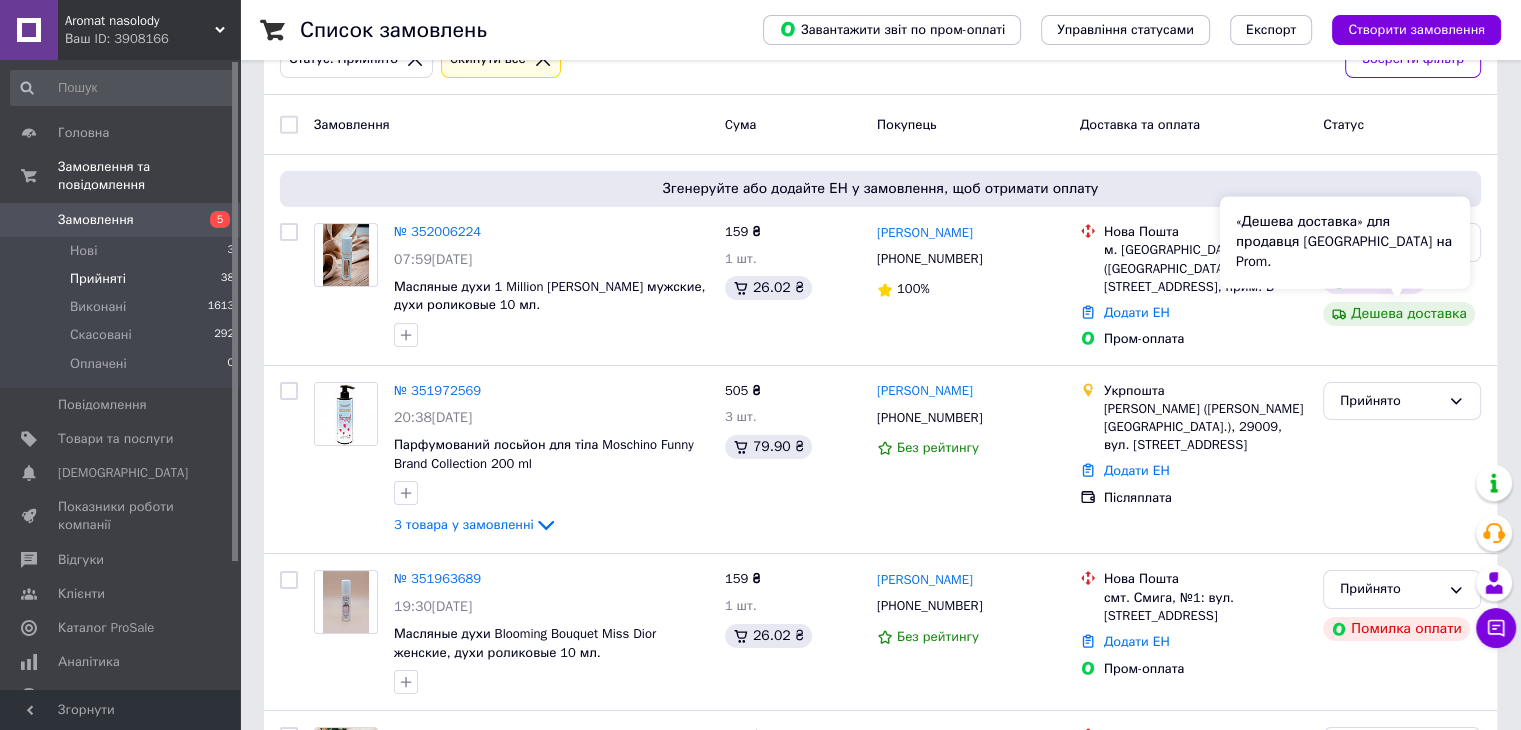 scroll, scrollTop: 0, scrollLeft: 0, axis: both 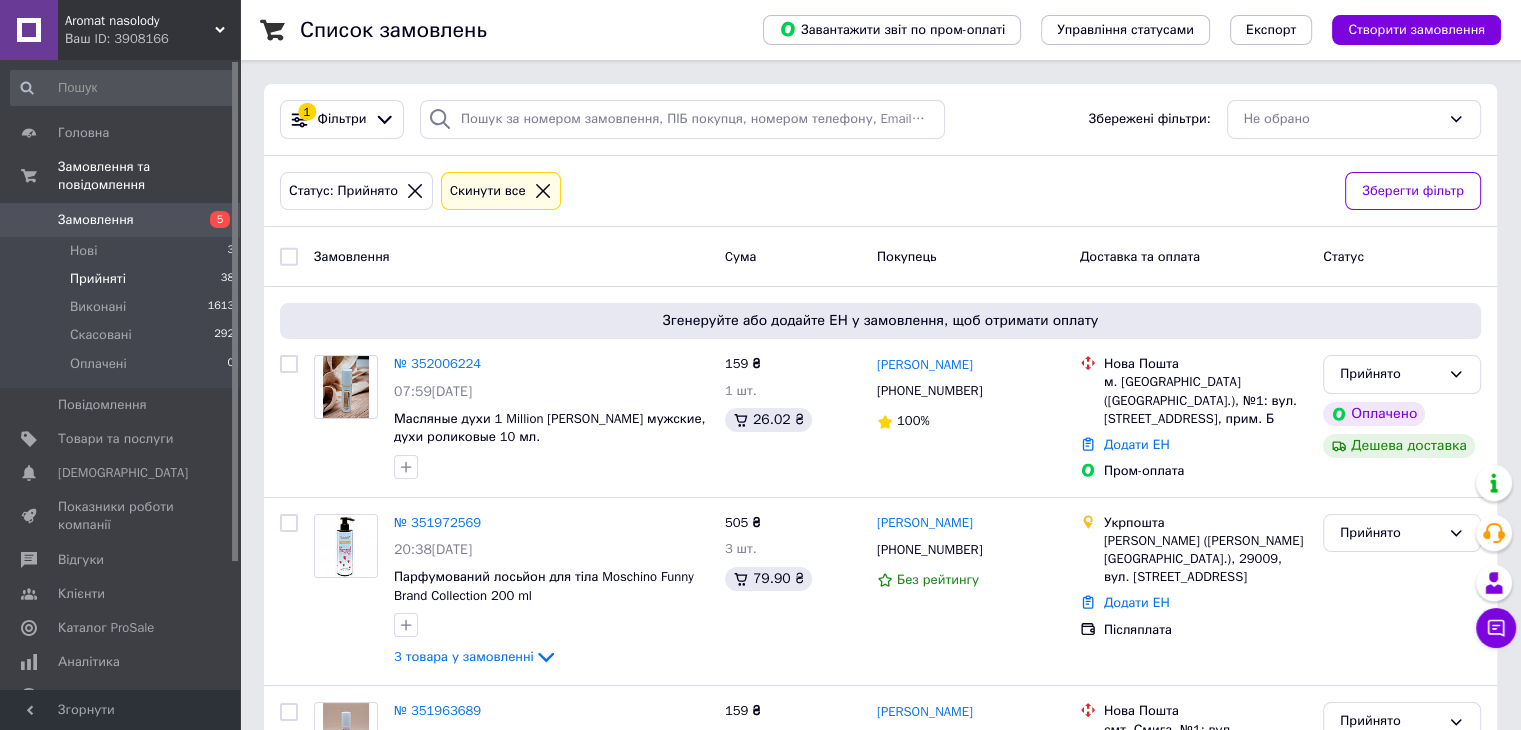 click on "Замовлення" at bounding box center [96, 220] 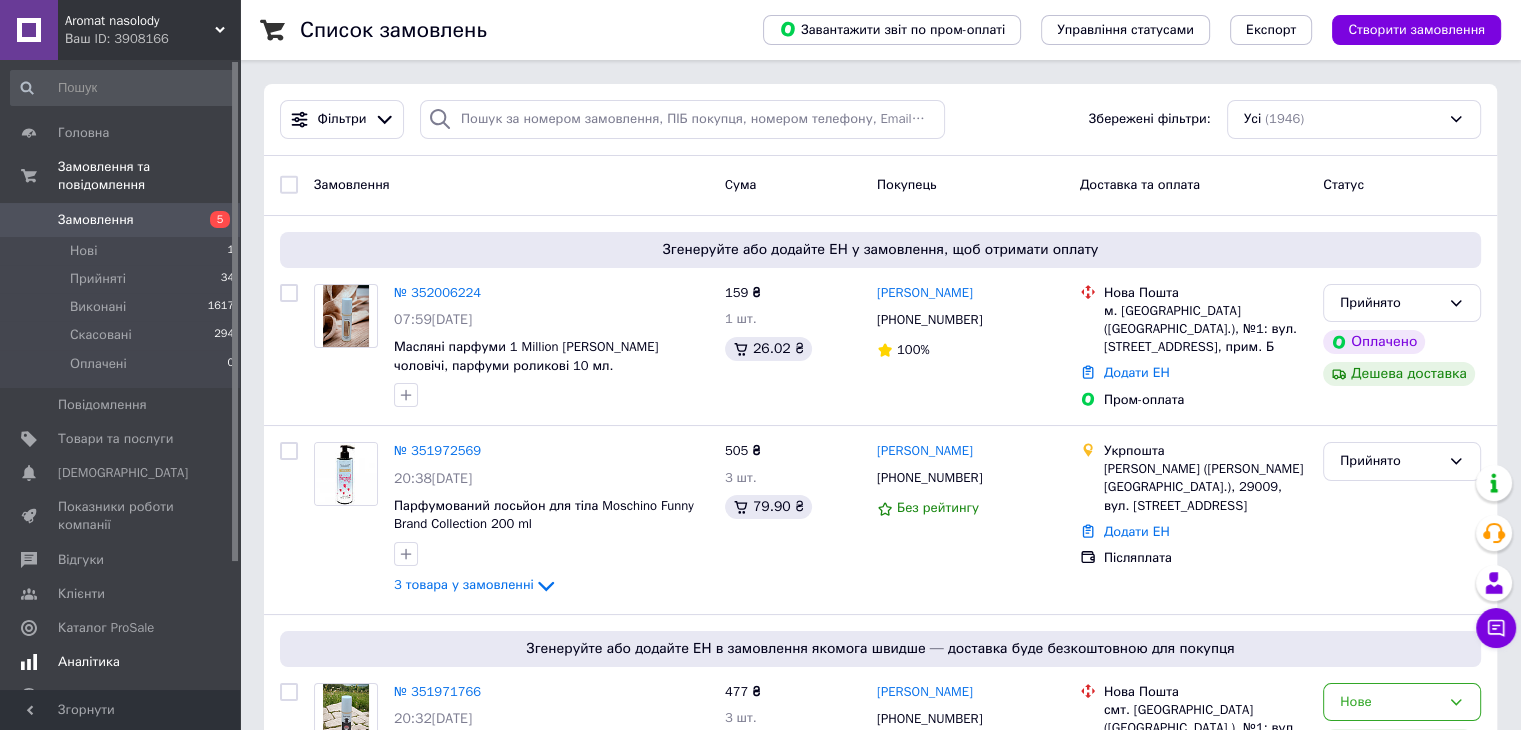 click on "Аналітика" at bounding box center [123, 662] 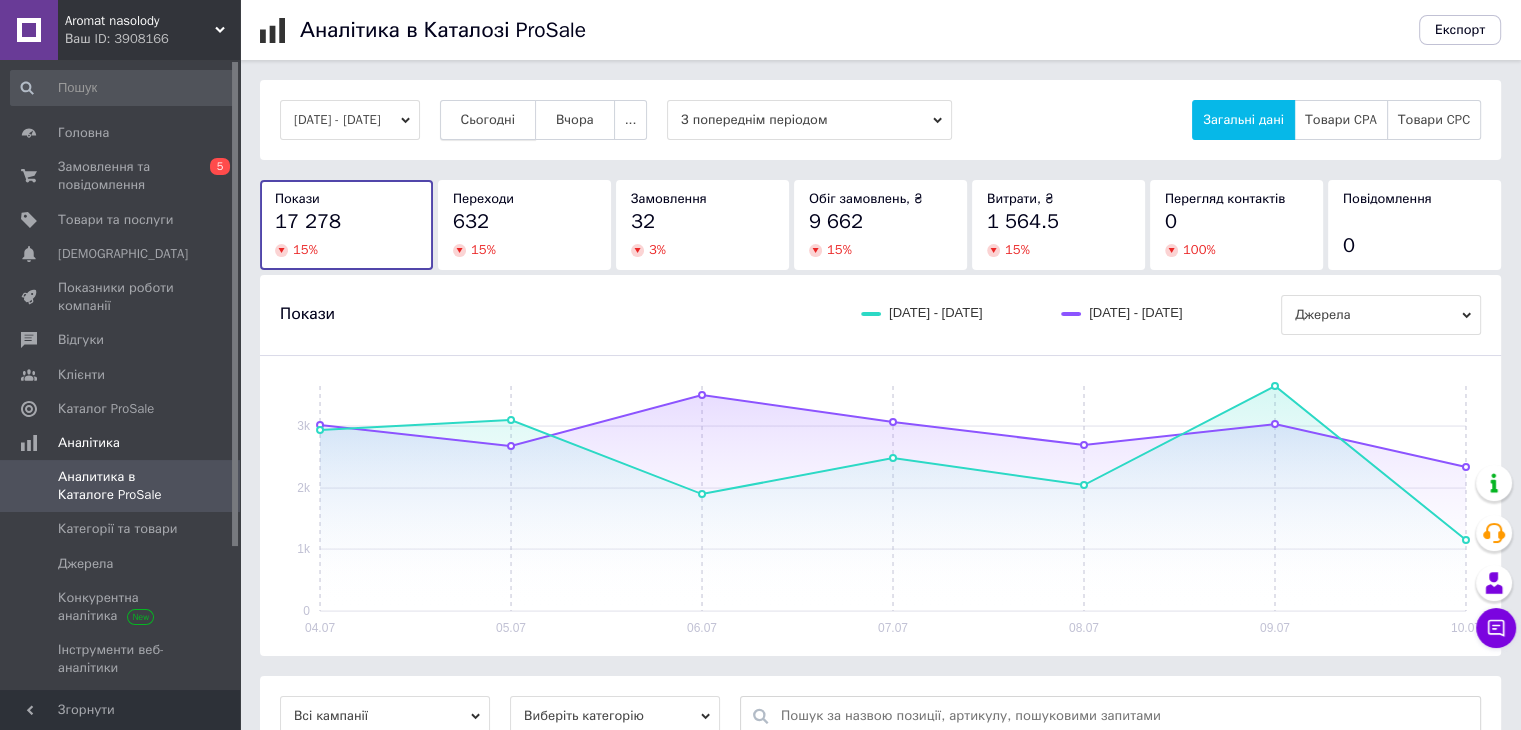 click on "Сьогодні" at bounding box center (488, 120) 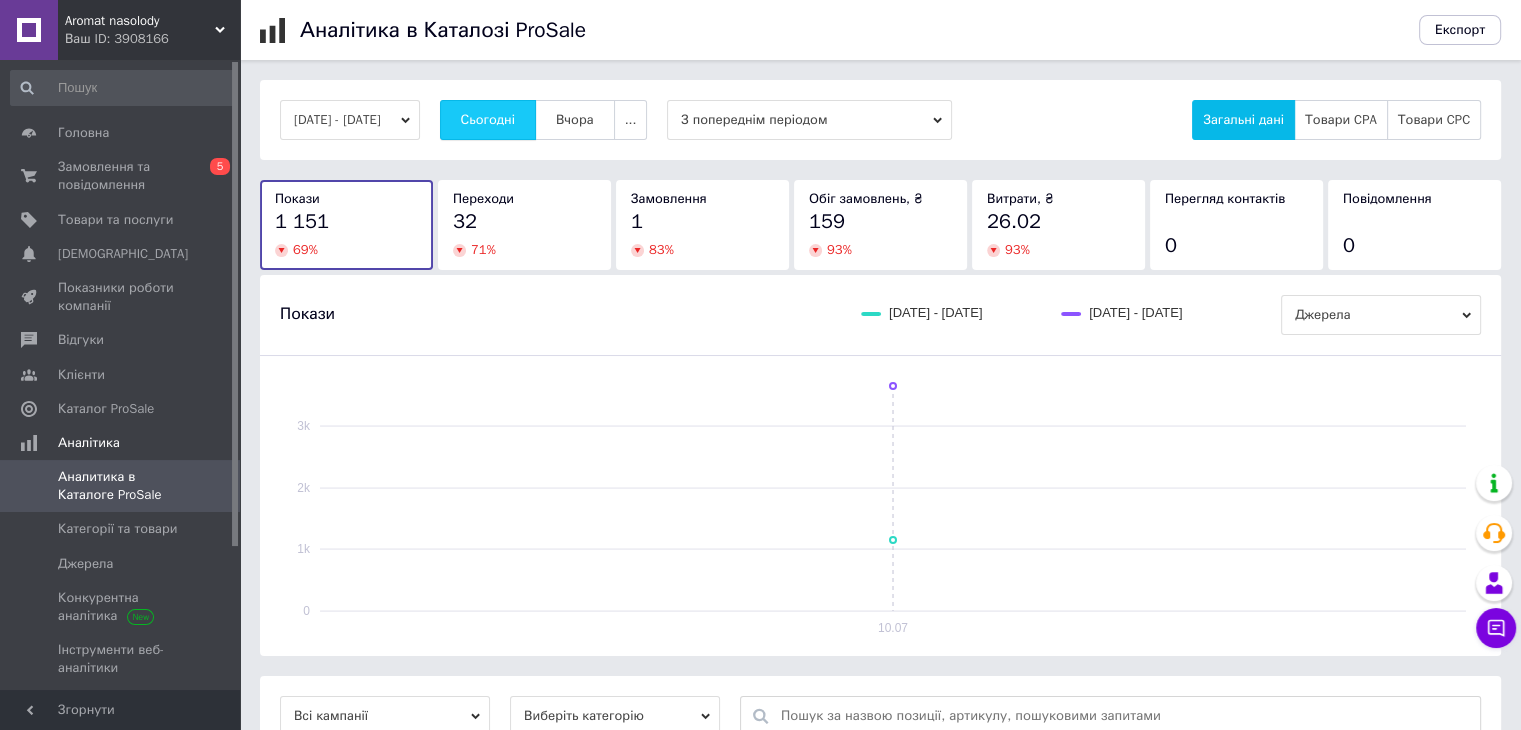 click on "Сьогодні" at bounding box center (488, 120) 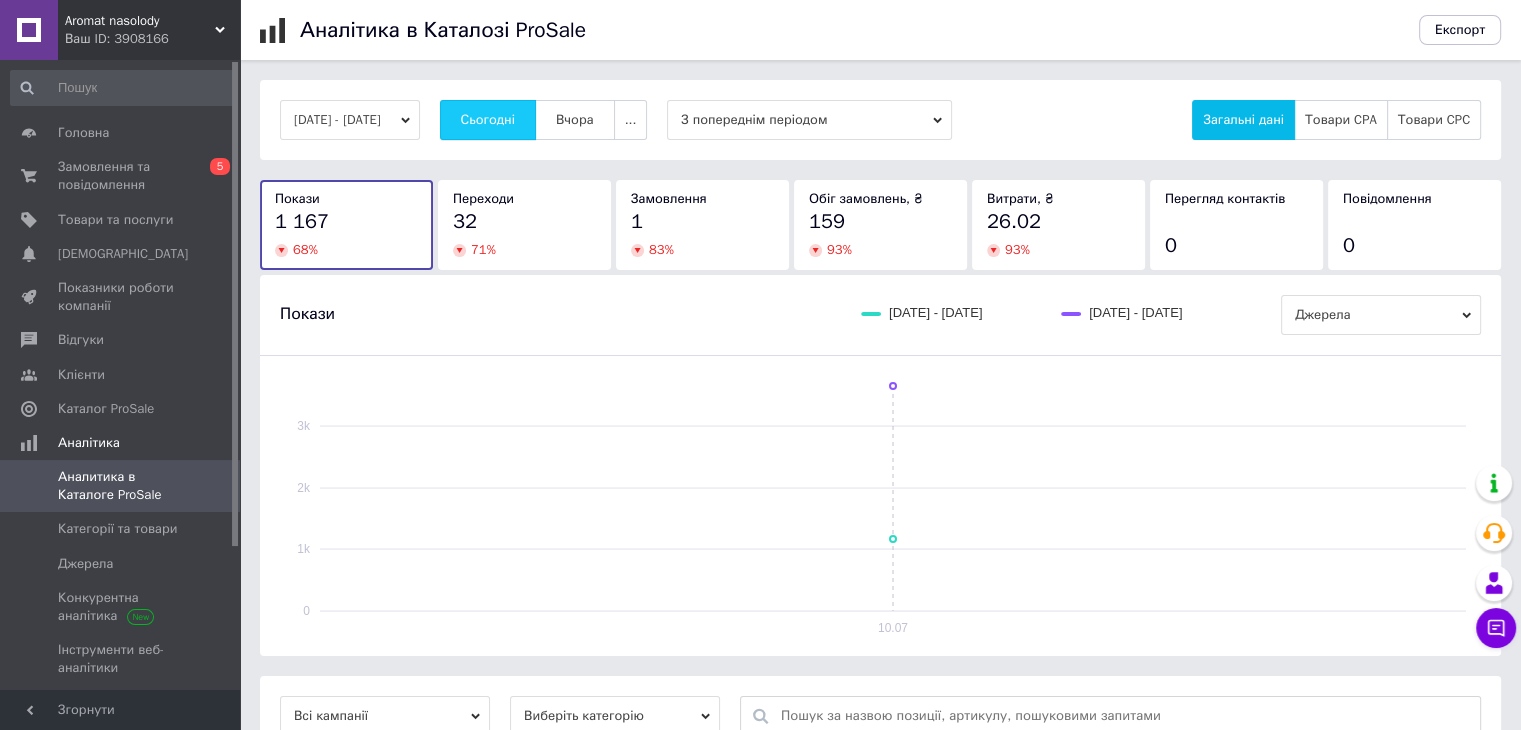 click on "Сьогодні" at bounding box center (488, 120) 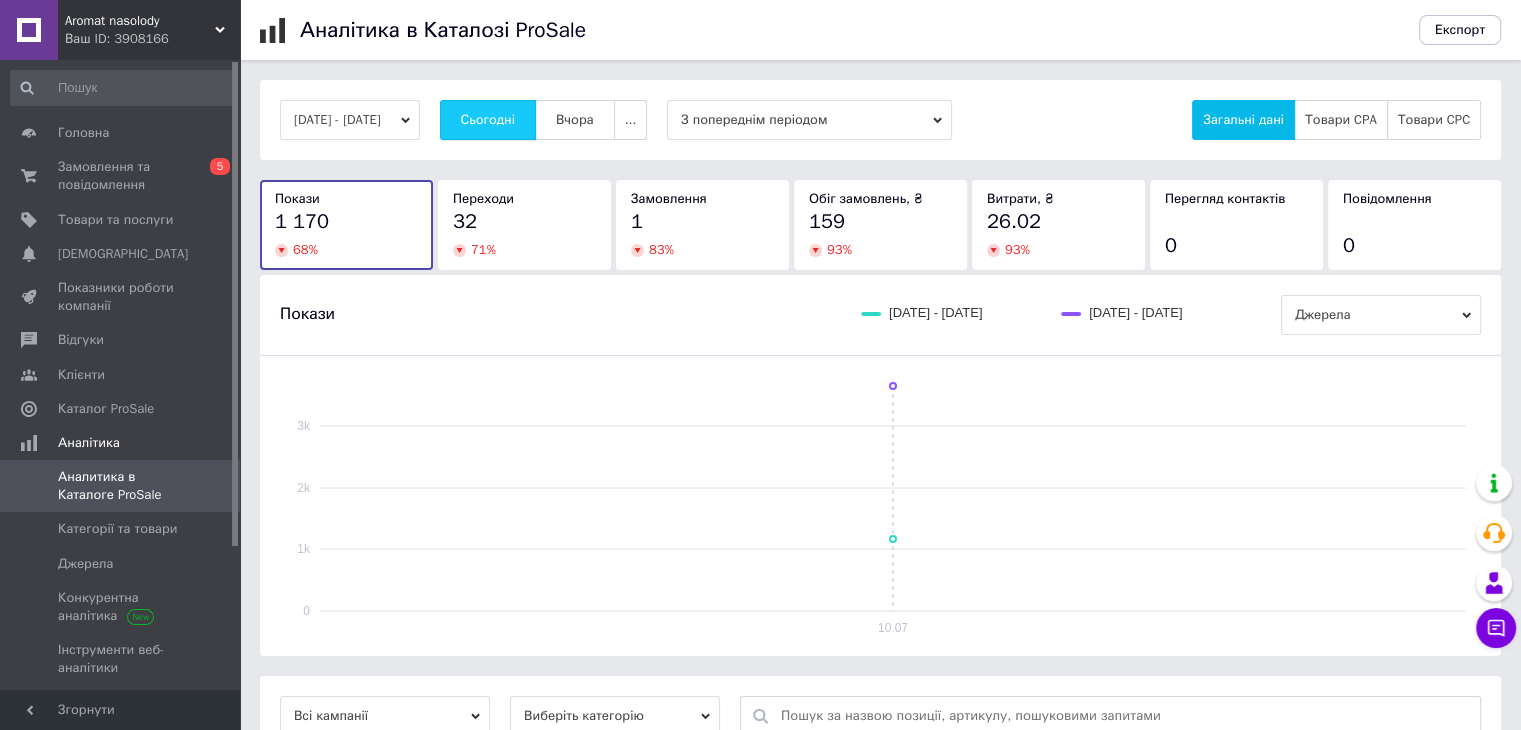 click on "Сьогодні" at bounding box center [488, 120] 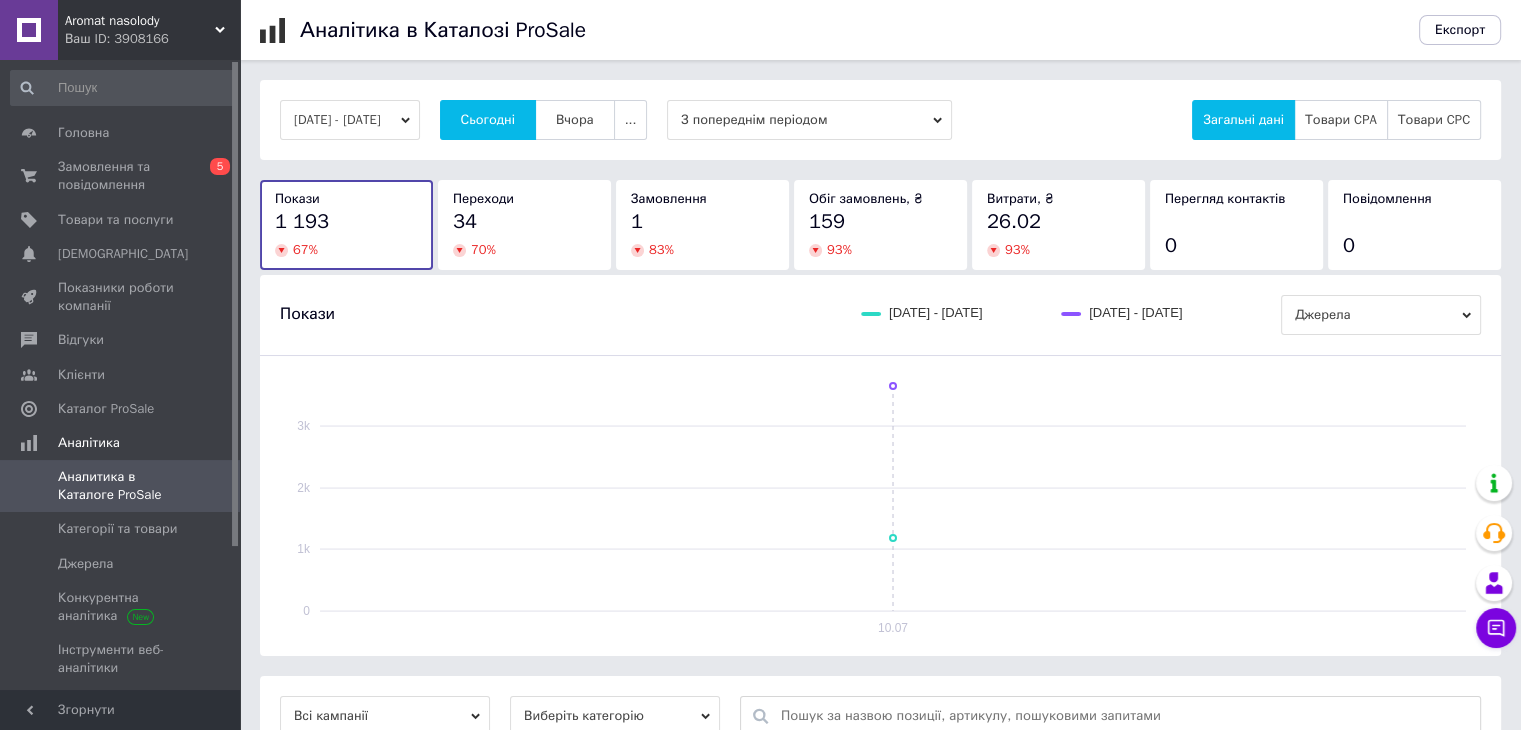 click on "10.07.2025 - 10.07.2025 Сьогодні Вчора ... З попереднім періодом Загальні дані Товари CPA Товари CPC" at bounding box center [880, 120] 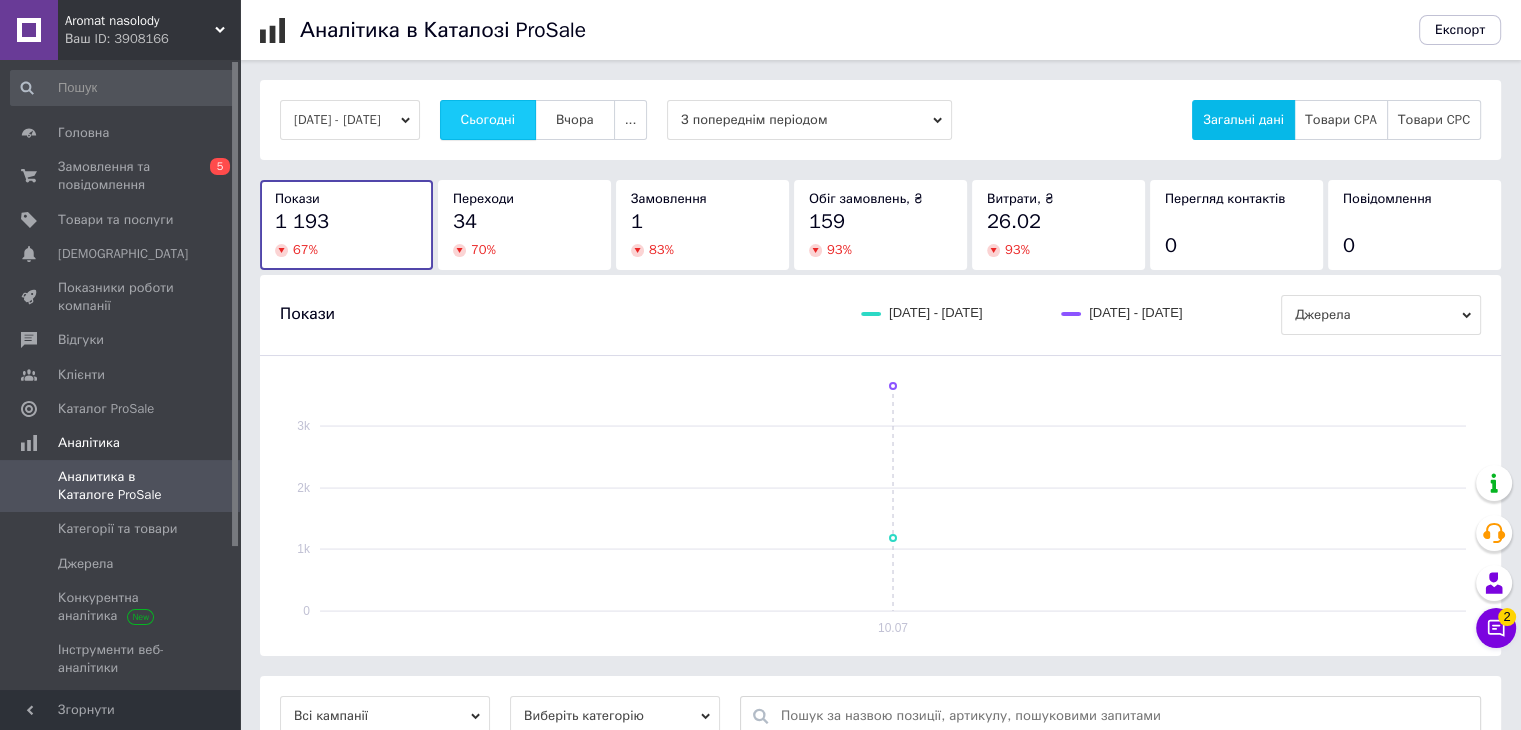 click on "Сьогодні" at bounding box center (488, 120) 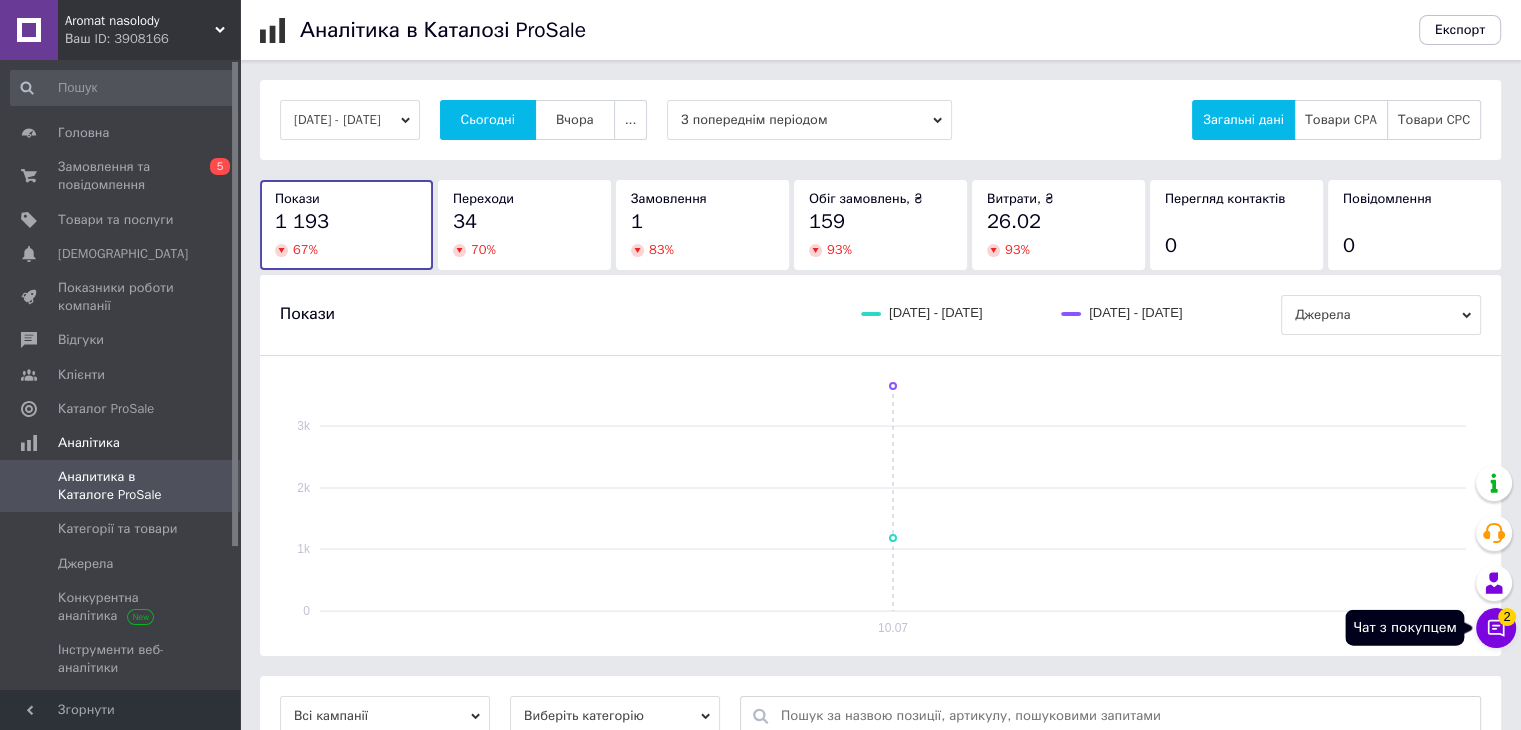 click on "2" at bounding box center (1507, 611) 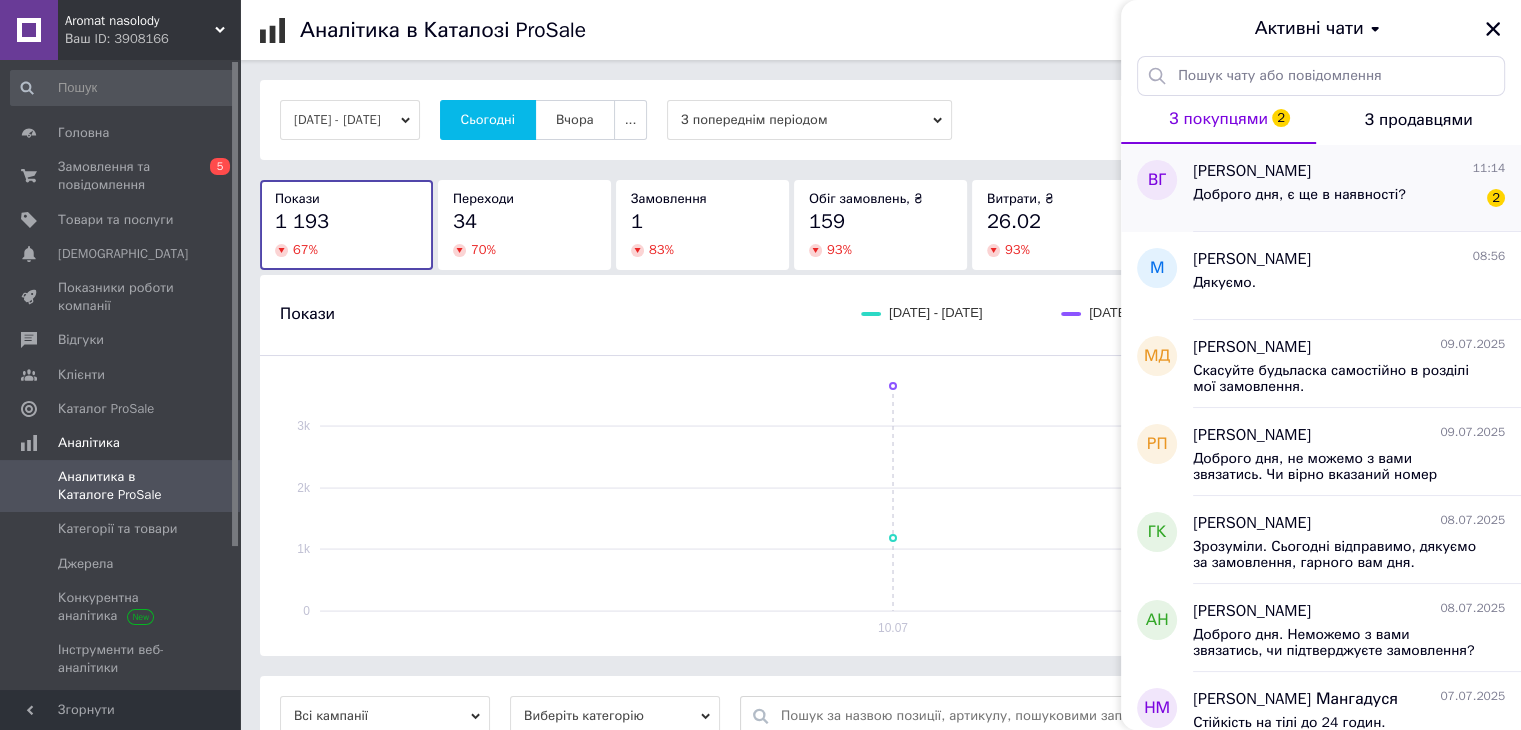 click on "Доброго дня, є ще в наявності?" at bounding box center (1299, 195) 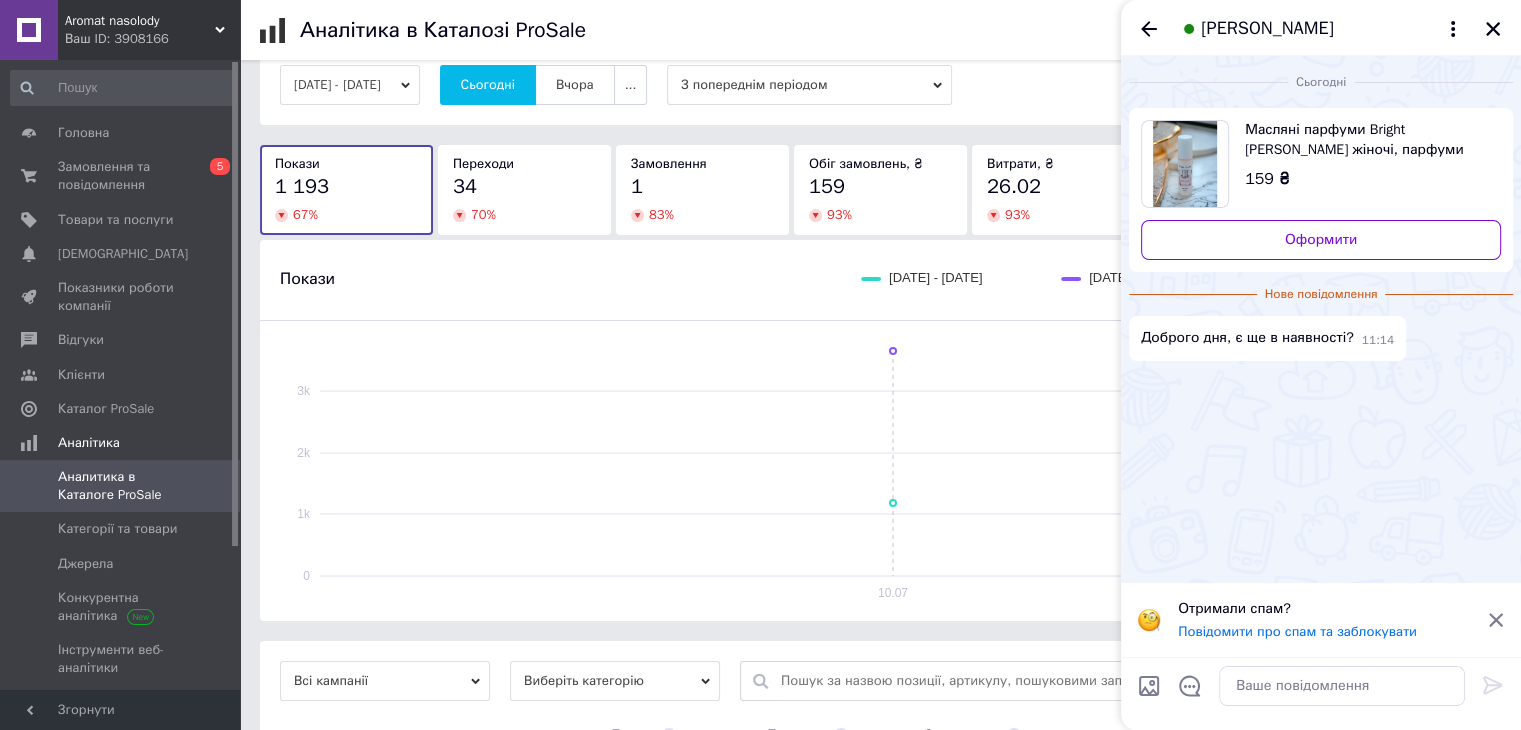 scroll, scrollTop: 0, scrollLeft: 0, axis: both 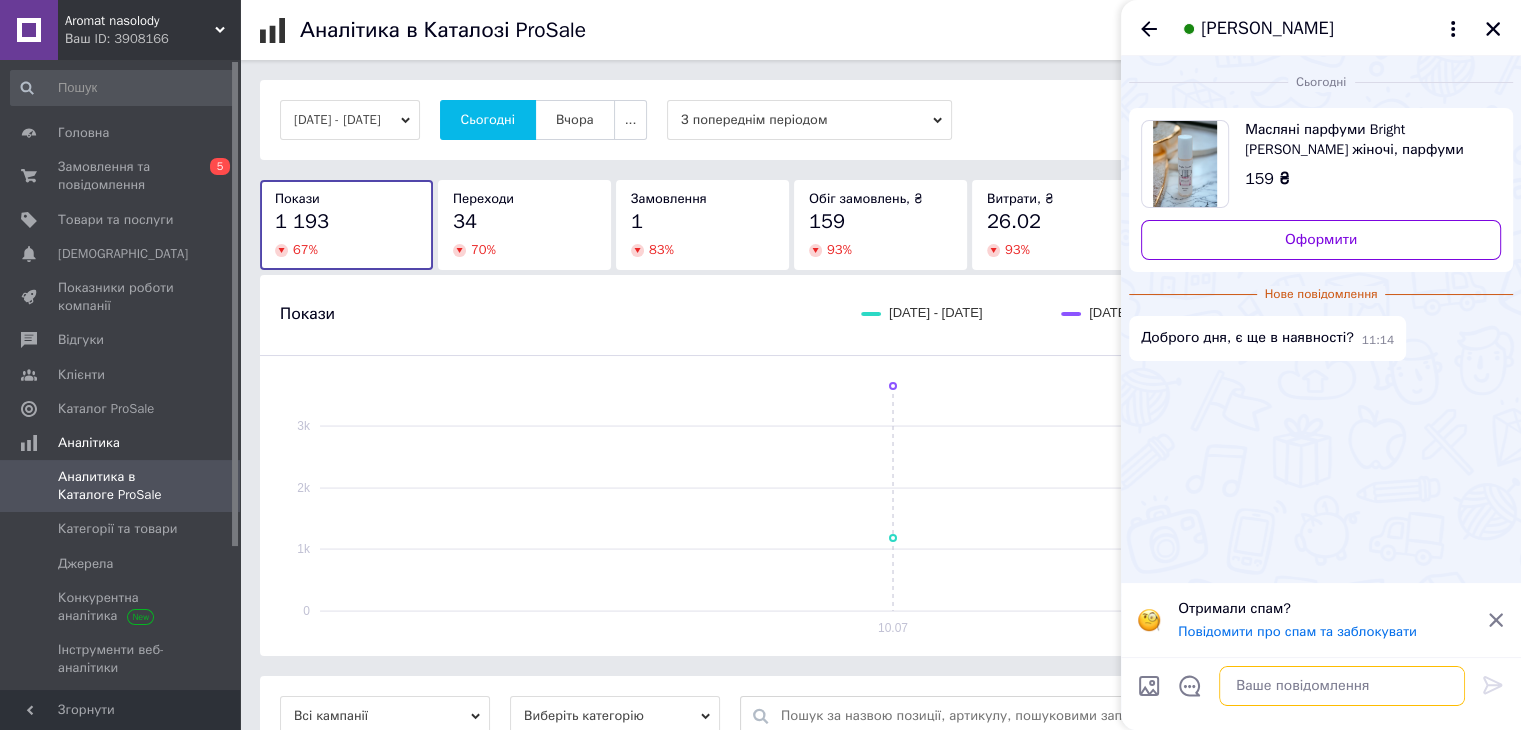 click at bounding box center [1342, 686] 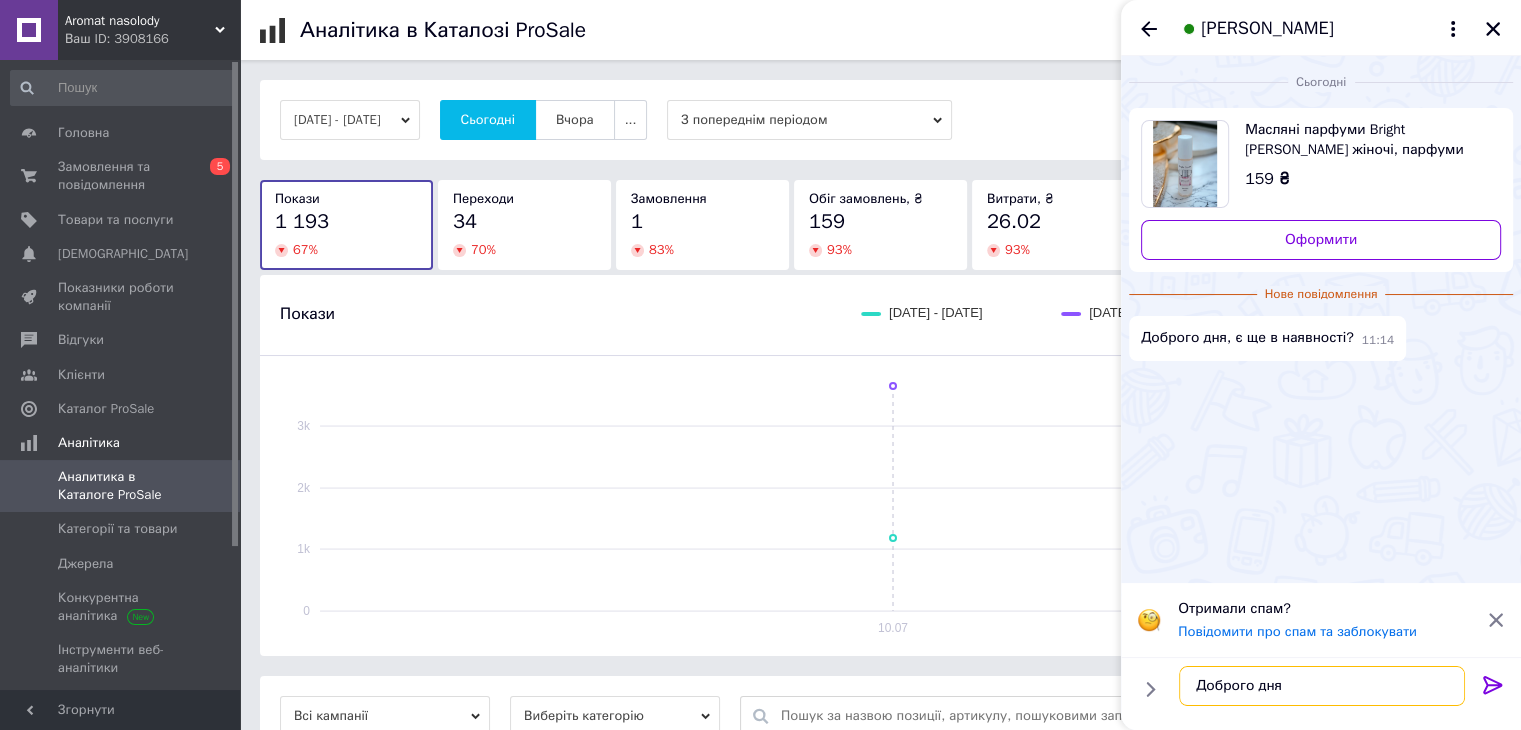 type on "Доброго дня." 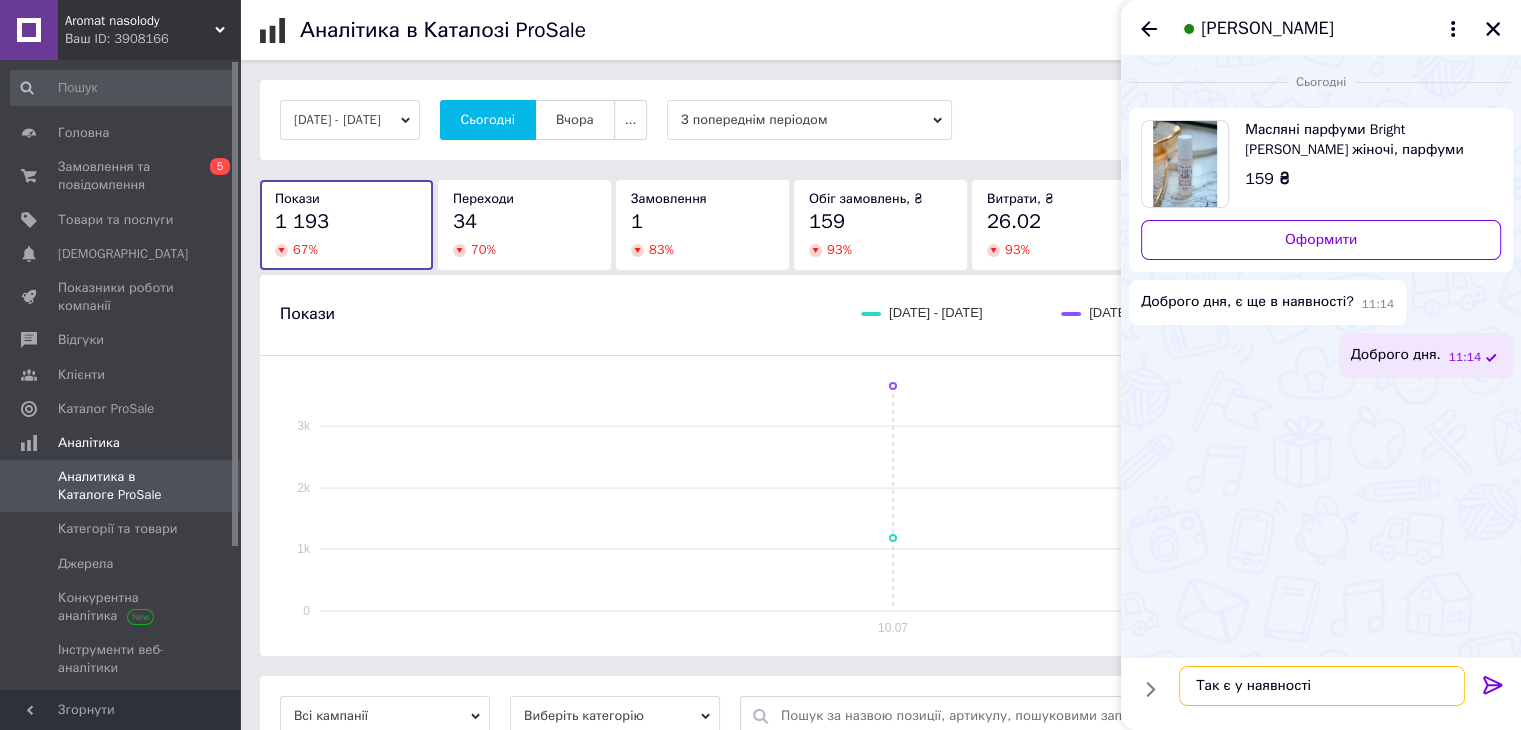 type on "Так є у наявності." 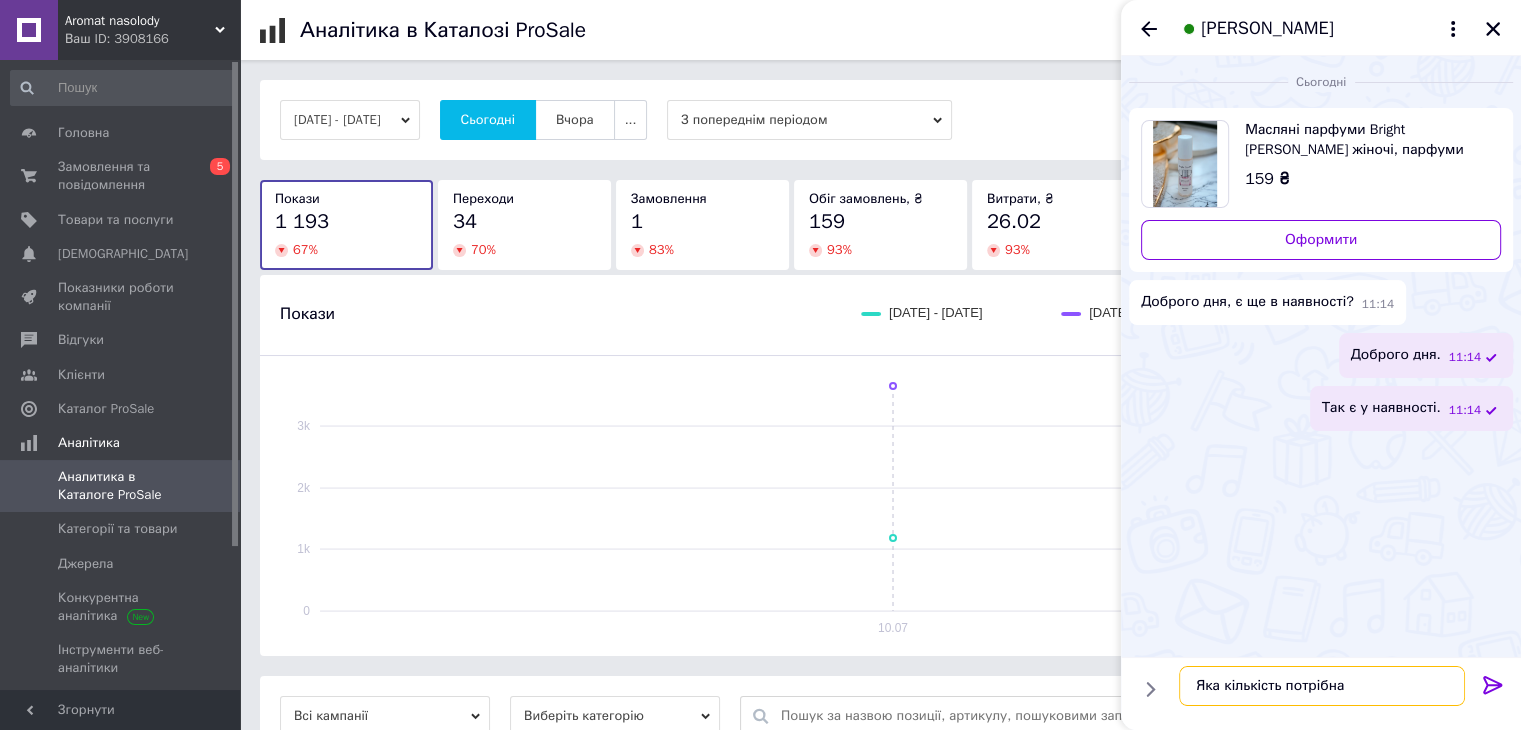 type on "Яка кількість потрібна?" 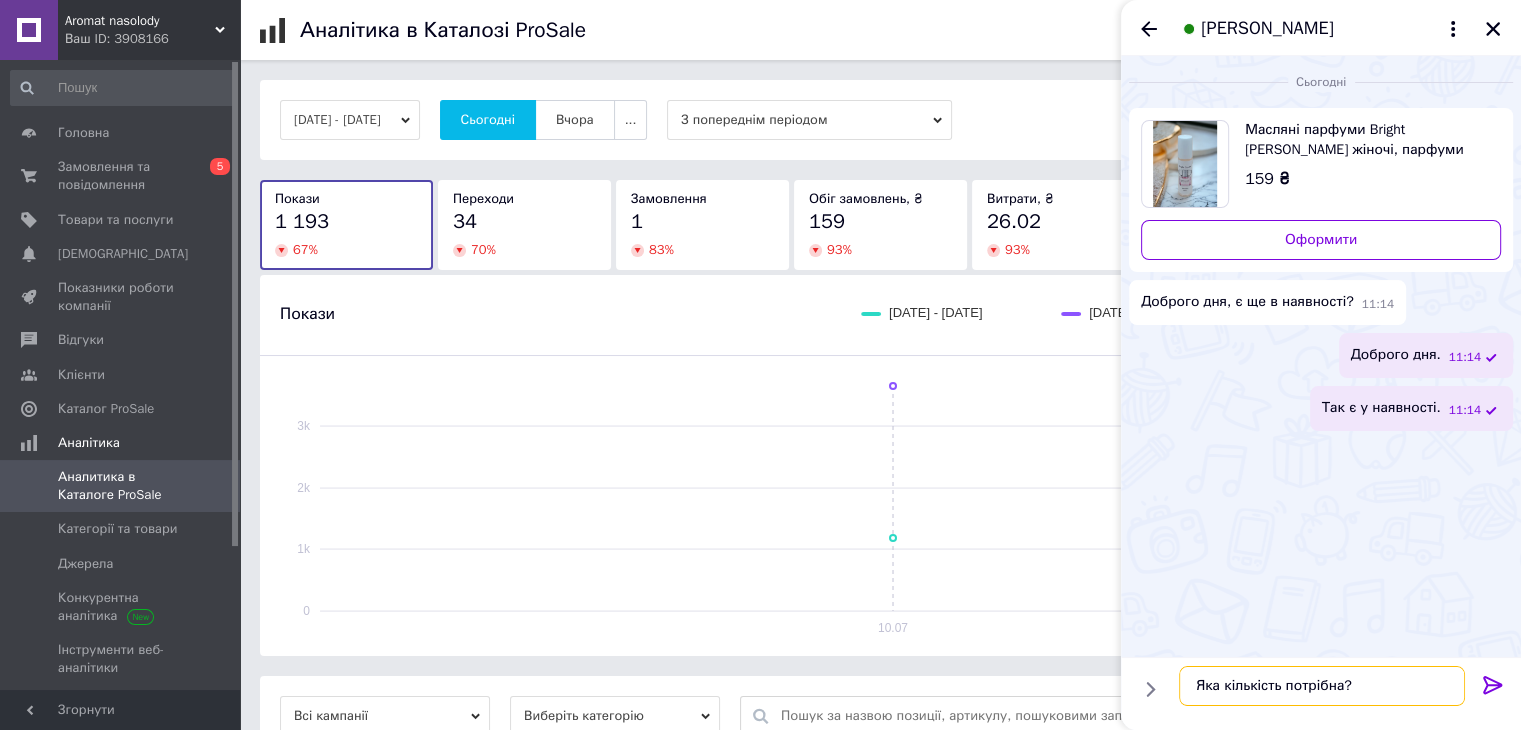 type 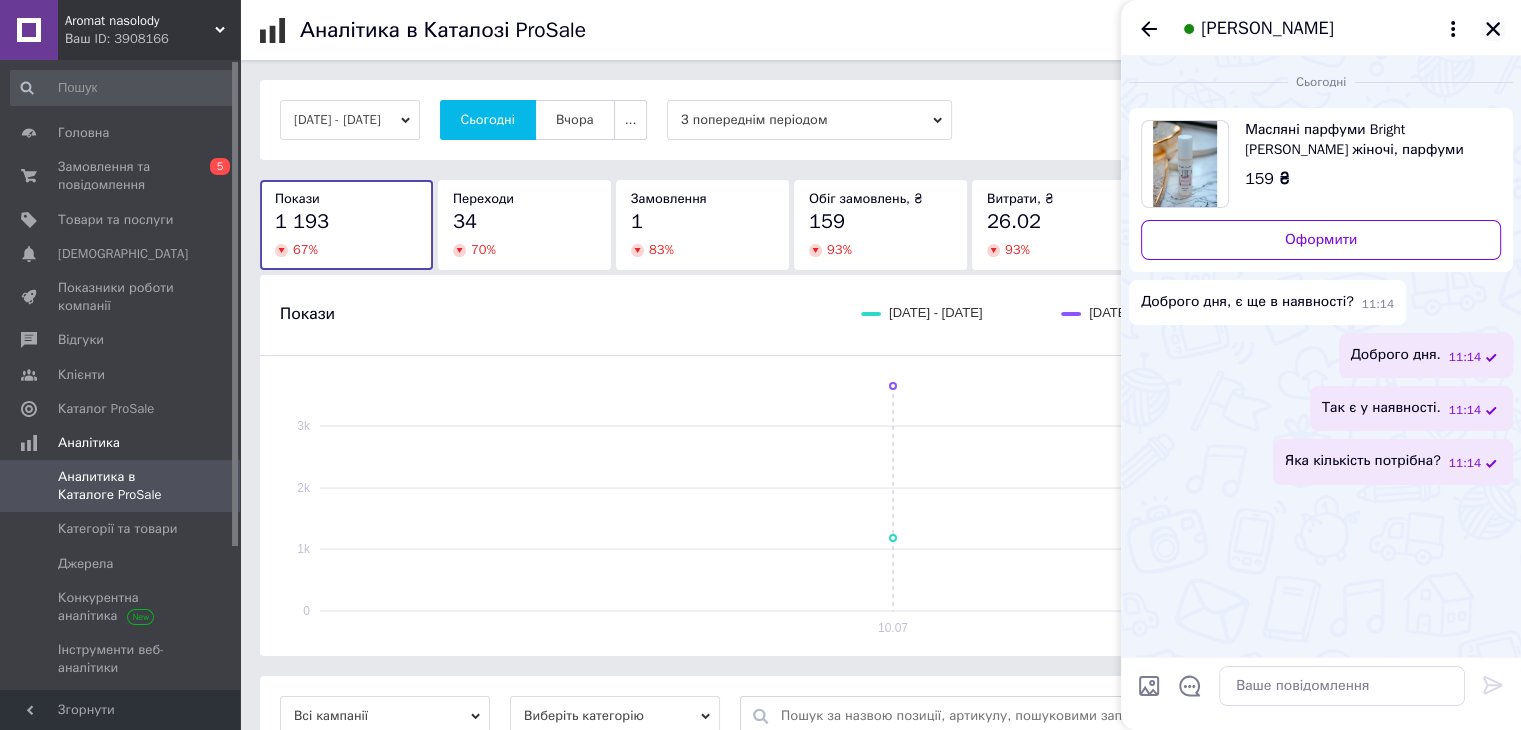 click 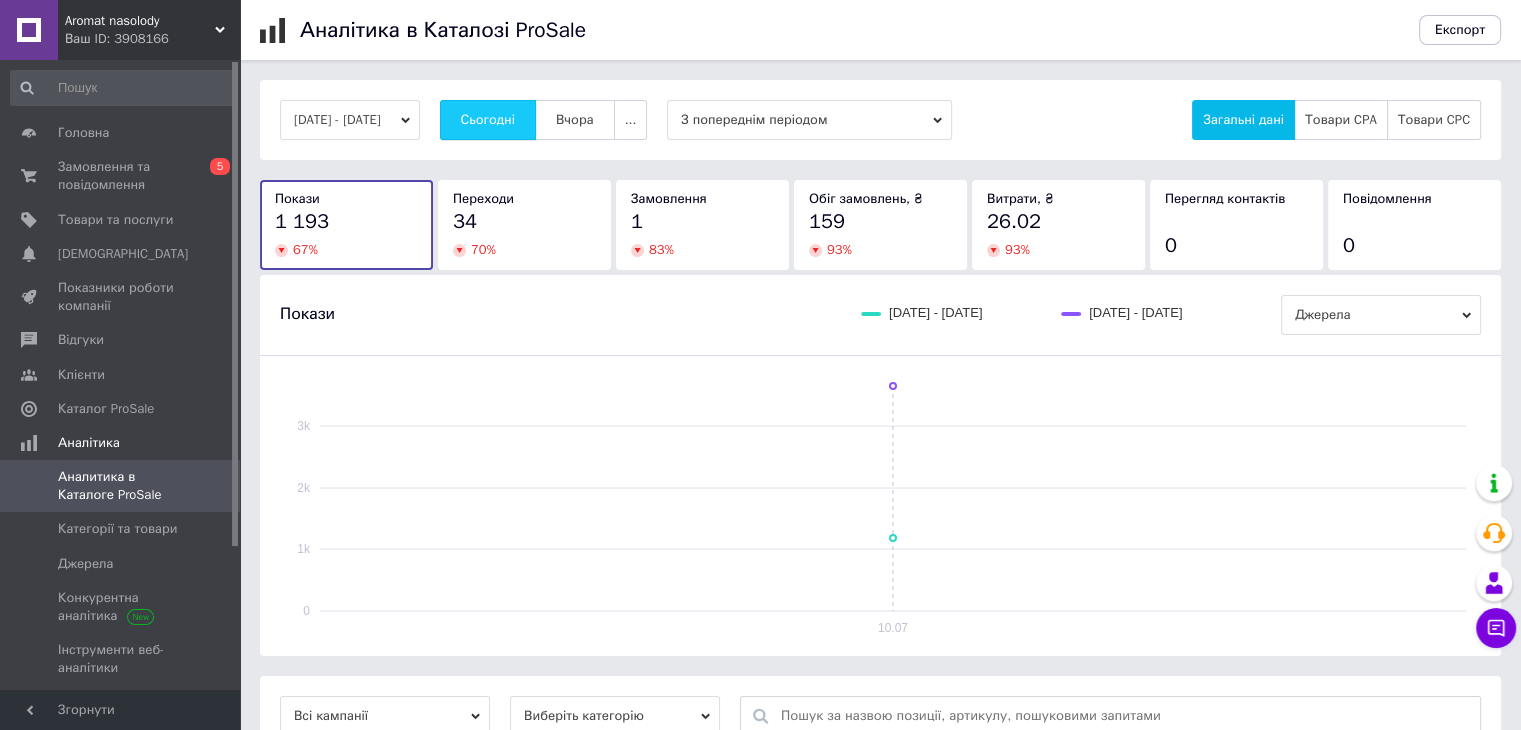 click on "Сьогодні" at bounding box center (488, 120) 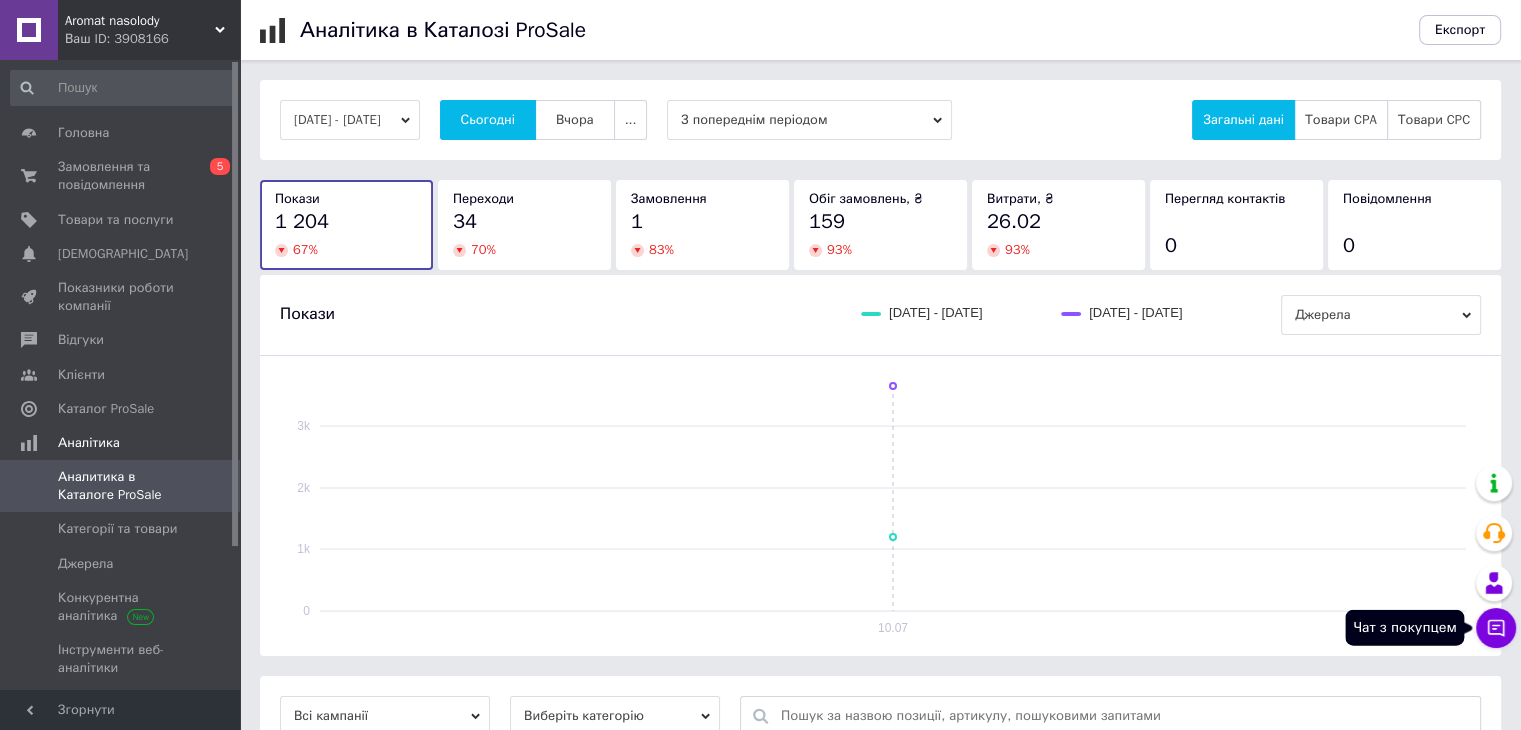 click 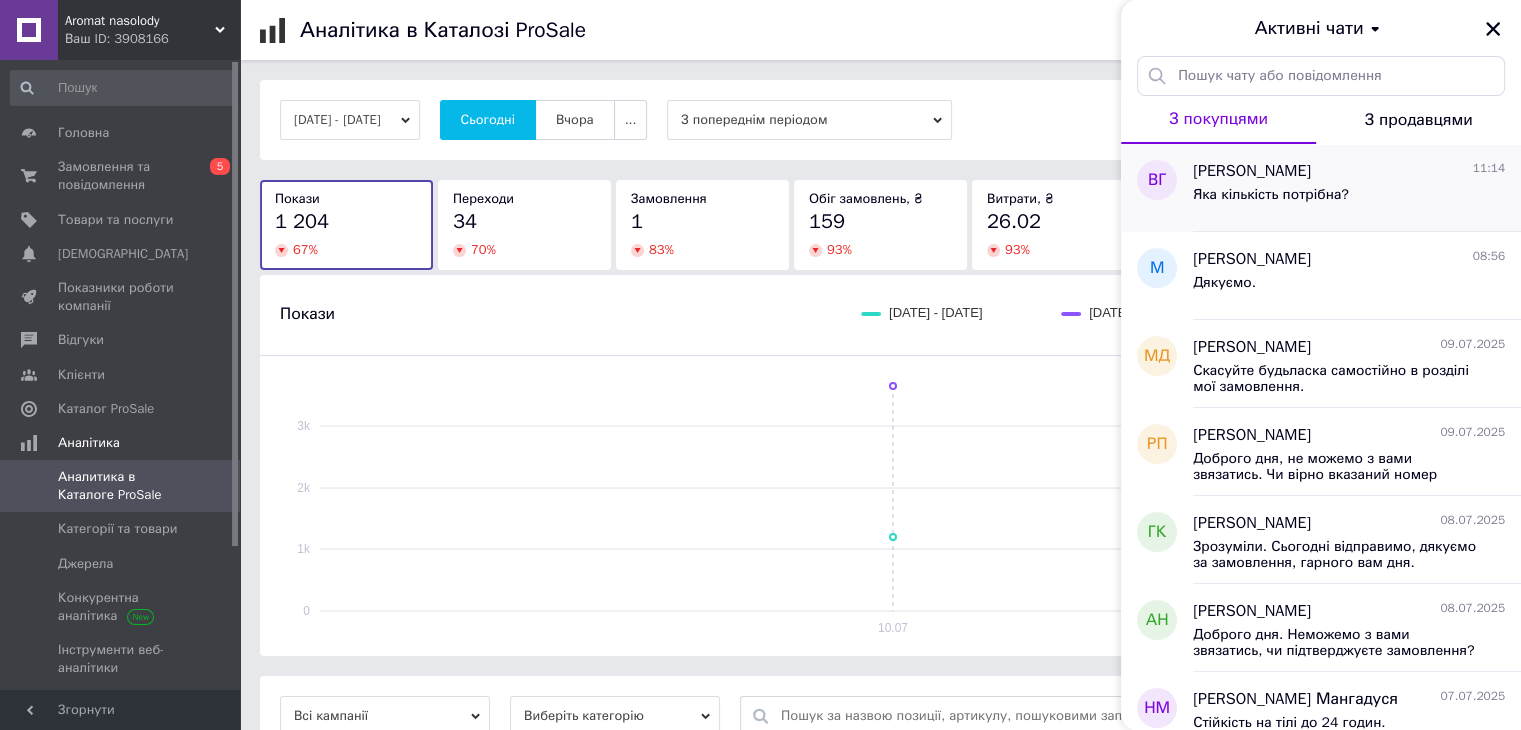 click on "Віталіна Грицак 11:14 Яка кількість потрібна?" at bounding box center [1357, 188] 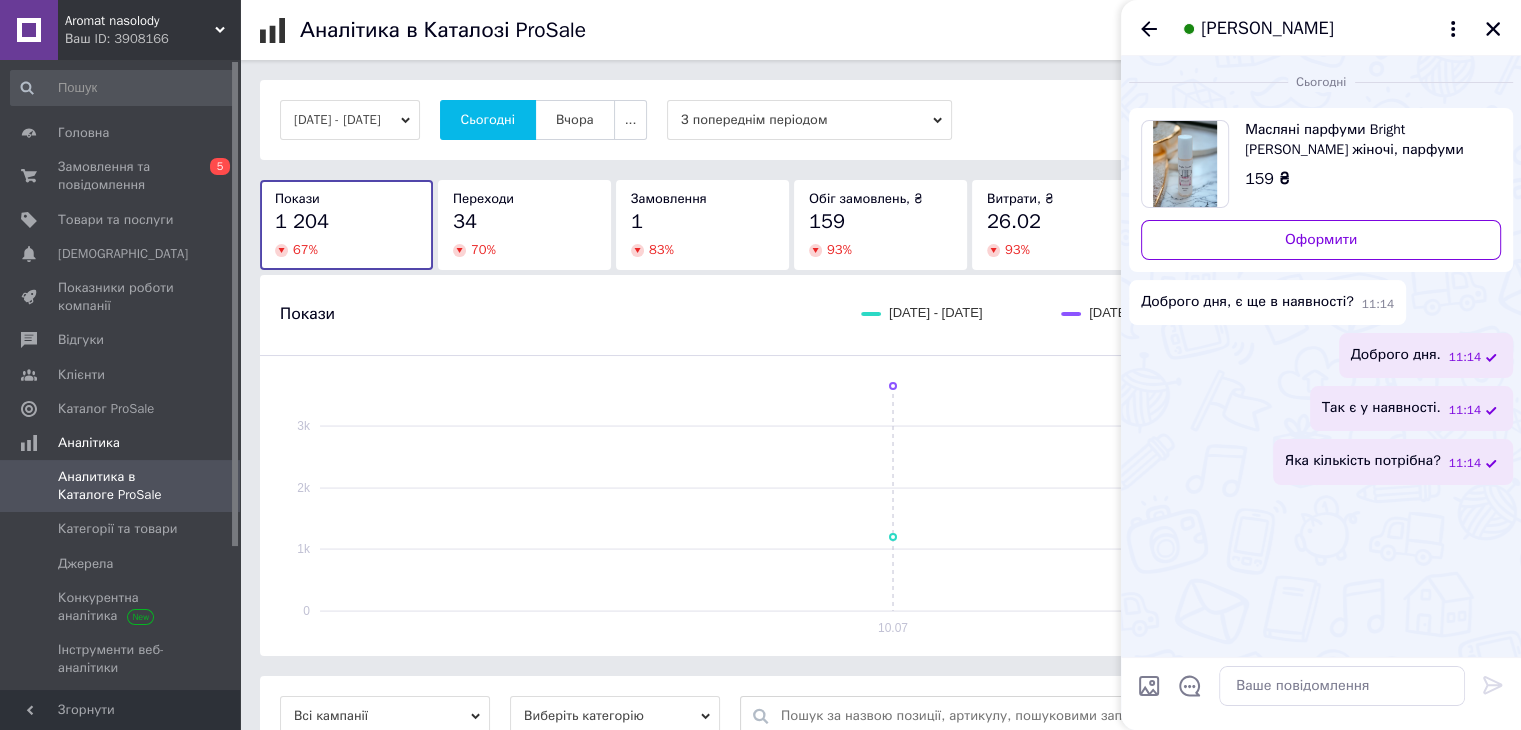 click on "Масляні парфуми Bright Crystal Versace жіночі, парфуми роликові 10 мл." at bounding box center (1365, 140) 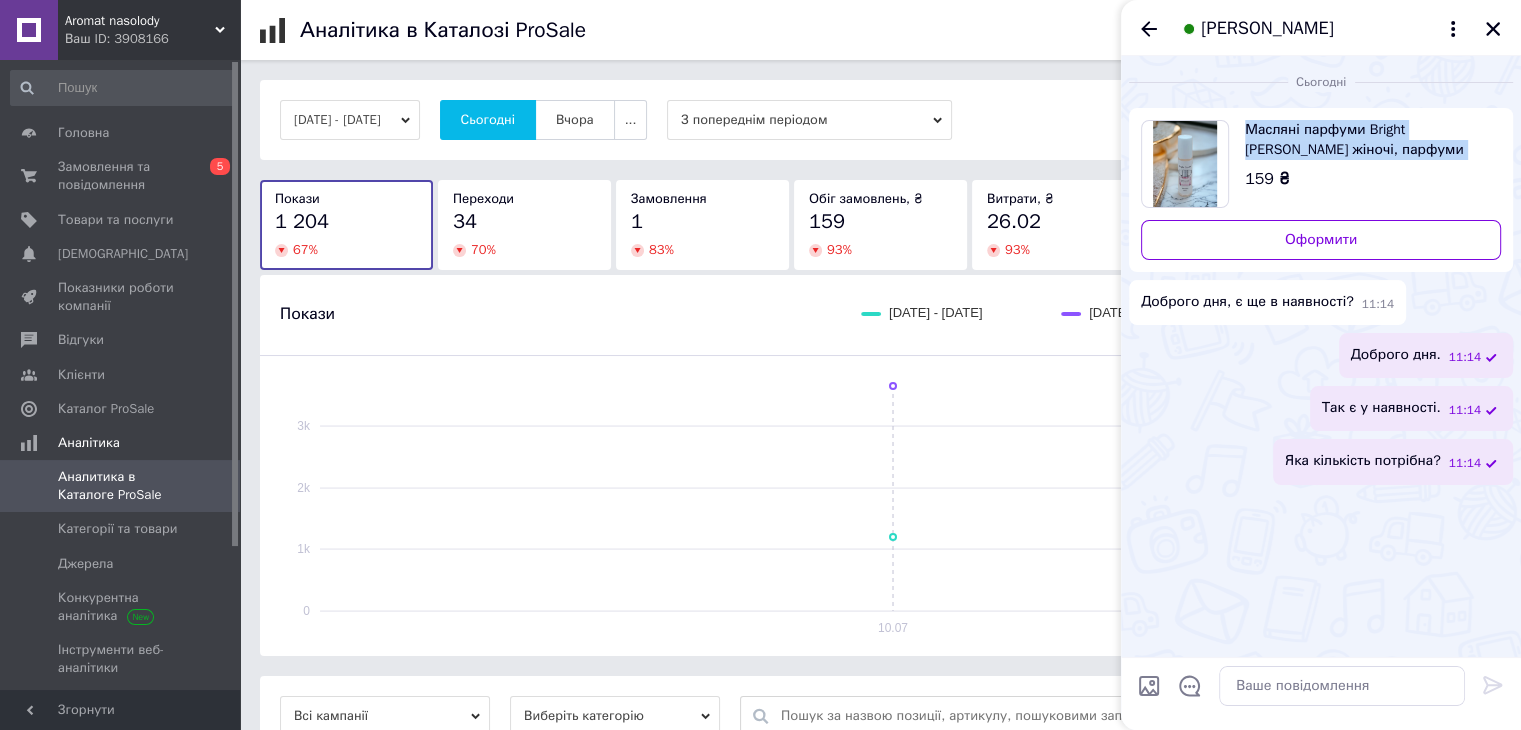 drag, startPoint x: 1244, startPoint y: 111, endPoint x: 1487, endPoint y: 153, distance: 246.60292 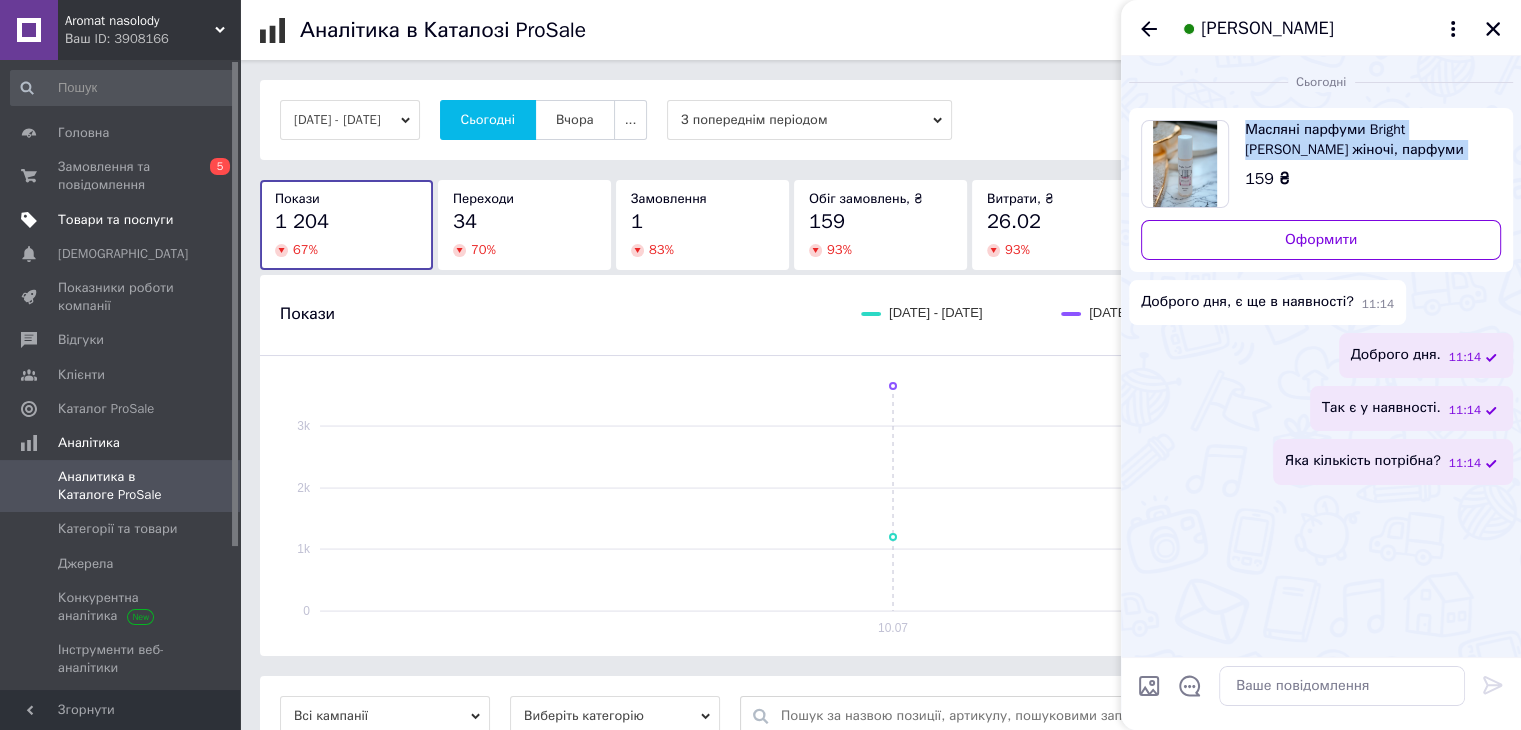 click on "Товари та послуги" at bounding box center [115, 220] 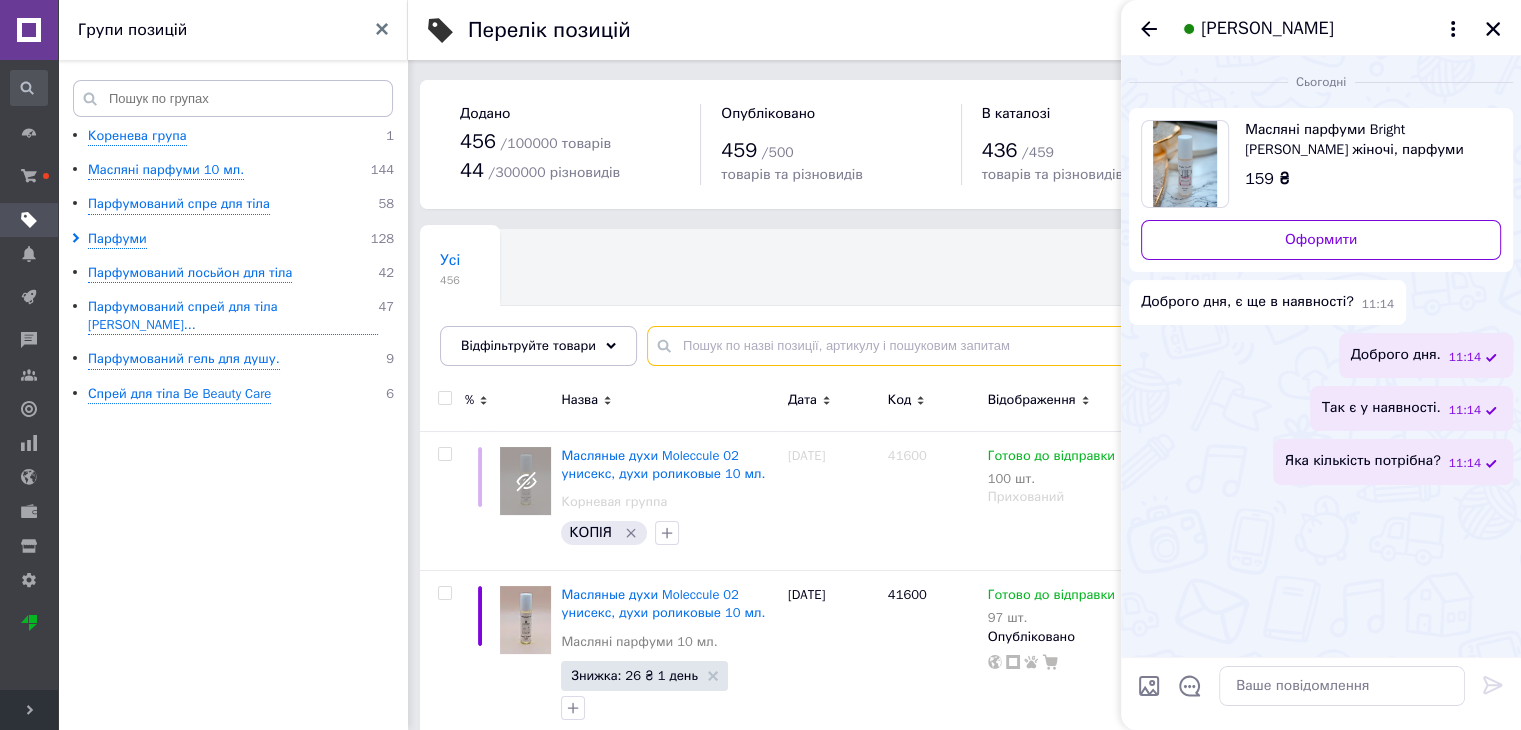 click at bounding box center (1064, 346) 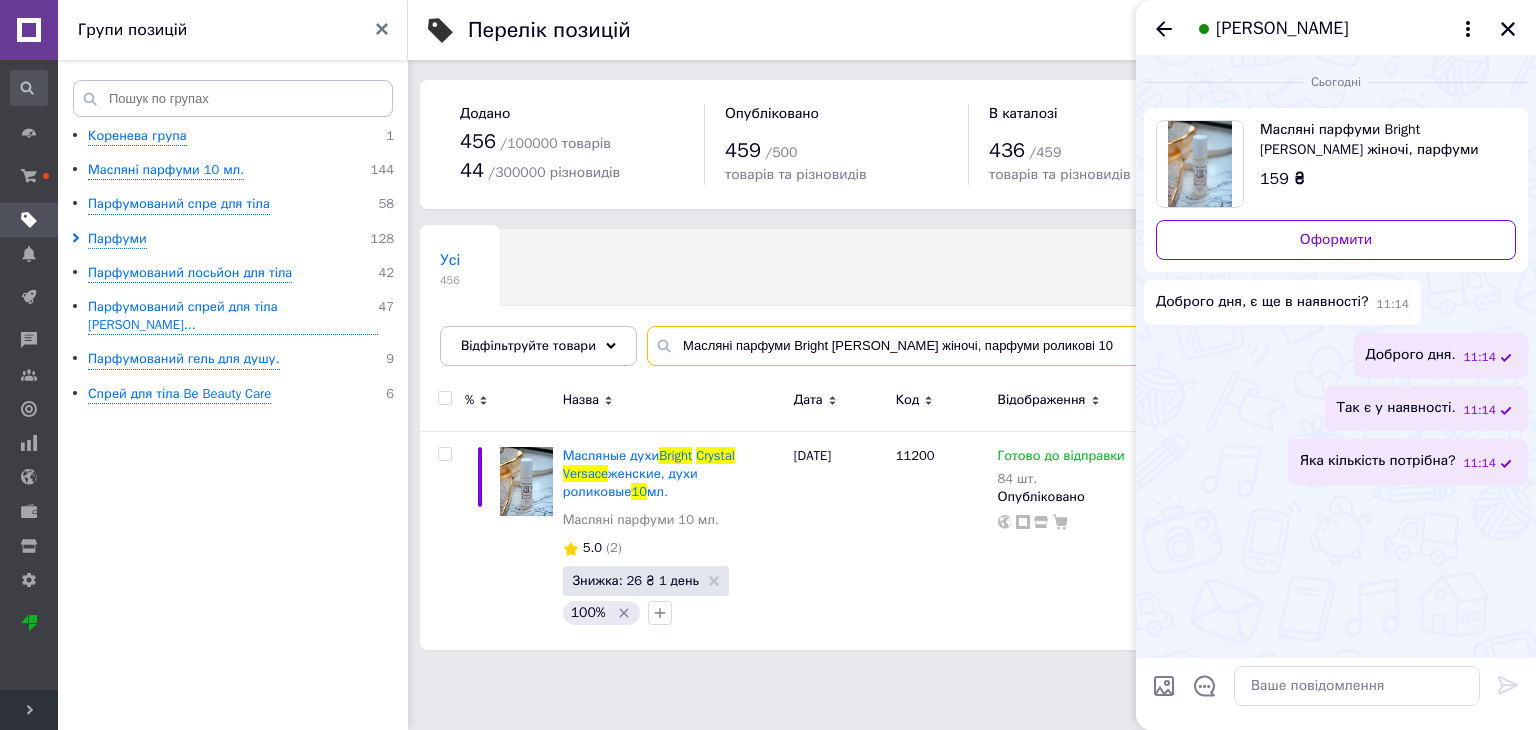 type on "Масляні парфуми Bright Crystal Versace жіночі, парфуми роликові 10" 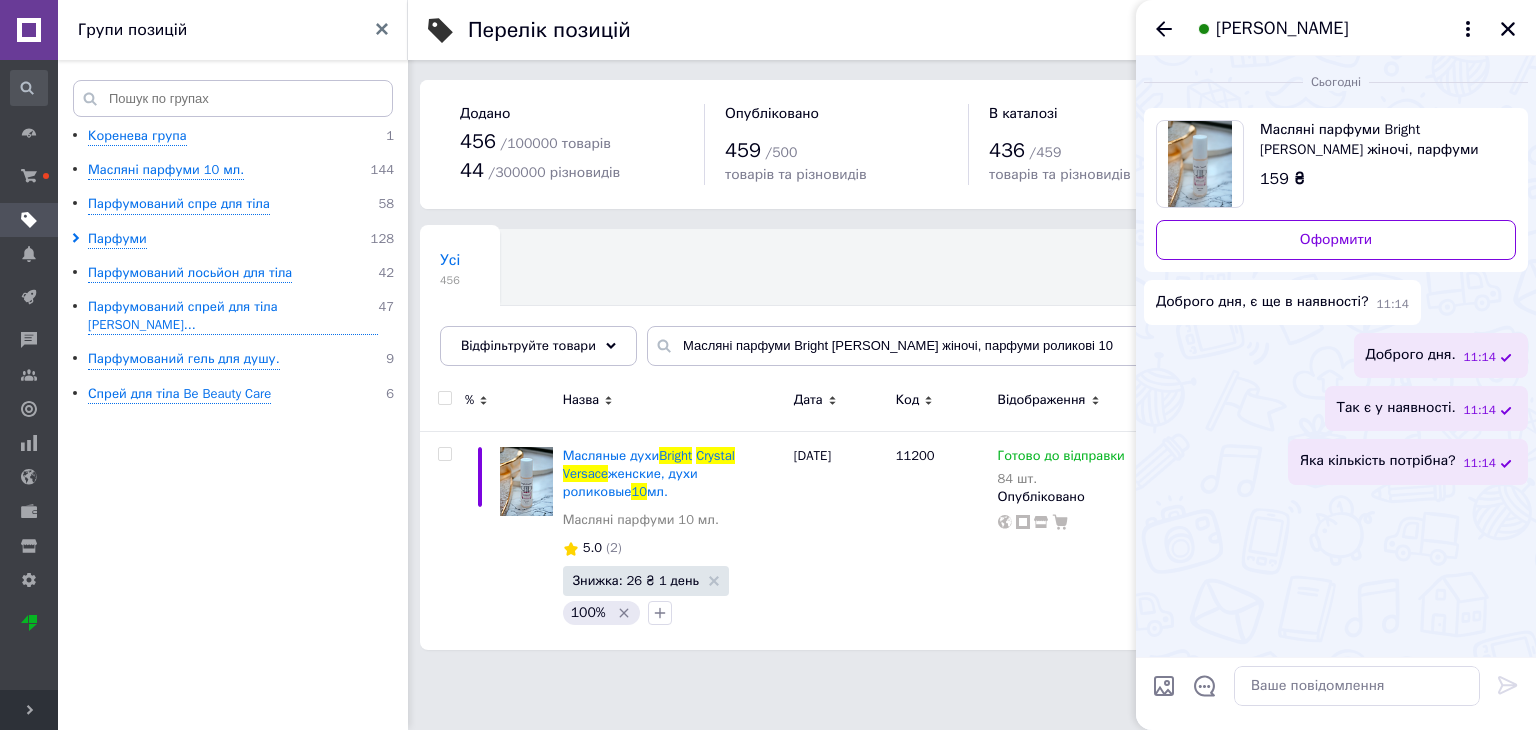 click on "Віталіна Грицак" at bounding box center [1336, 28] 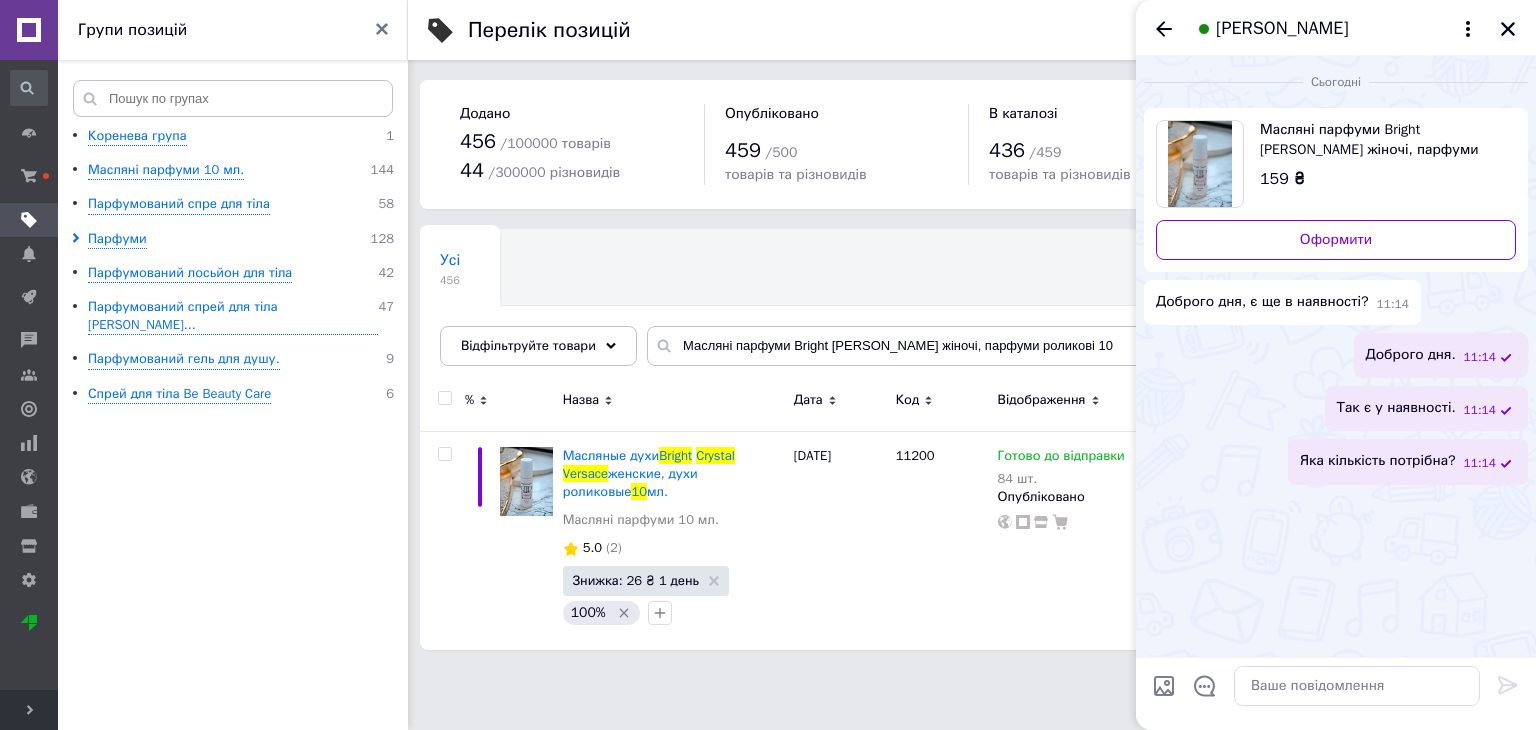 click 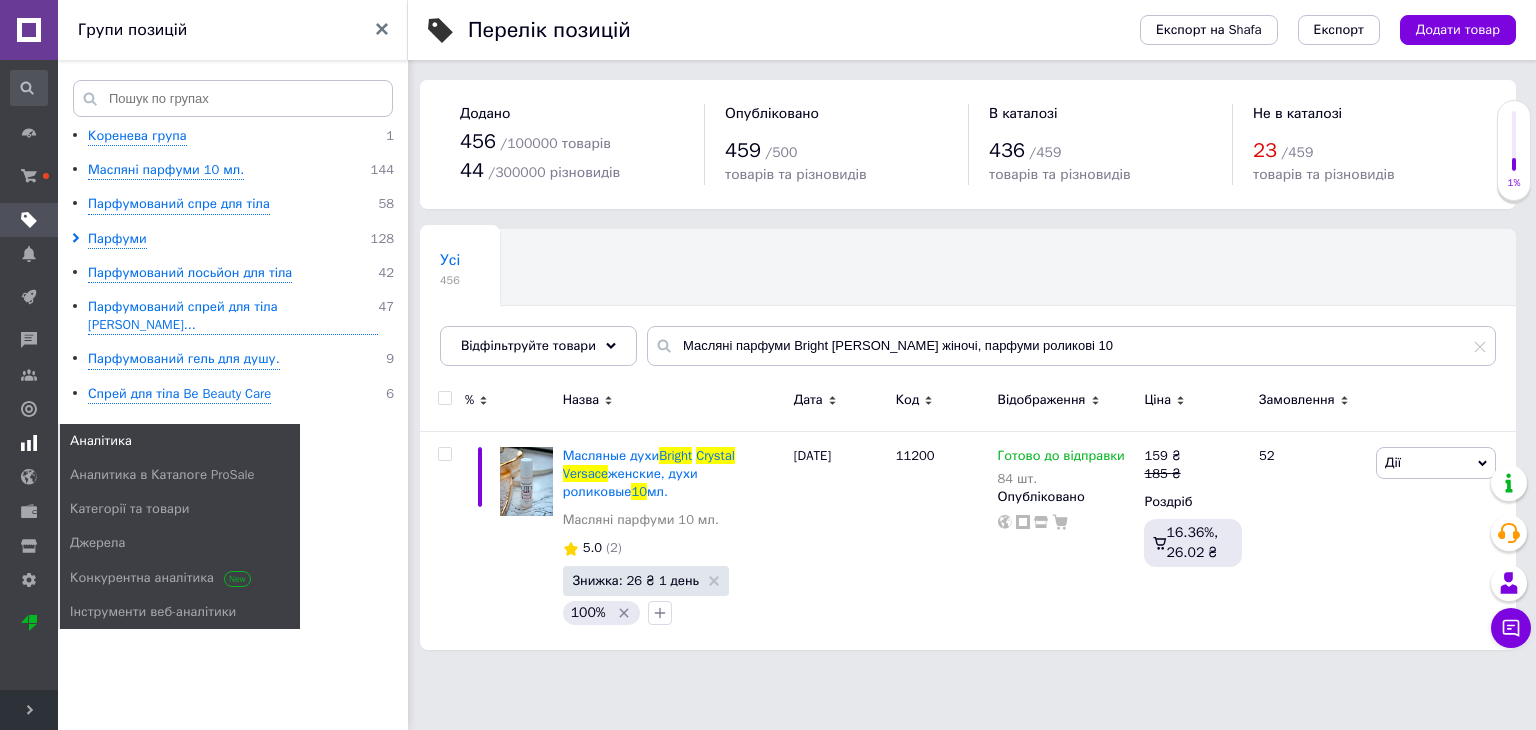 click 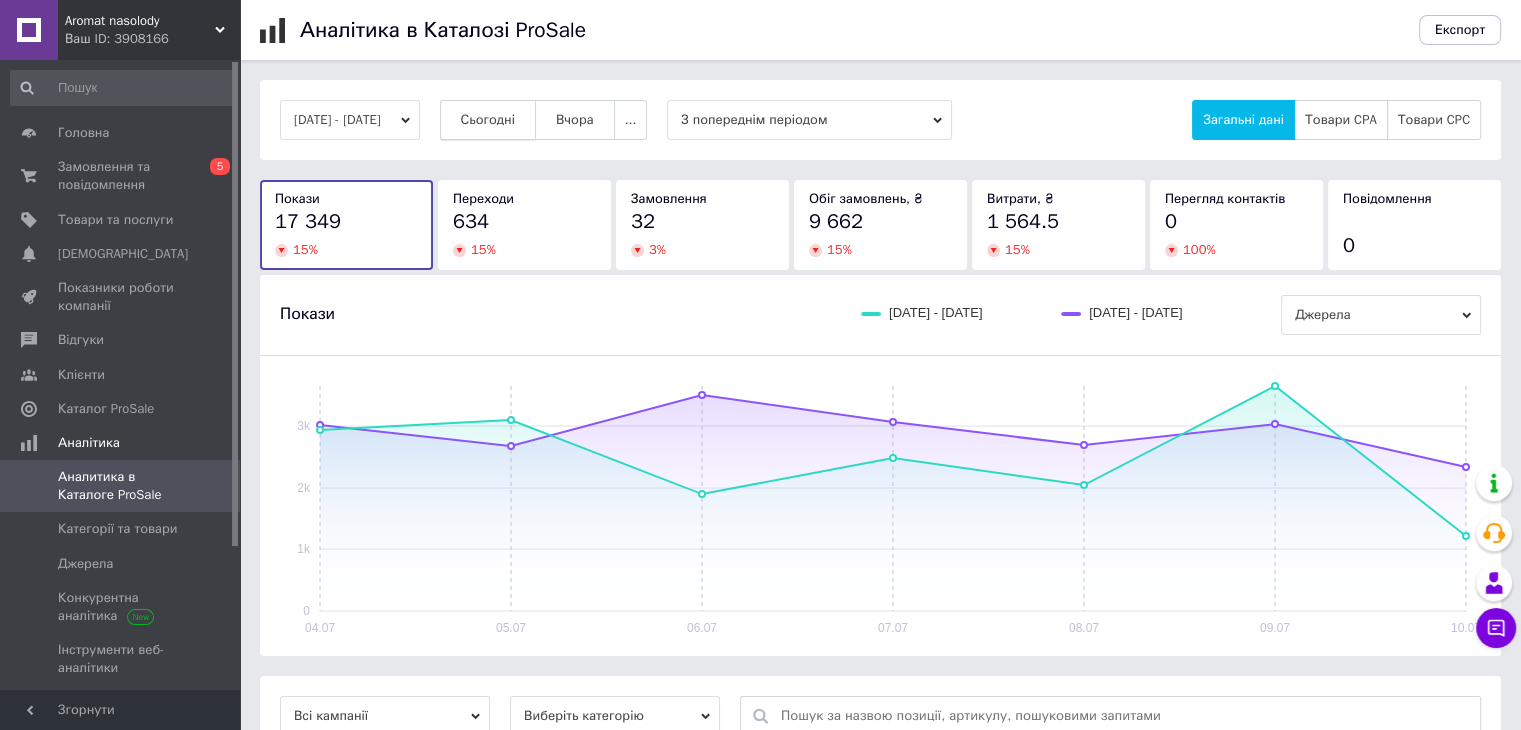 click on "Сьогодні" at bounding box center (488, 120) 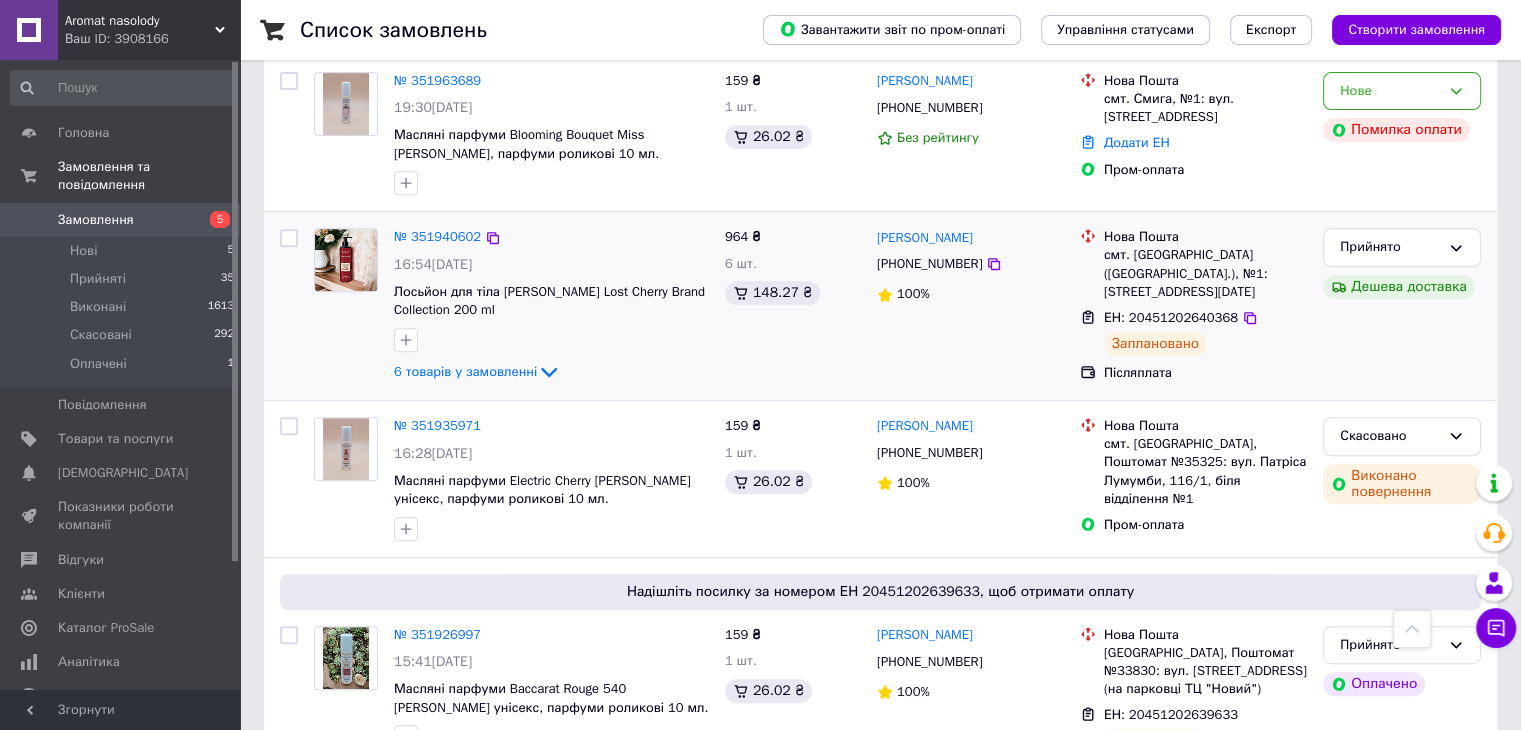 scroll, scrollTop: 700, scrollLeft: 0, axis: vertical 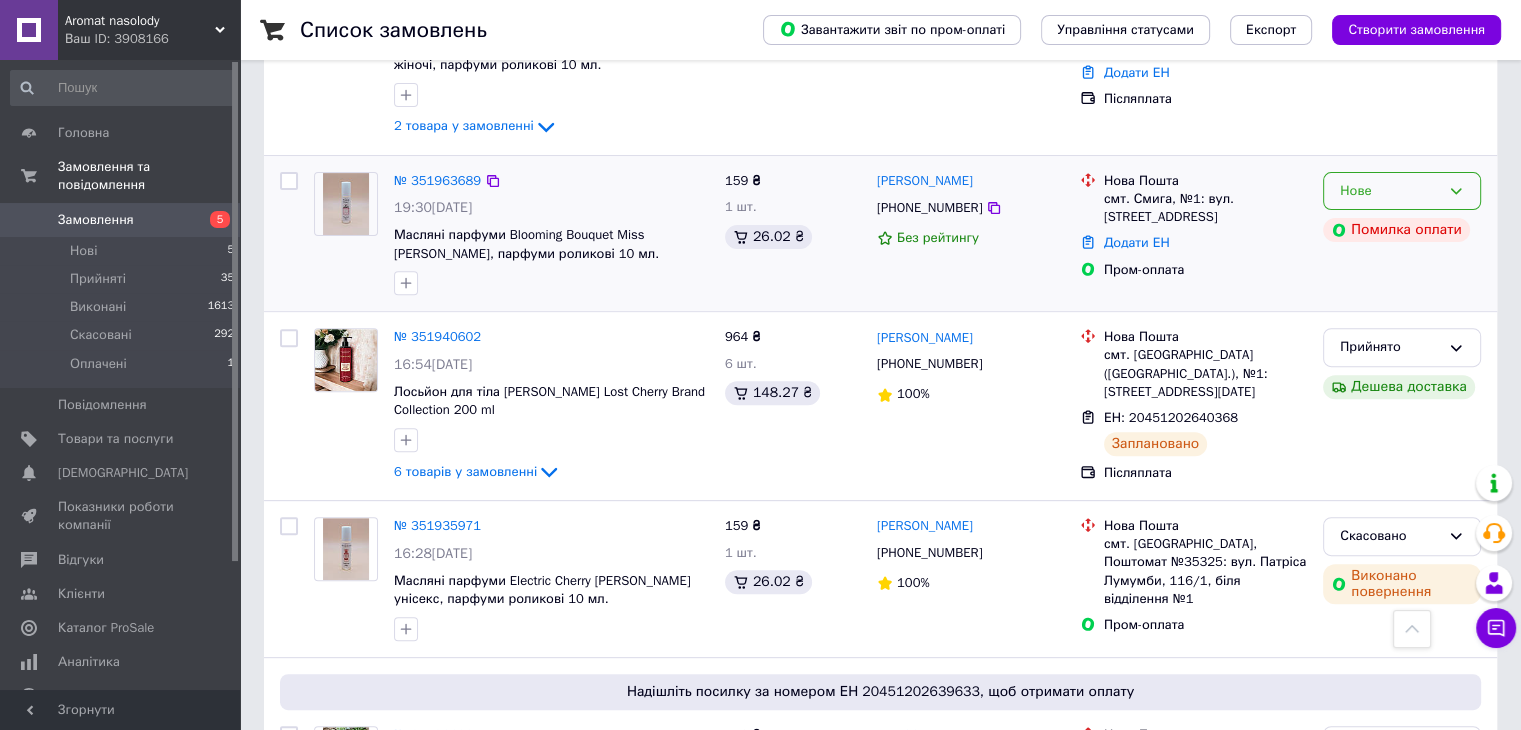 drag, startPoint x: 1407, startPoint y: 185, endPoint x: 1408, endPoint y: 202, distance: 17.029387 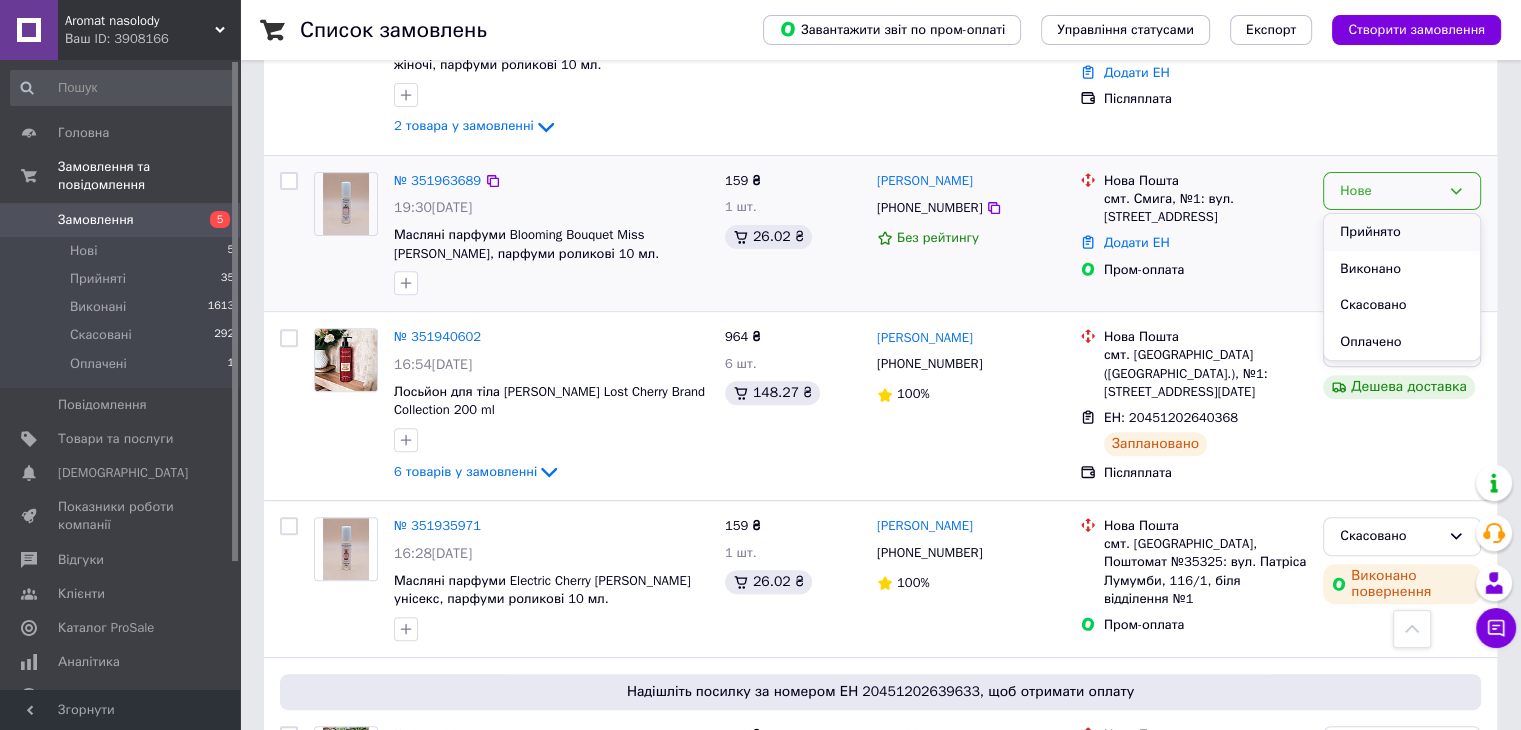click on "Прийнято" at bounding box center (1402, 232) 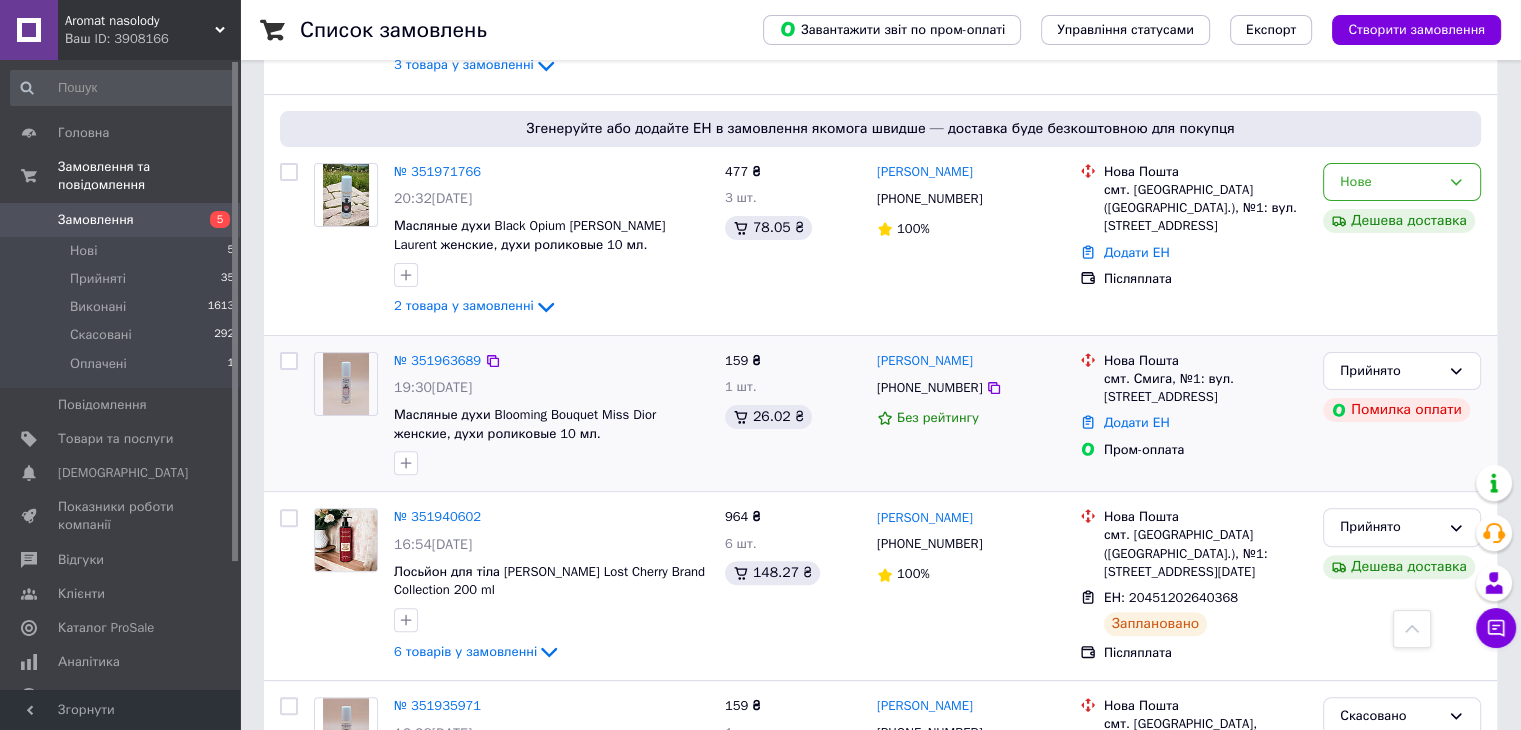 scroll, scrollTop: 500, scrollLeft: 0, axis: vertical 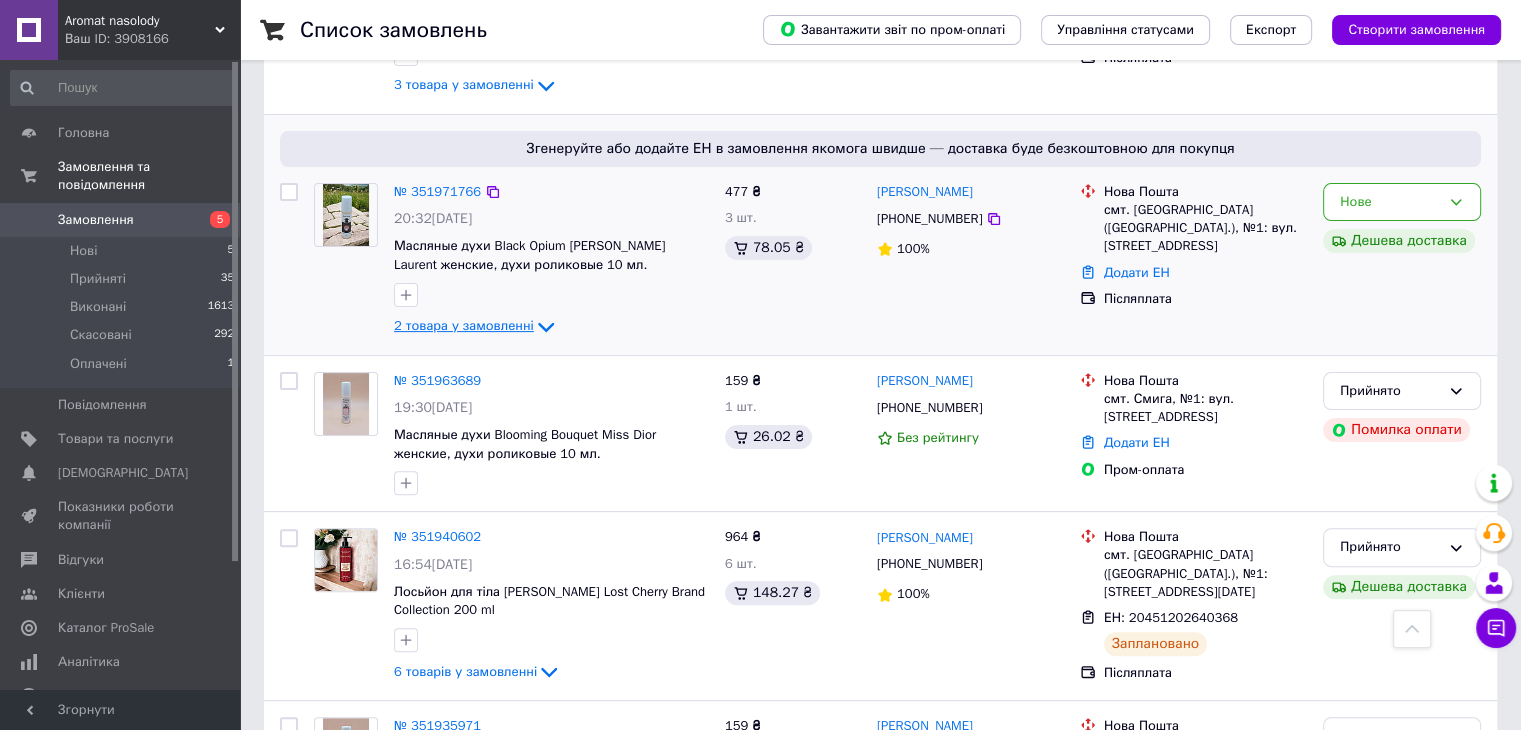 click 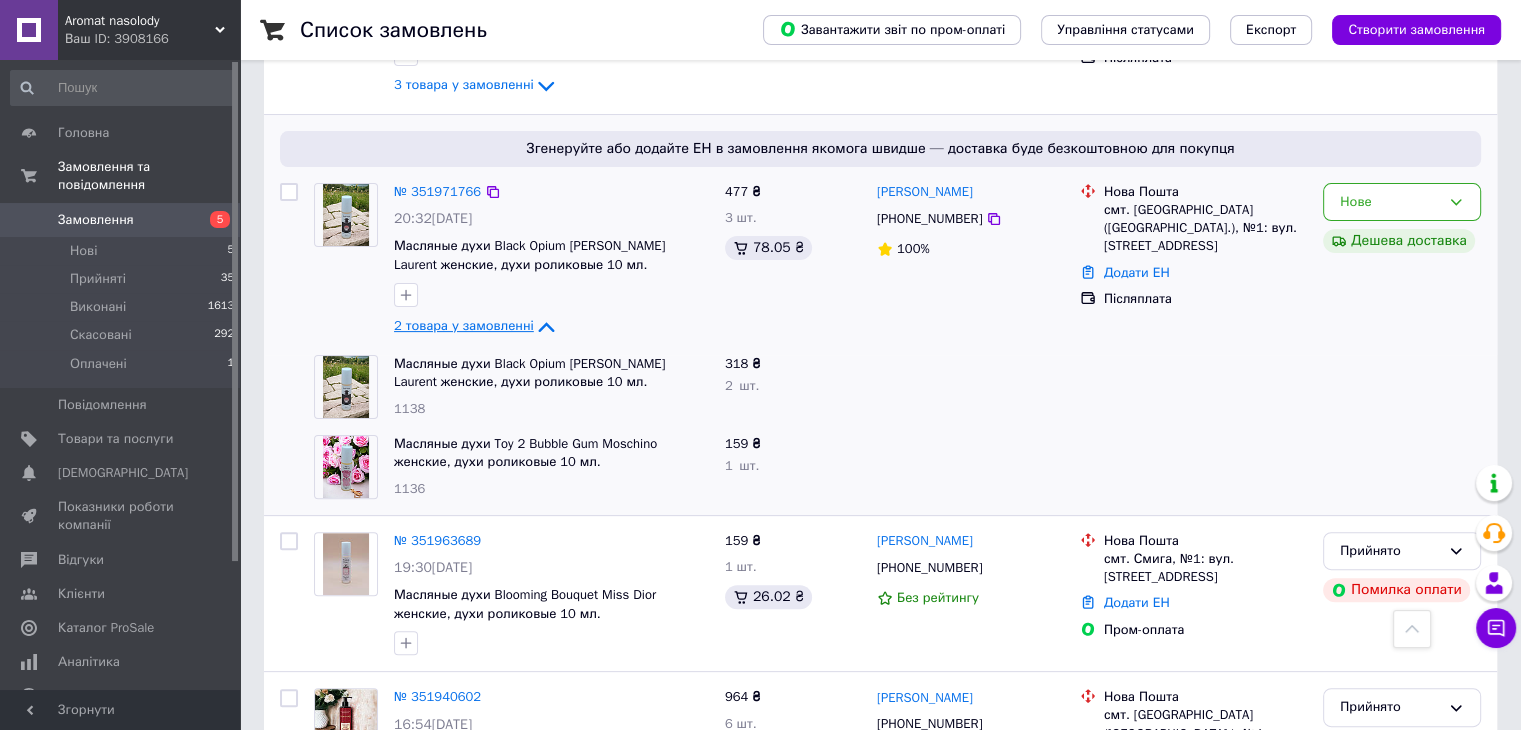 click 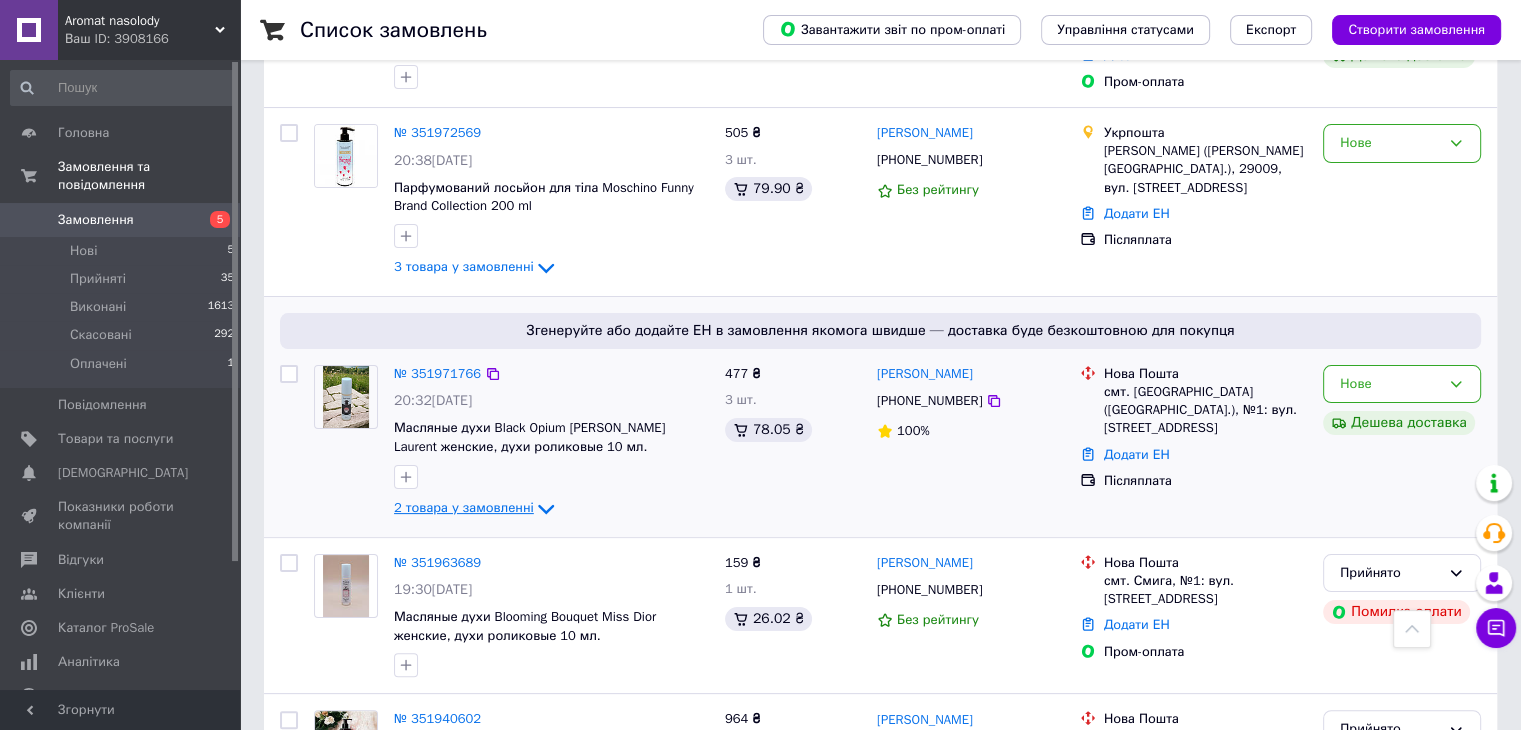 scroll, scrollTop: 300, scrollLeft: 0, axis: vertical 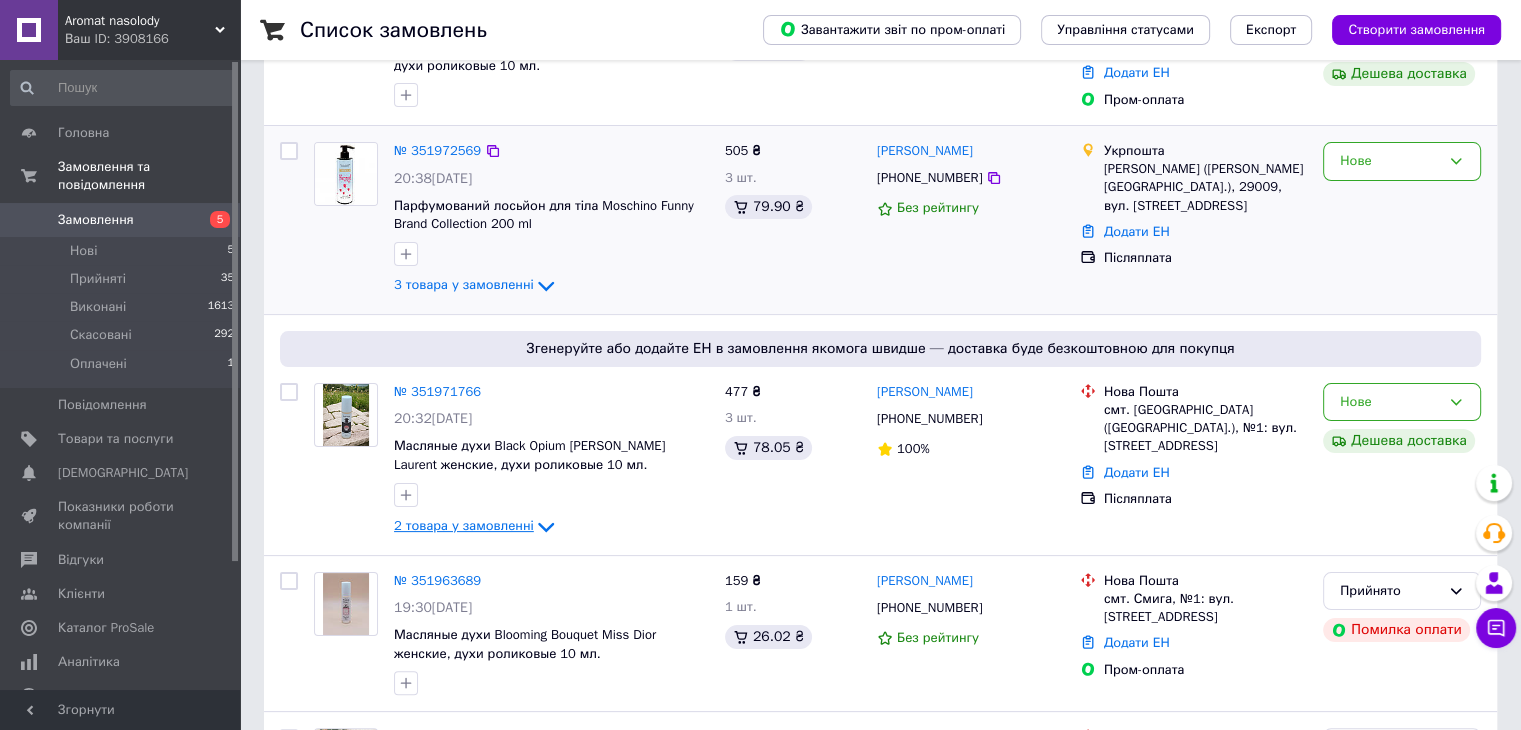 click on "3 товара у замовленні" 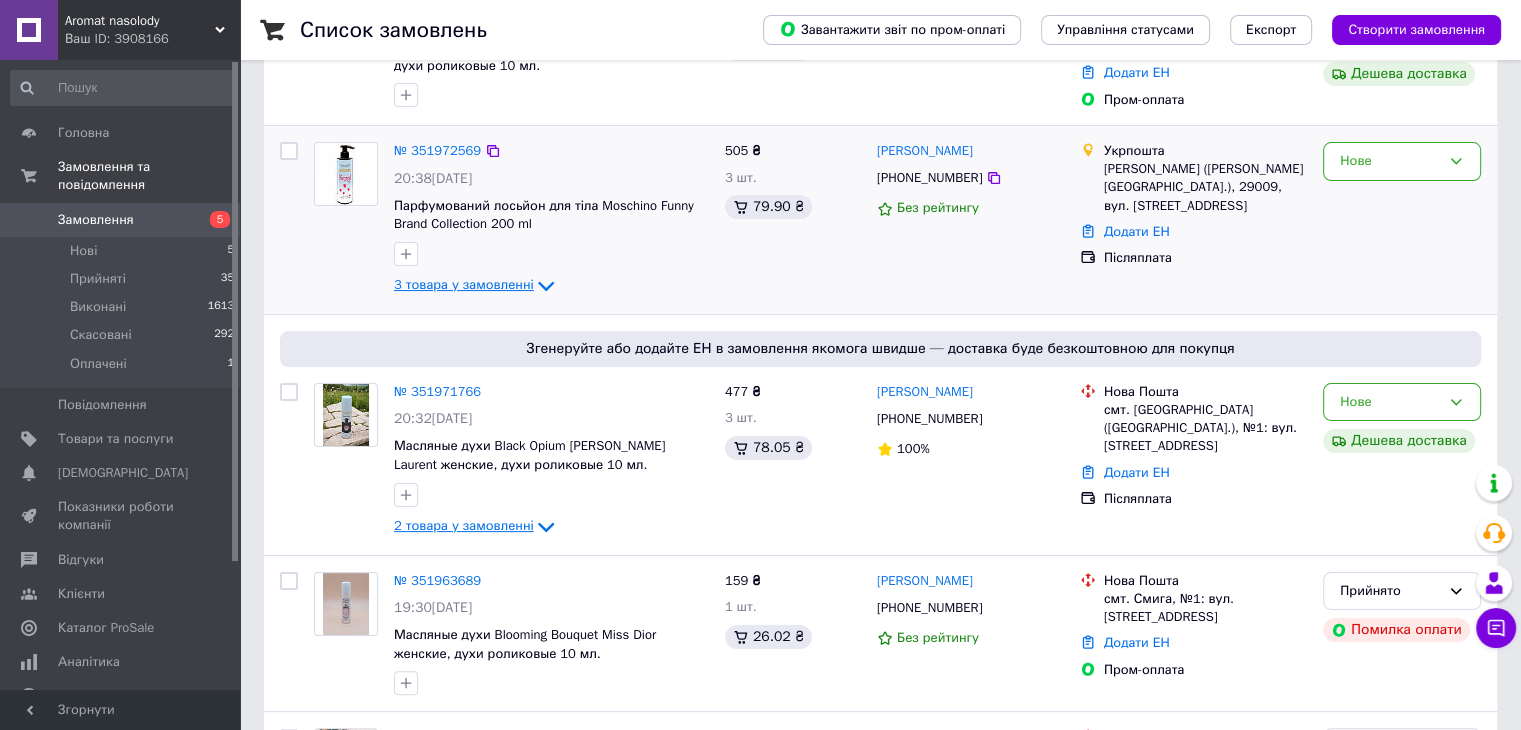 click 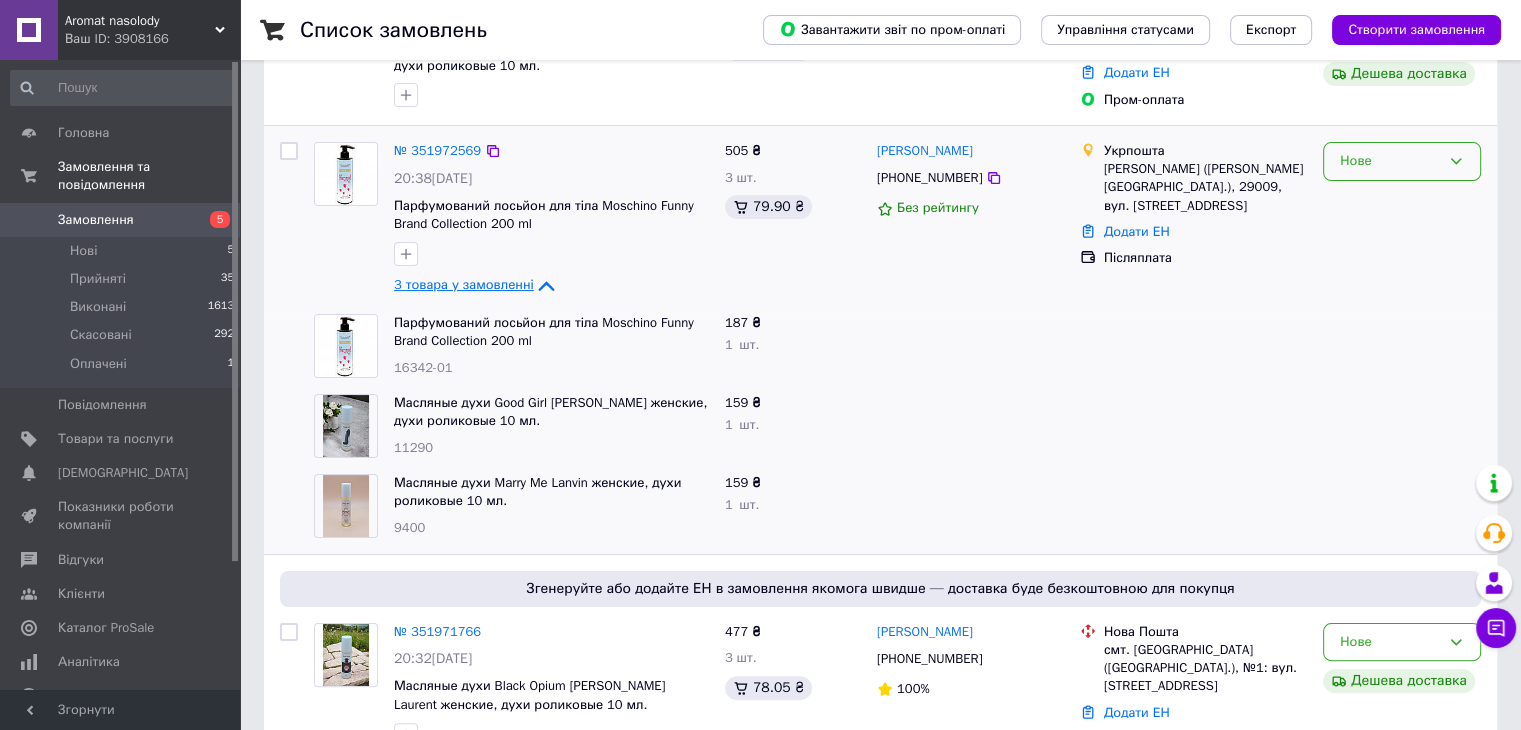 click on "Нове" at bounding box center [1402, 161] 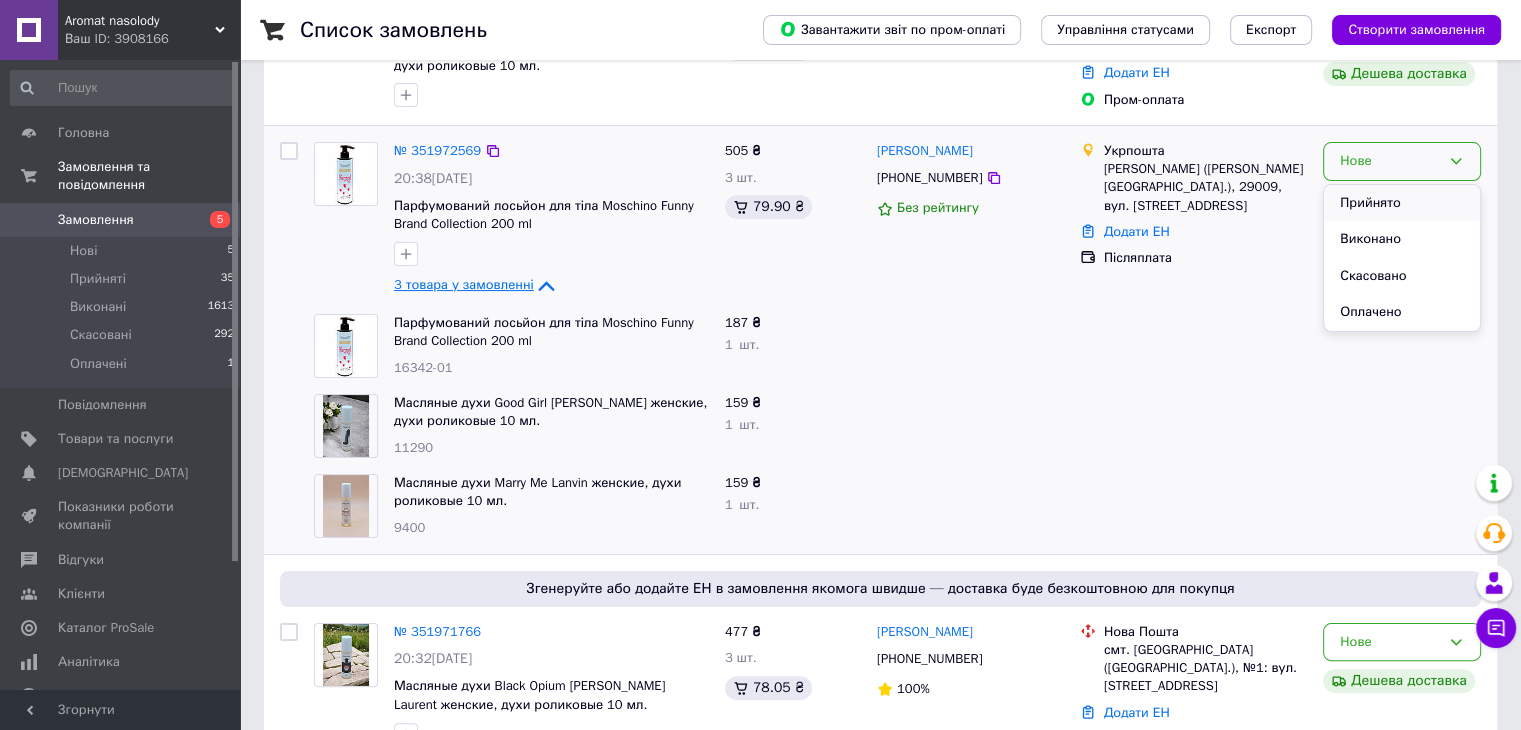 click on "Прийнято" at bounding box center [1402, 203] 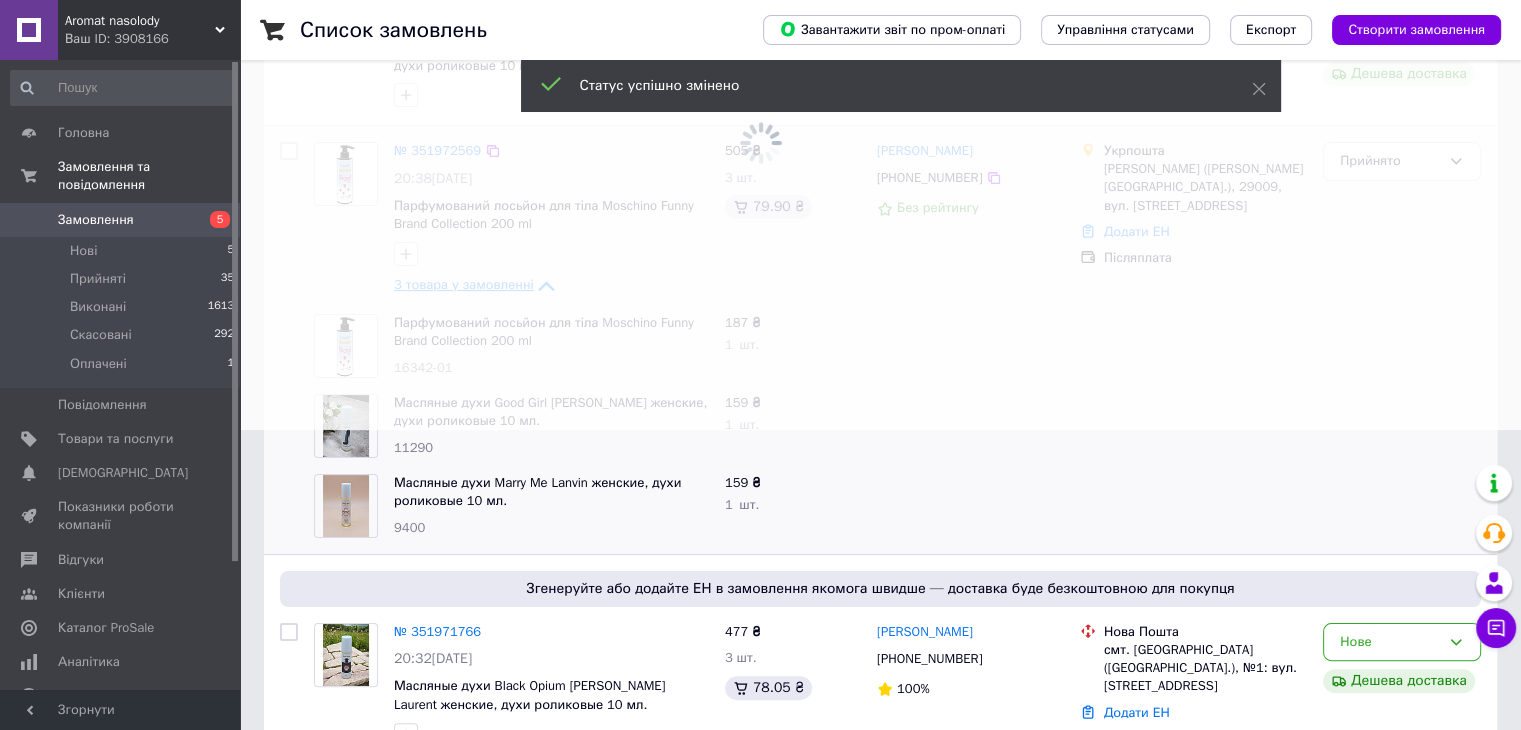 click at bounding box center (760, 65) 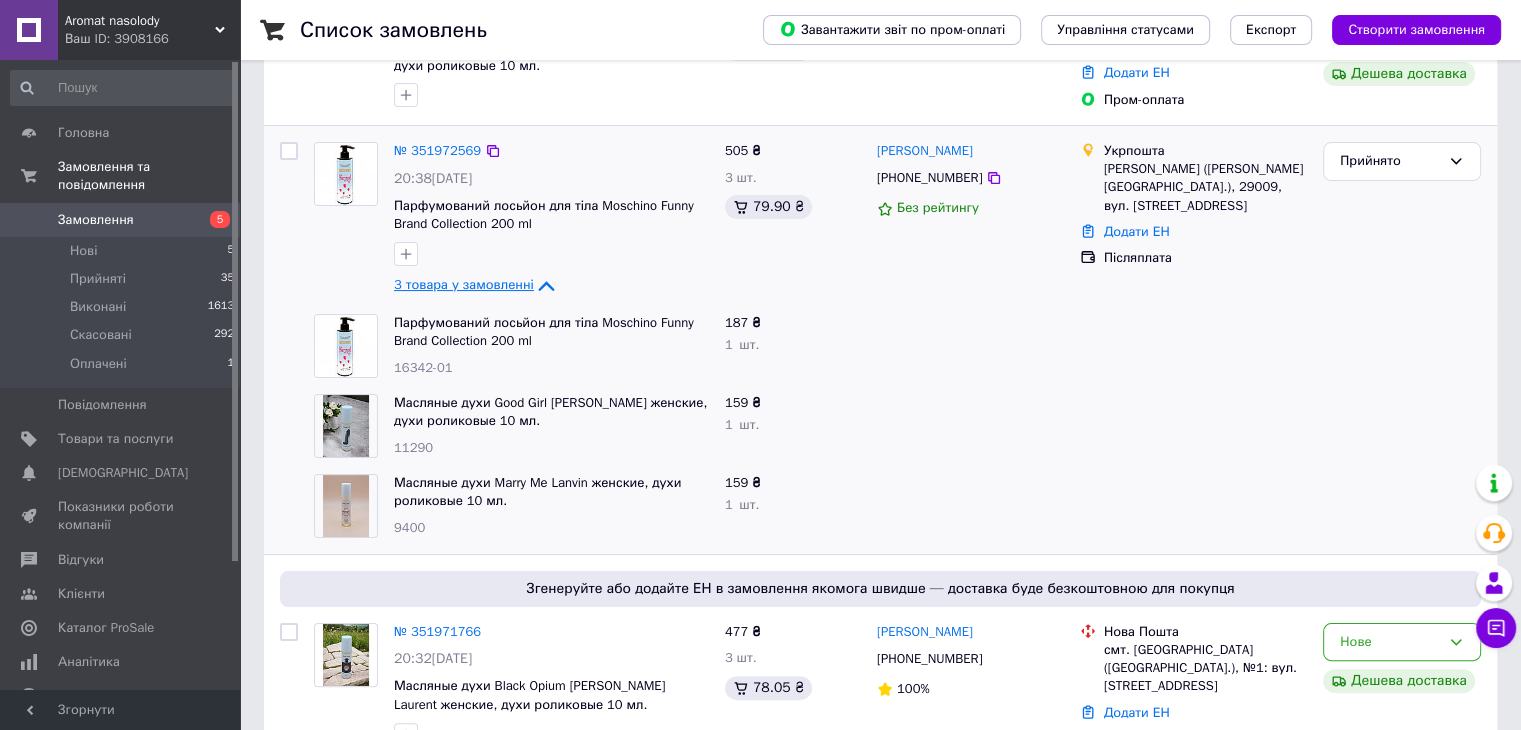 click 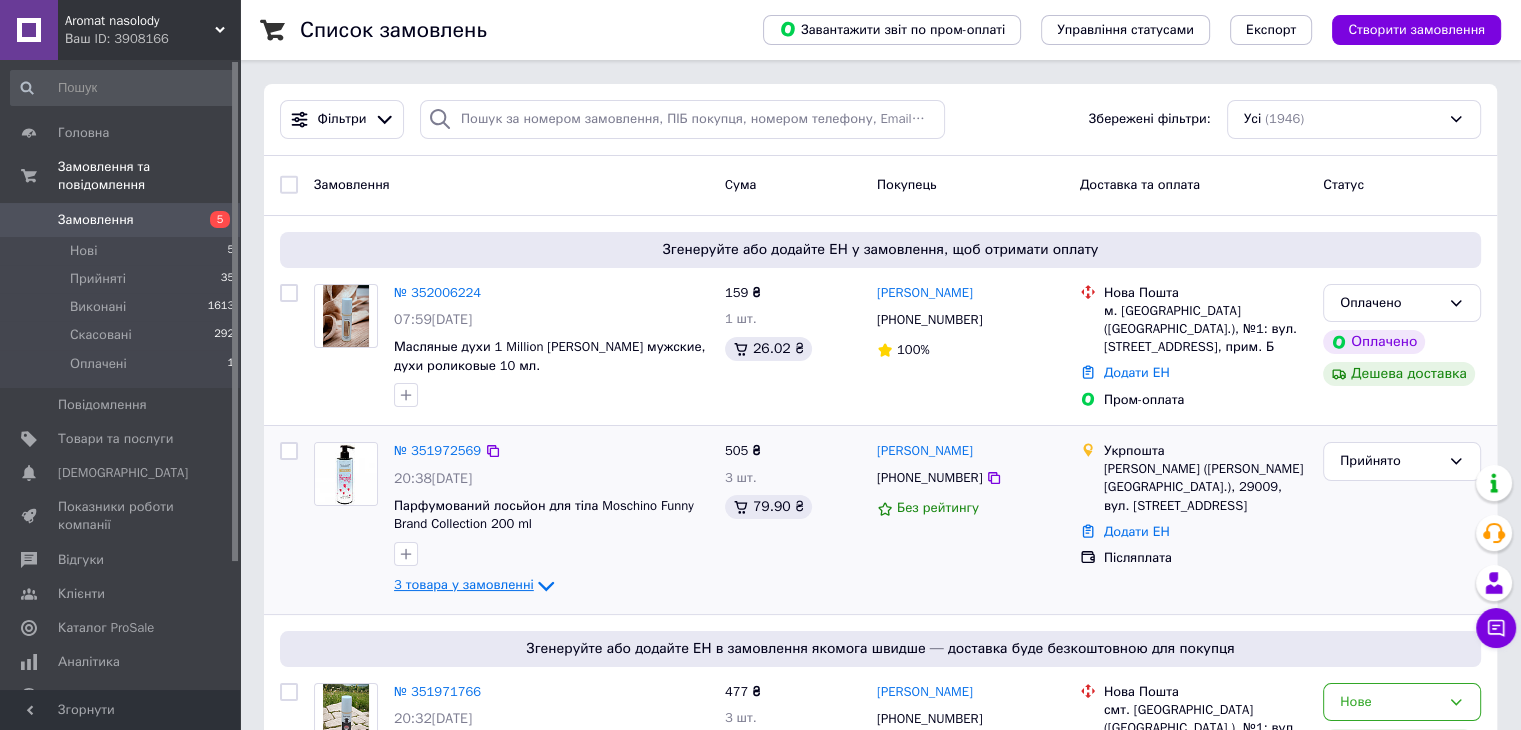 scroll, scrollTop: 0, scrollLeft: 0, axis: both 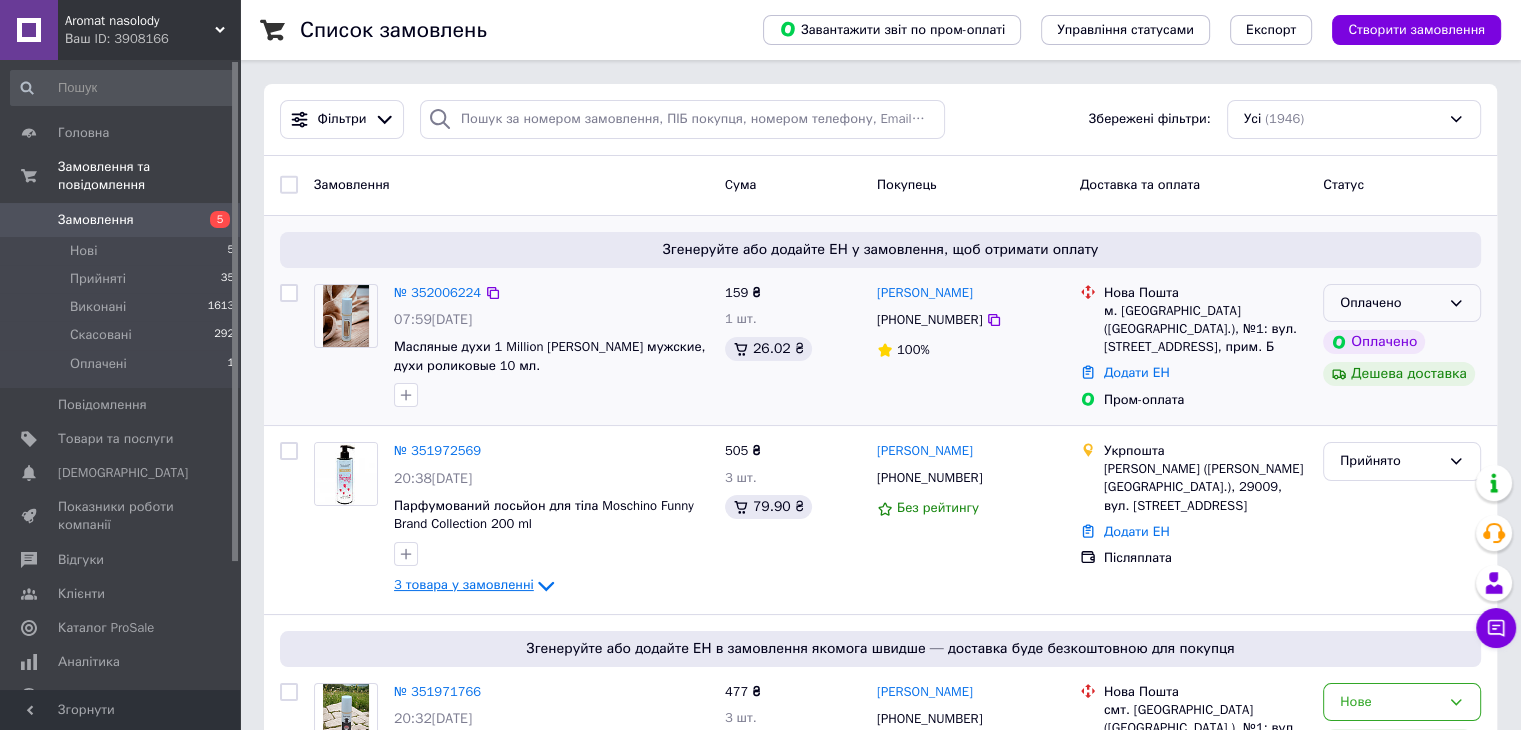 click on "Оплачено" at bounding box center [1402, 303] 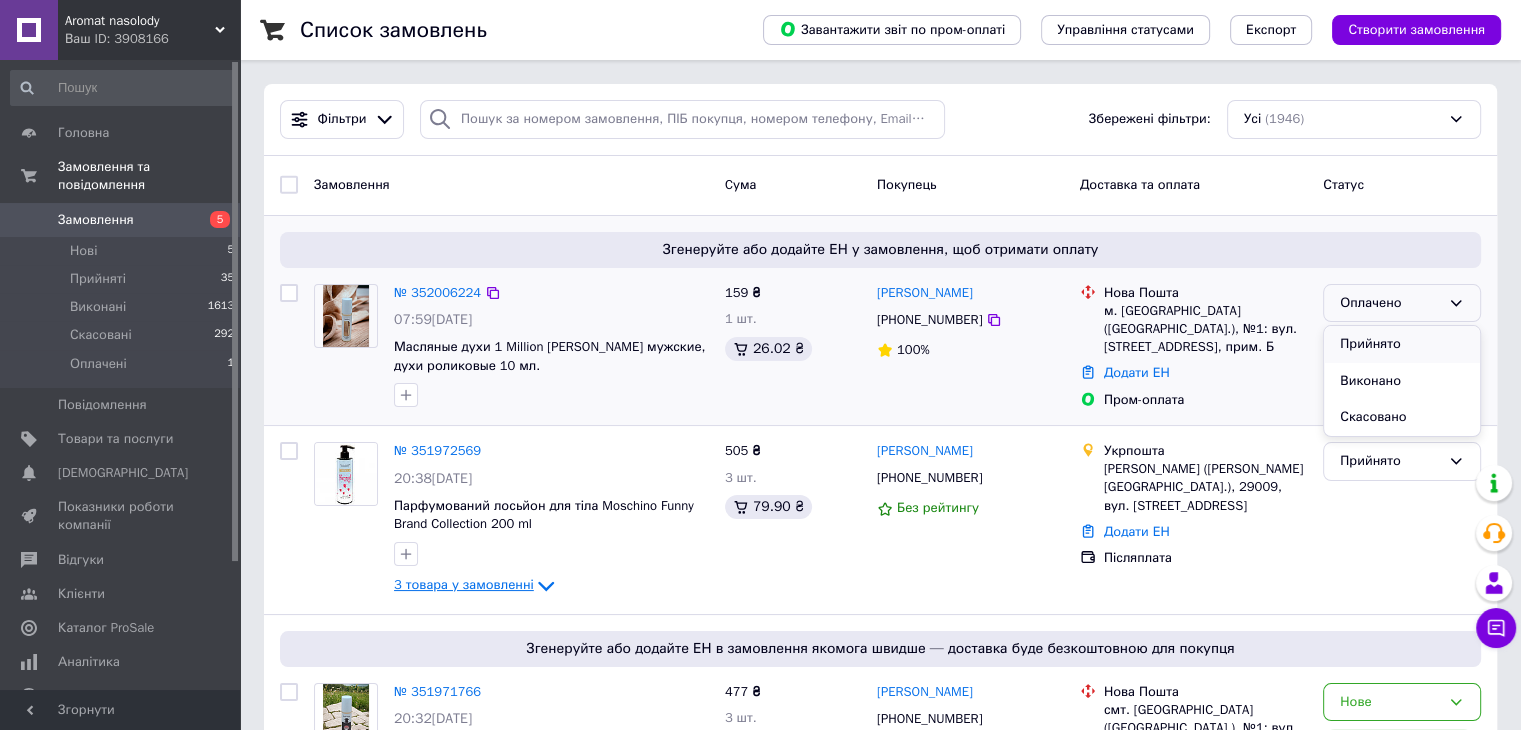 click on "Прийнято" at bounding box center (1402, 344) 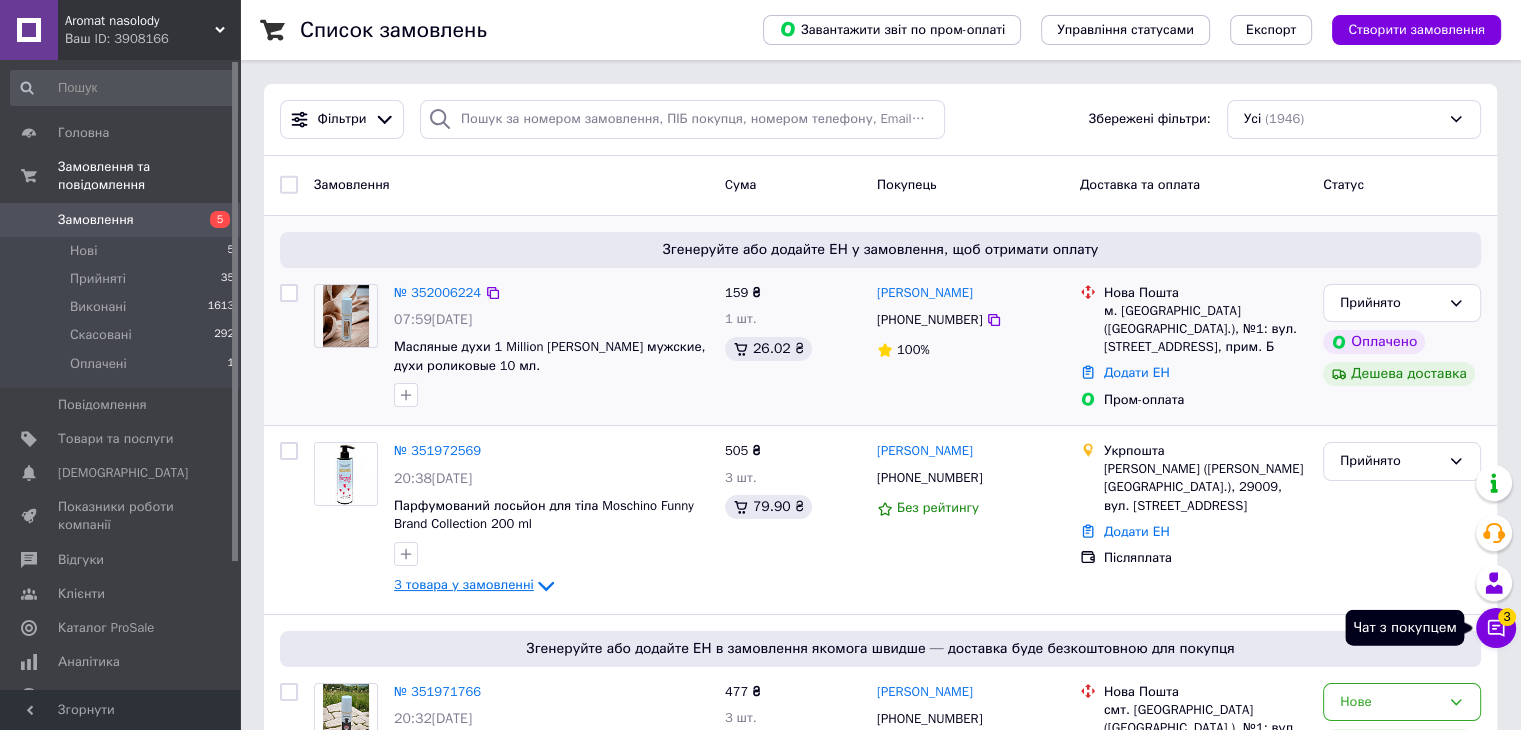 click on "Чат з покупцем 3" at bounding box center [1496, 628] 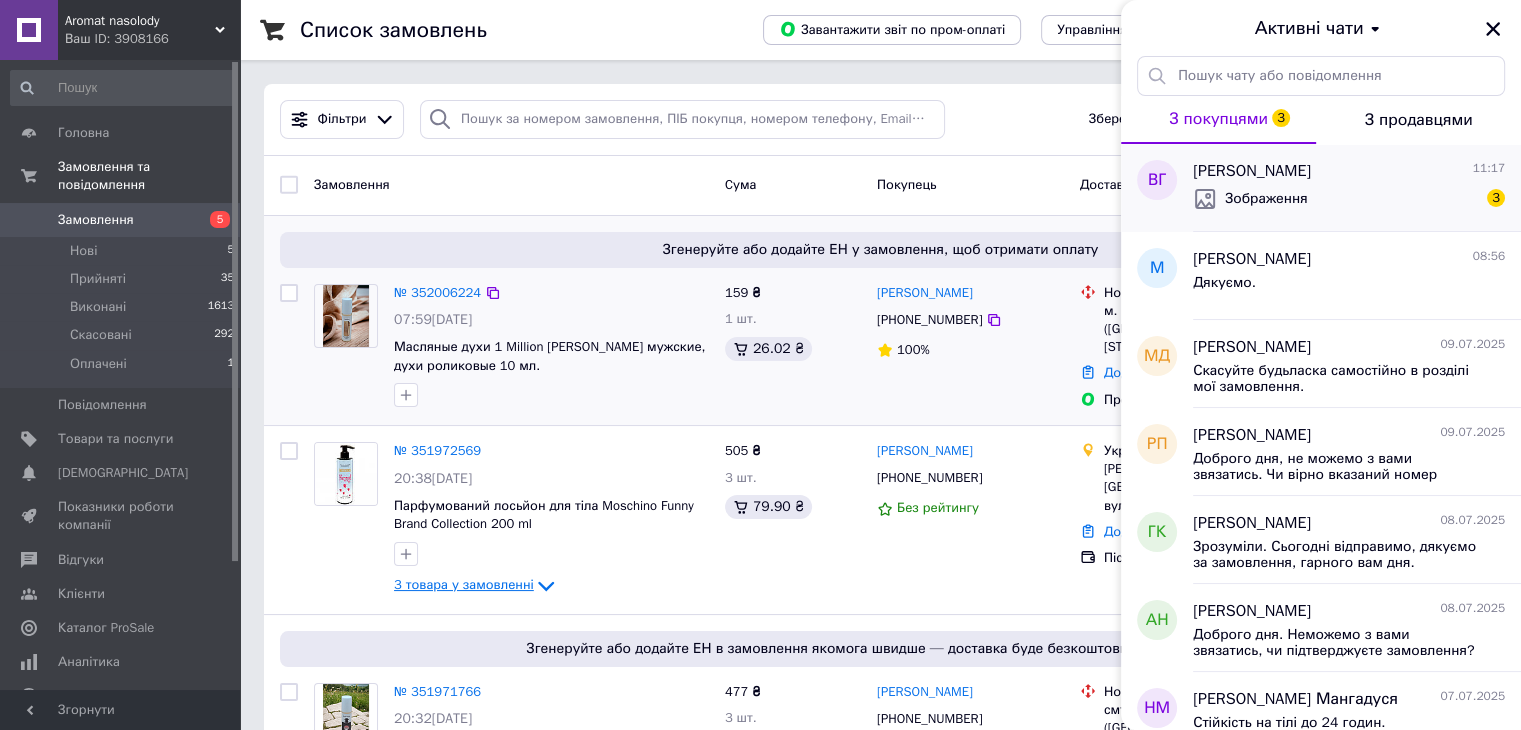 click on "Зображення 3" at bounding box center [1349, 199] 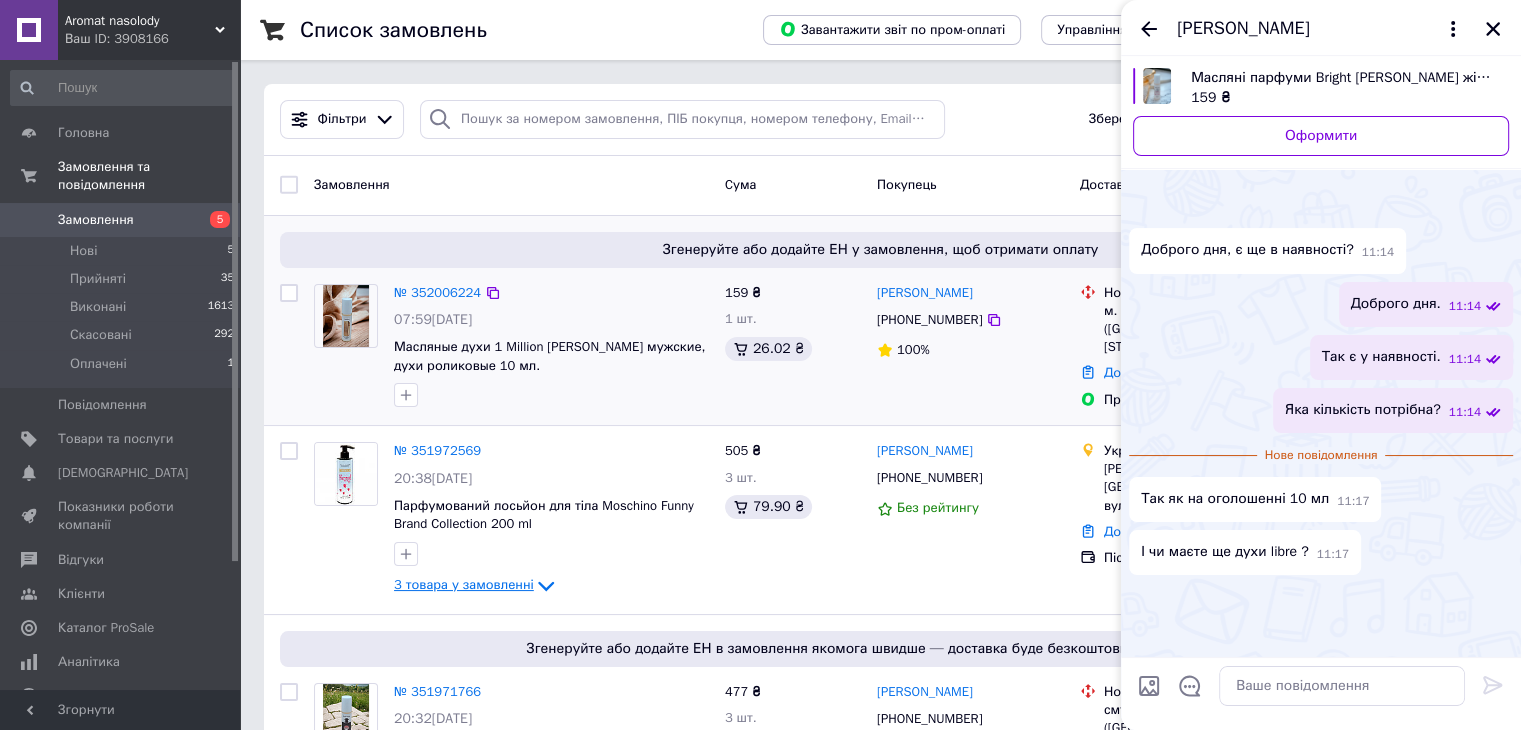 scroll, scrollTop: 235, scrollLeft: 0, axis: vertical 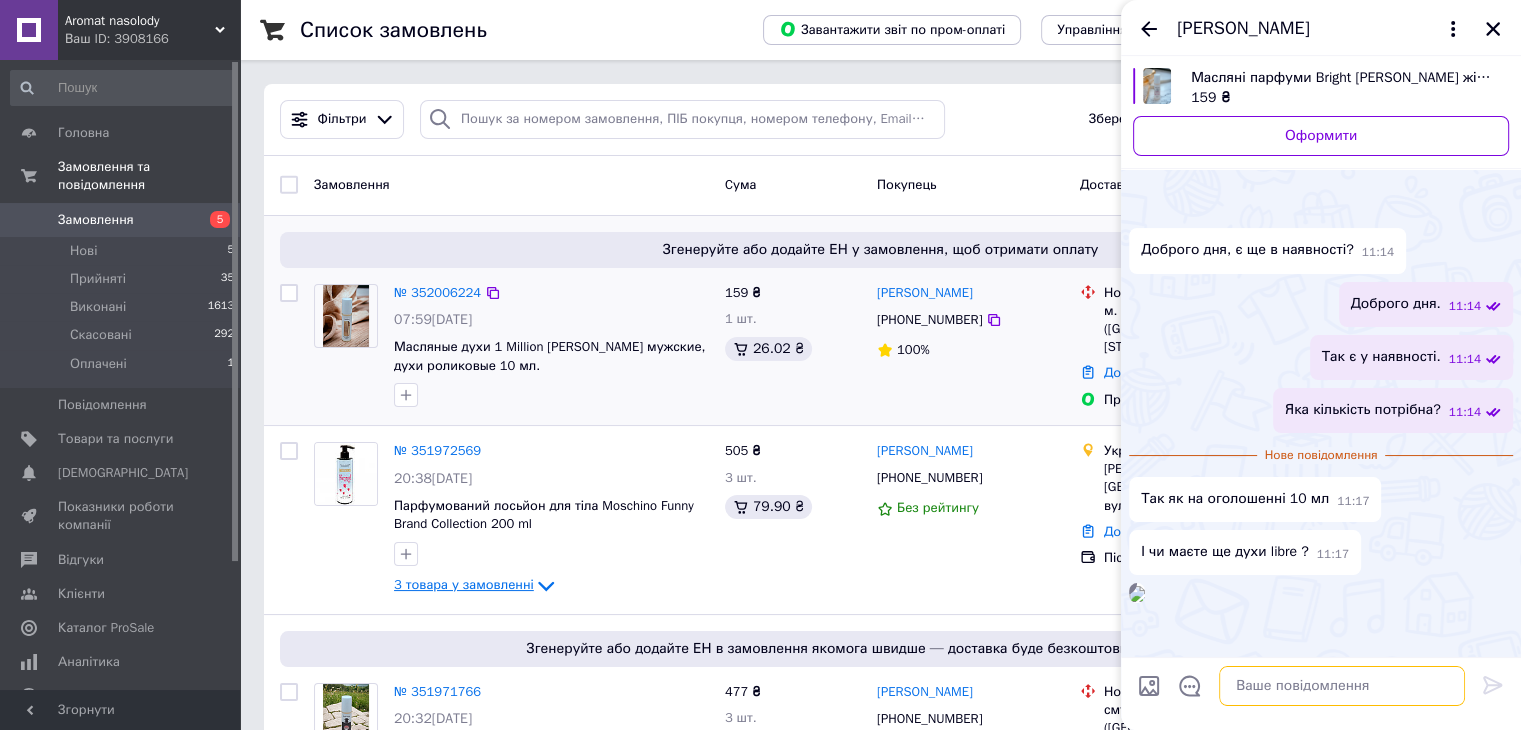 click at bounding box center (1342, 686) 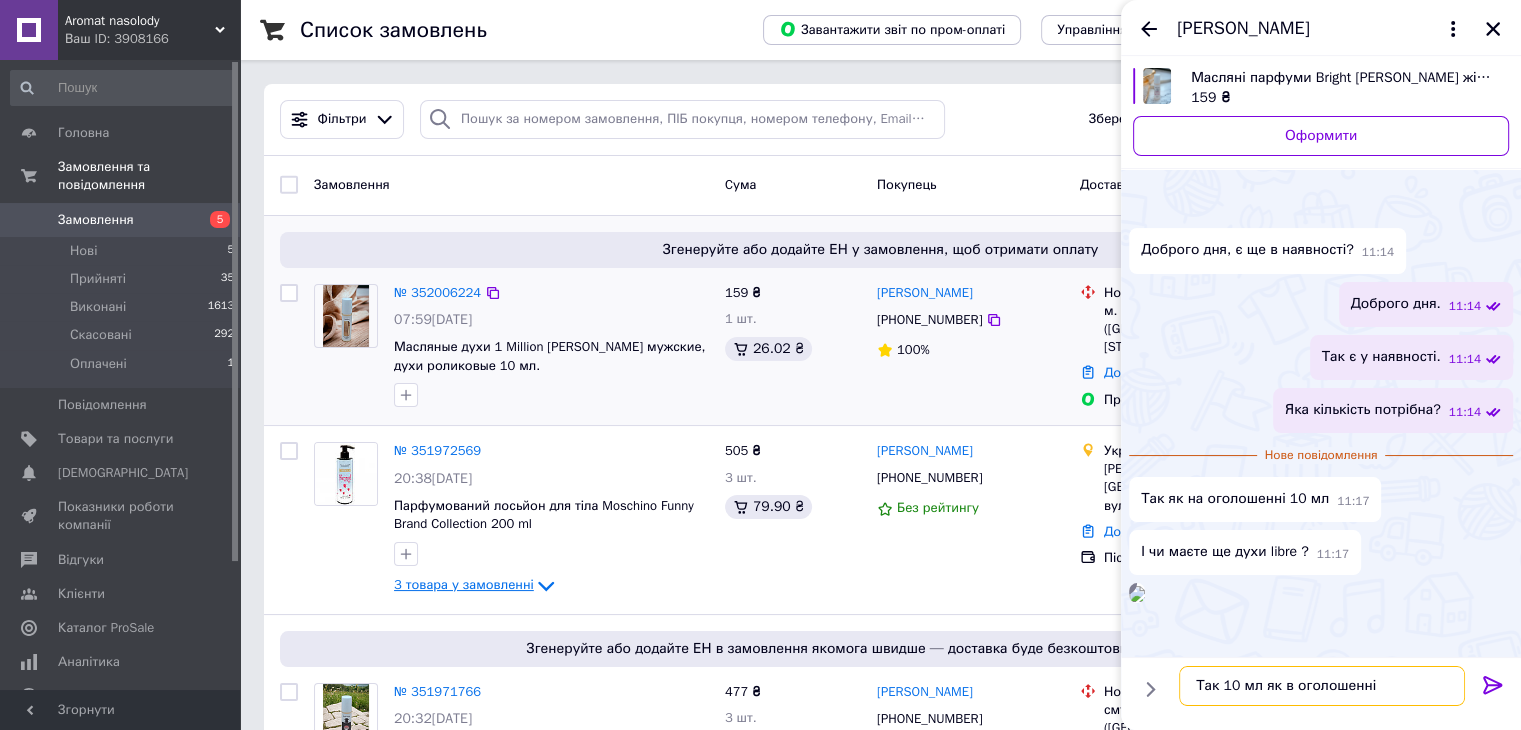 type on "Так 10 мл як в оголошенні." 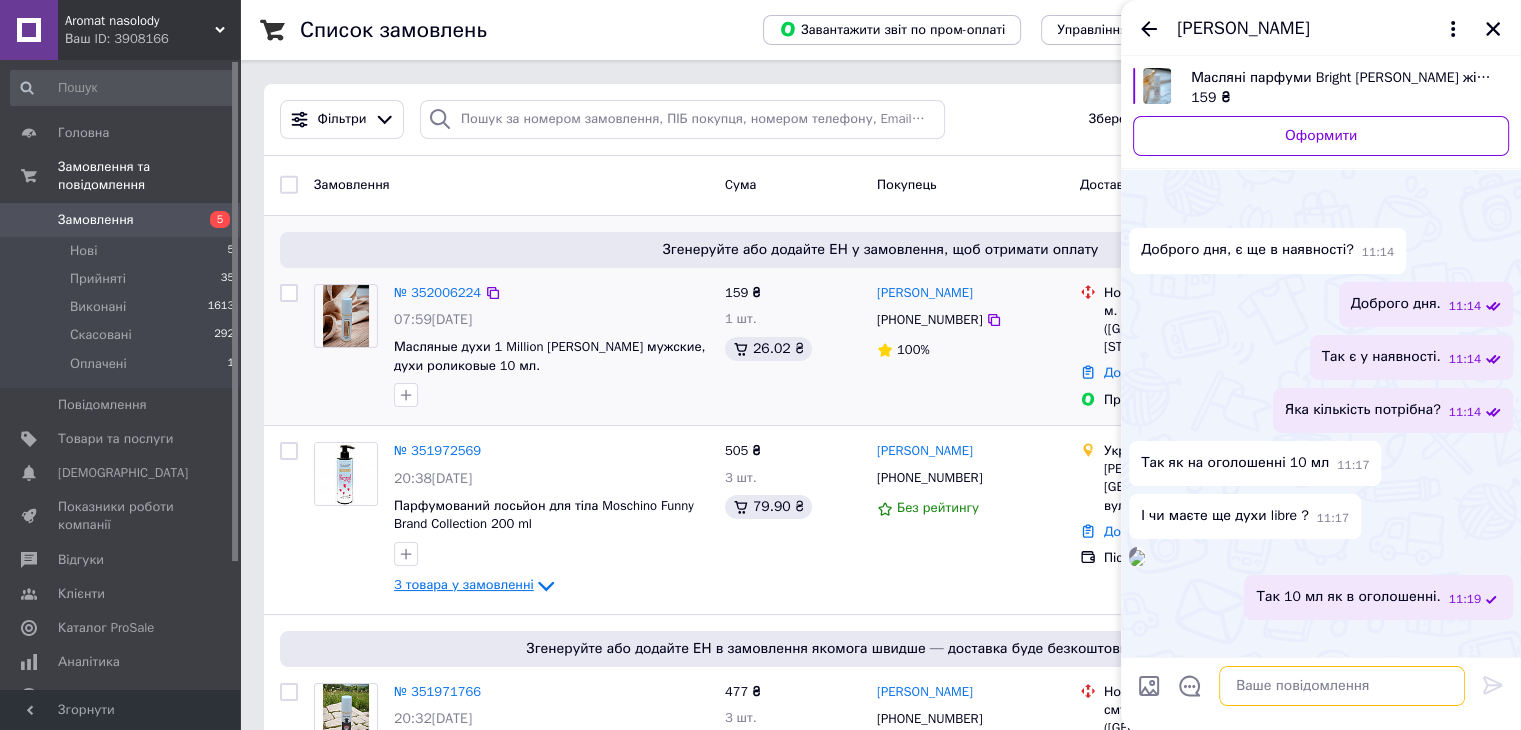 scroll, scrollTop: 252, scrollLeft: 0, axis: vertical 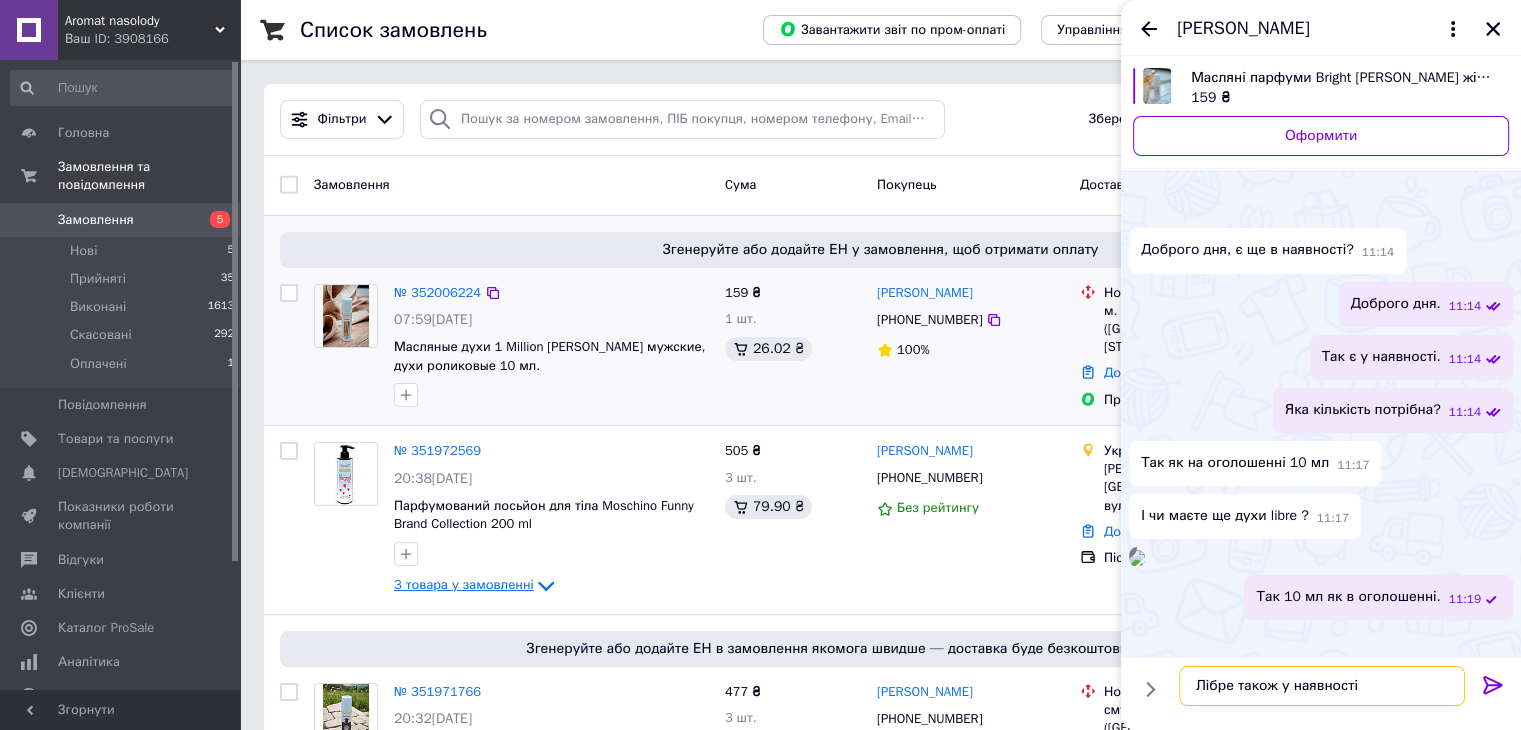 type on "Лібре також у наявності." 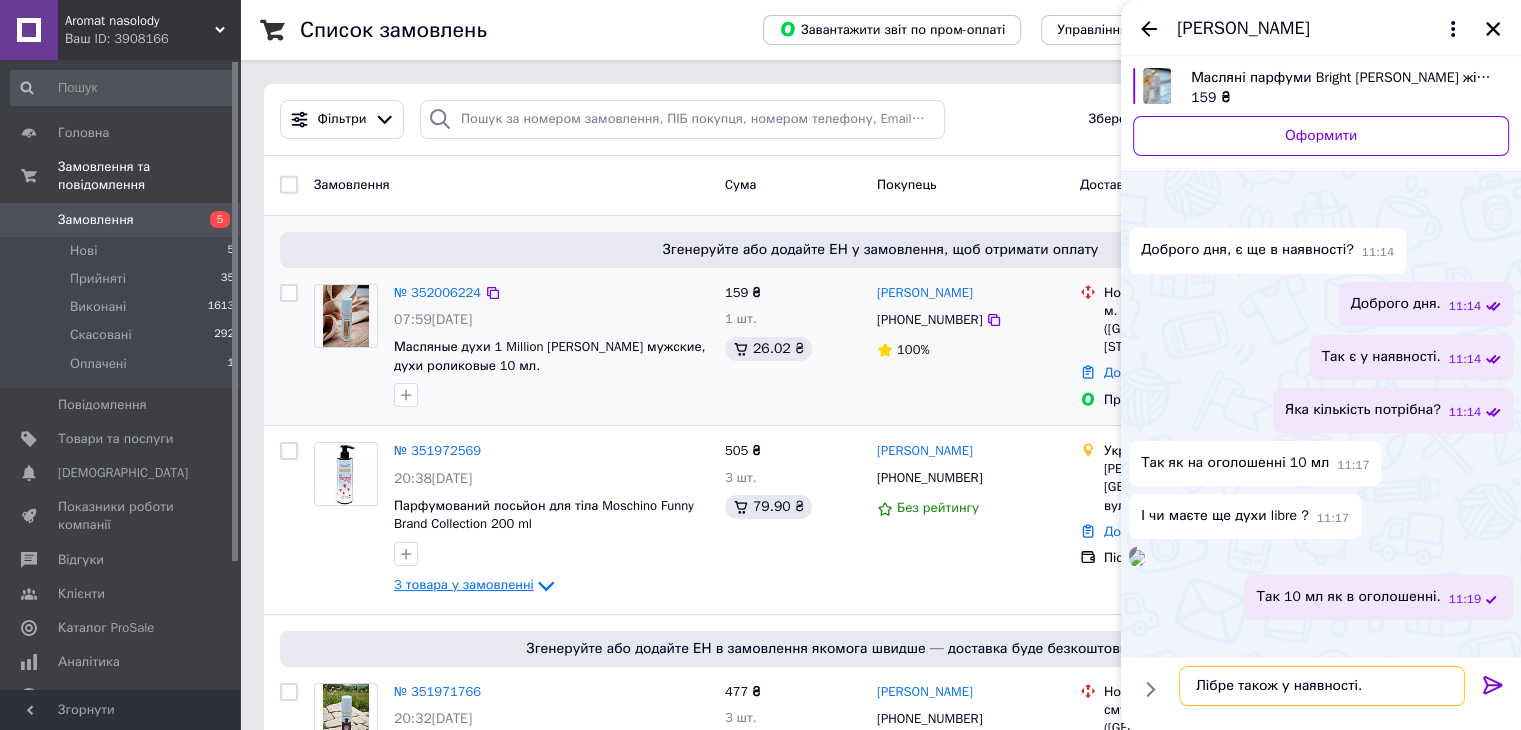 type 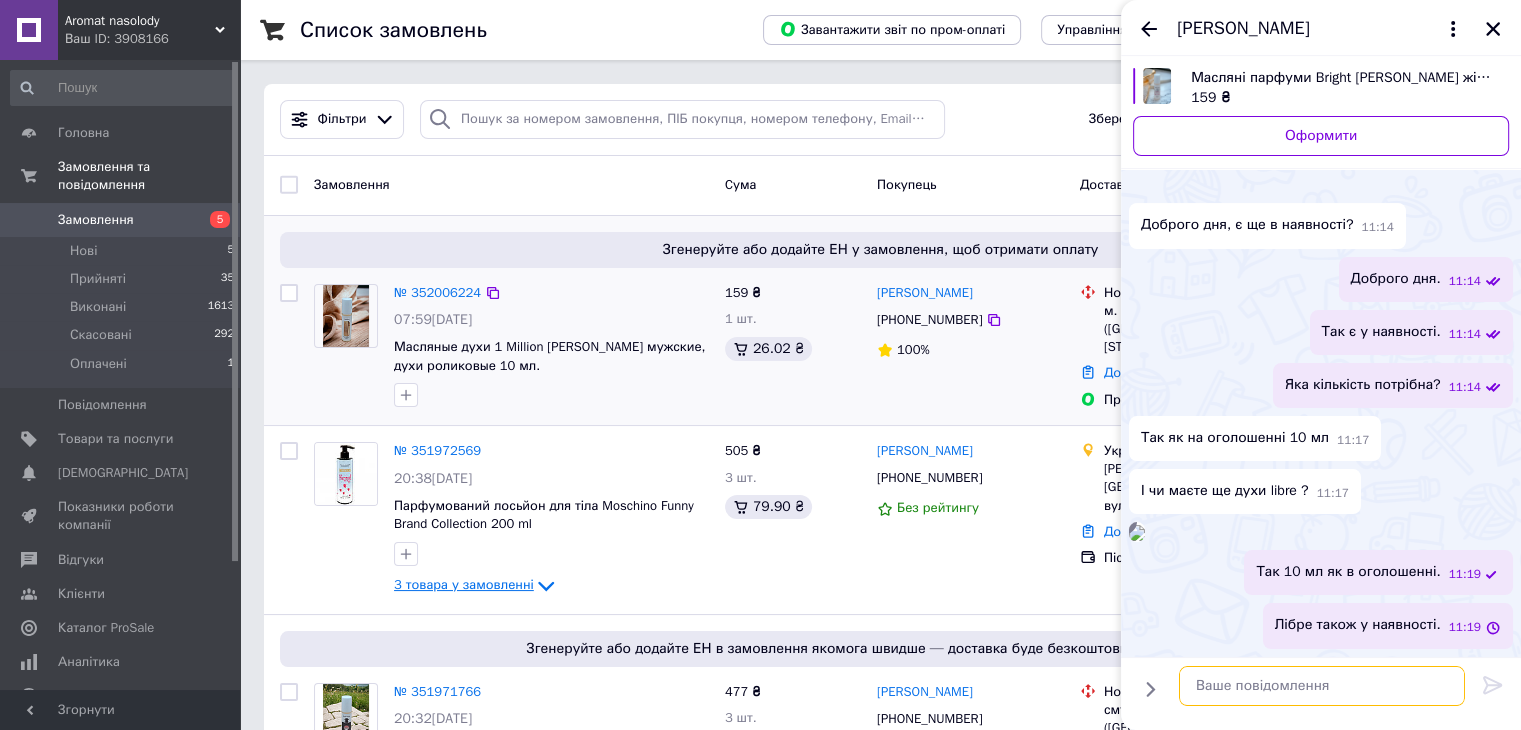 scroll, scrollTop: 304, scrollLeft: 0, axis: vertical 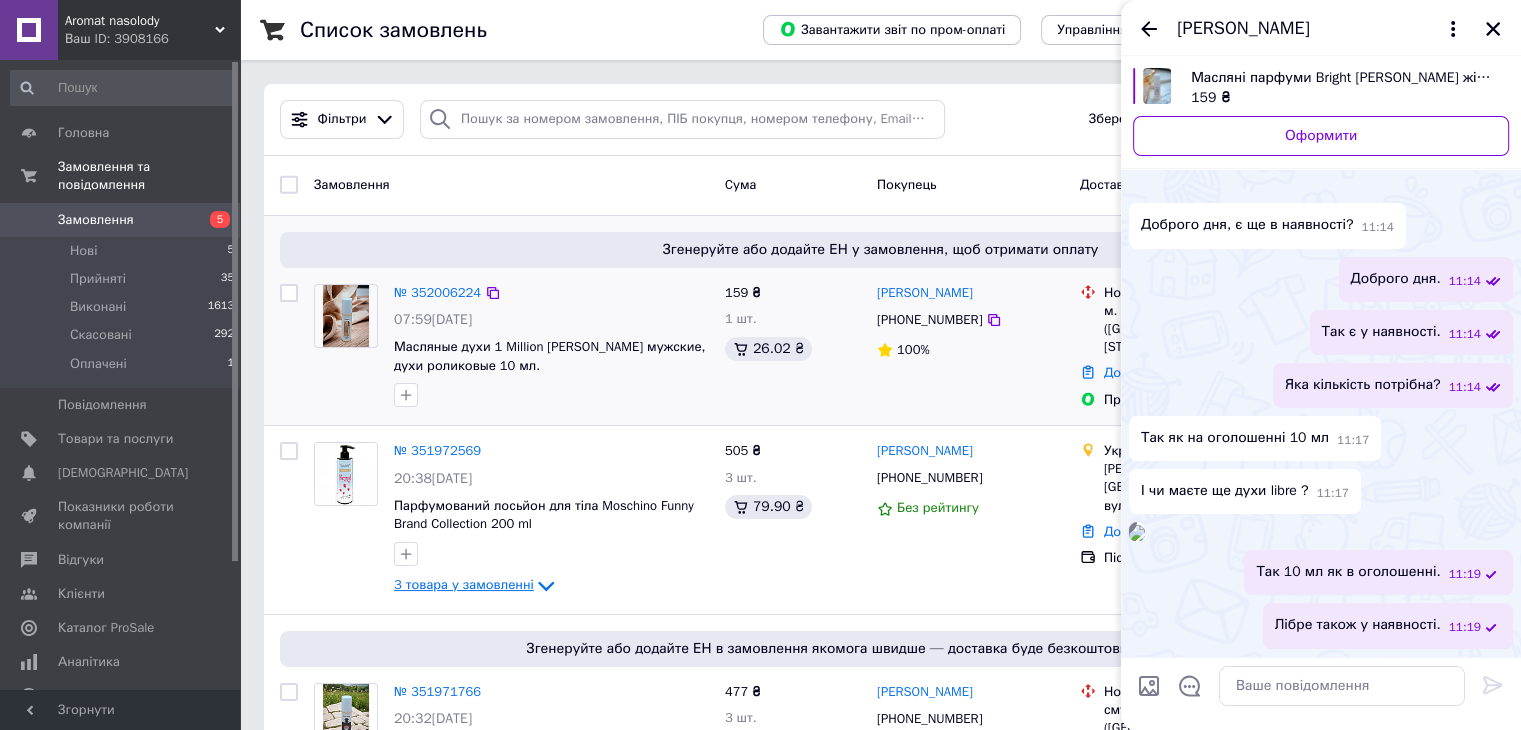 click at bounding box center (1137, 533) 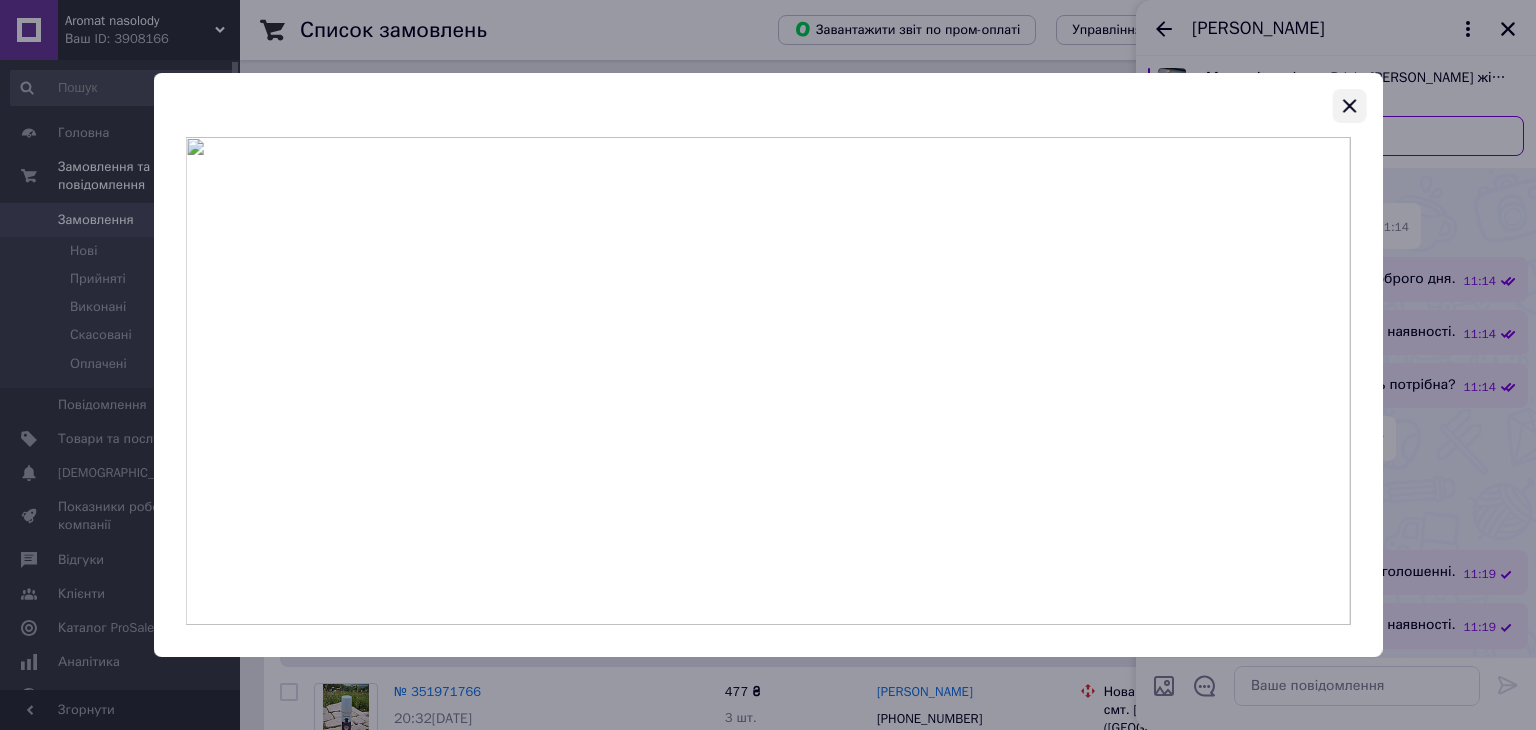 click 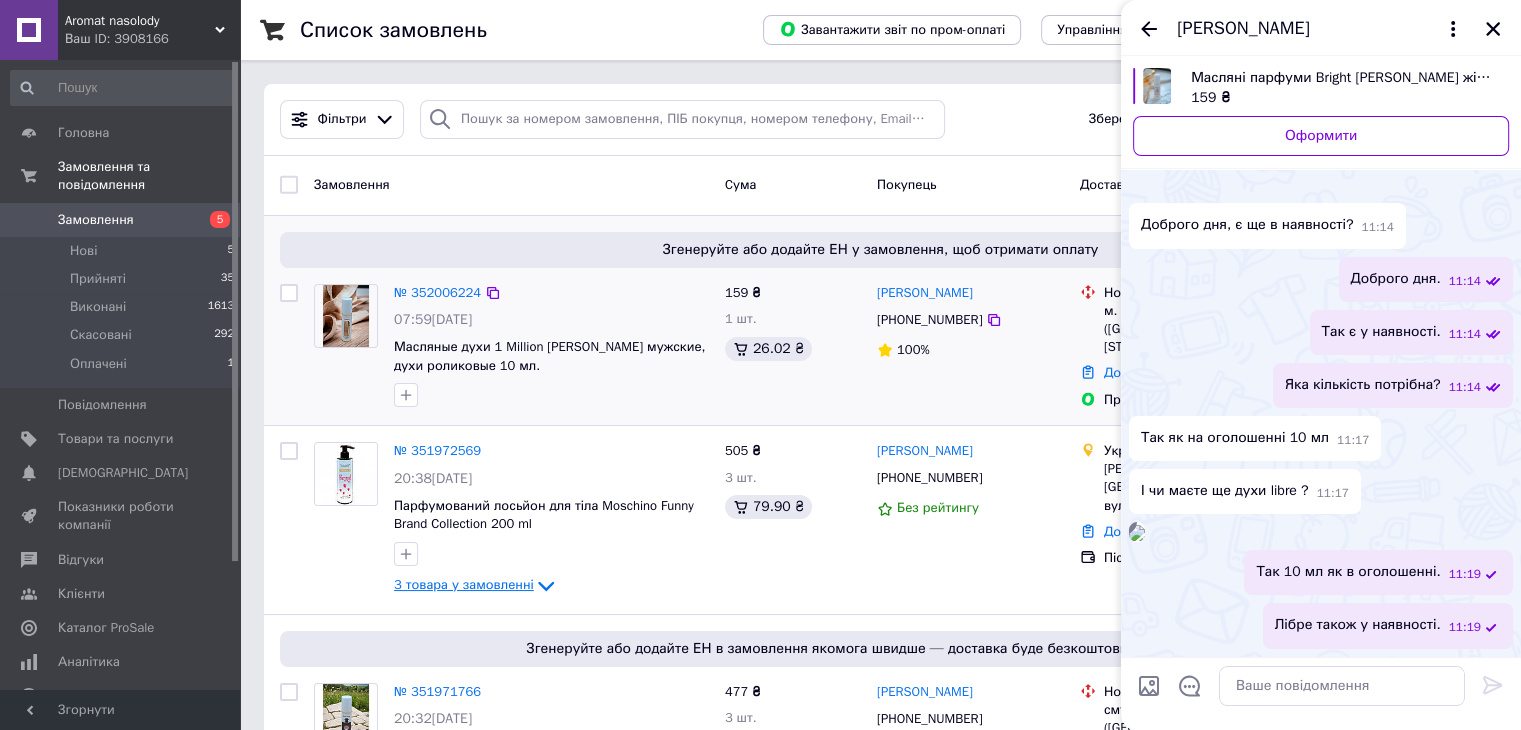 scroll, scrollTop: 0, scrollLeft: 0, axis: both 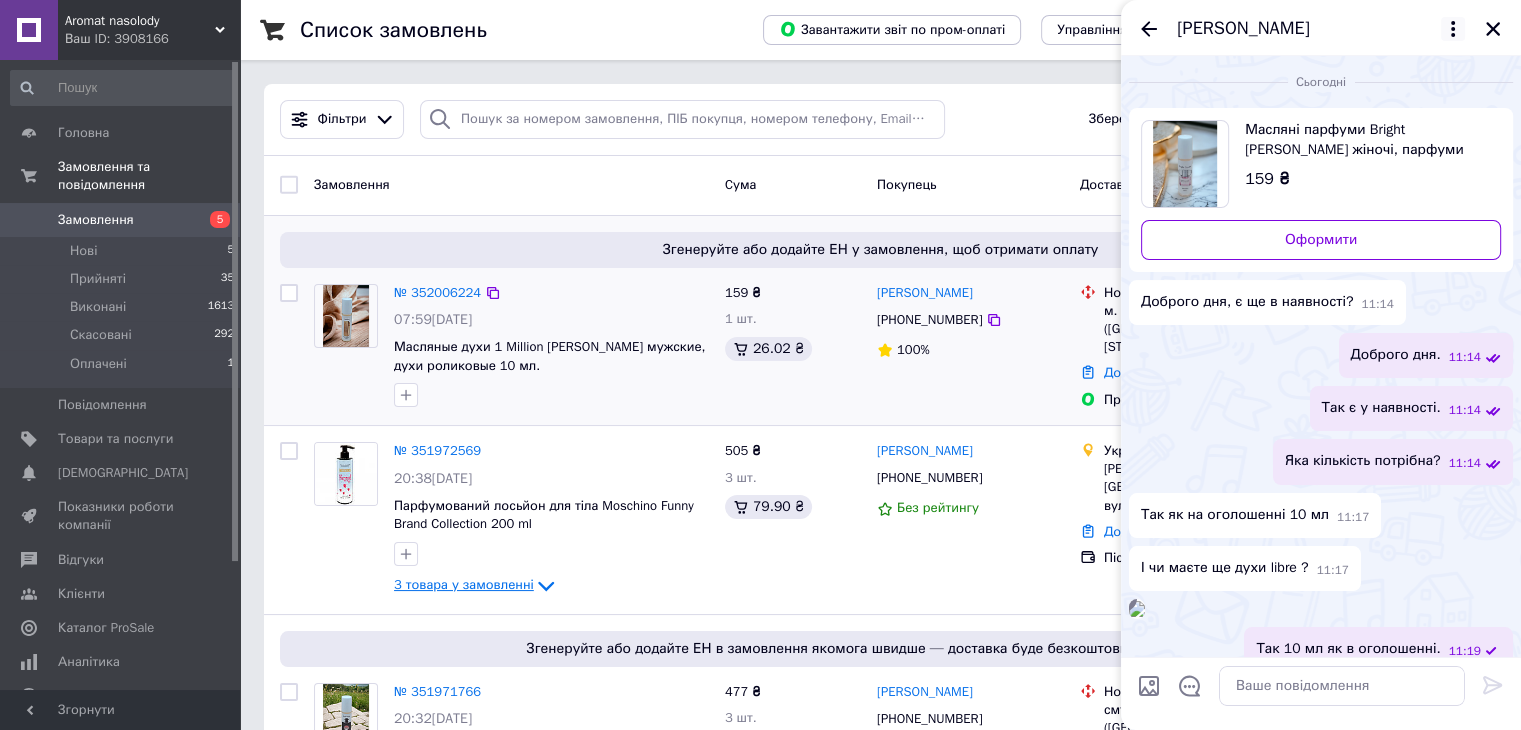 click 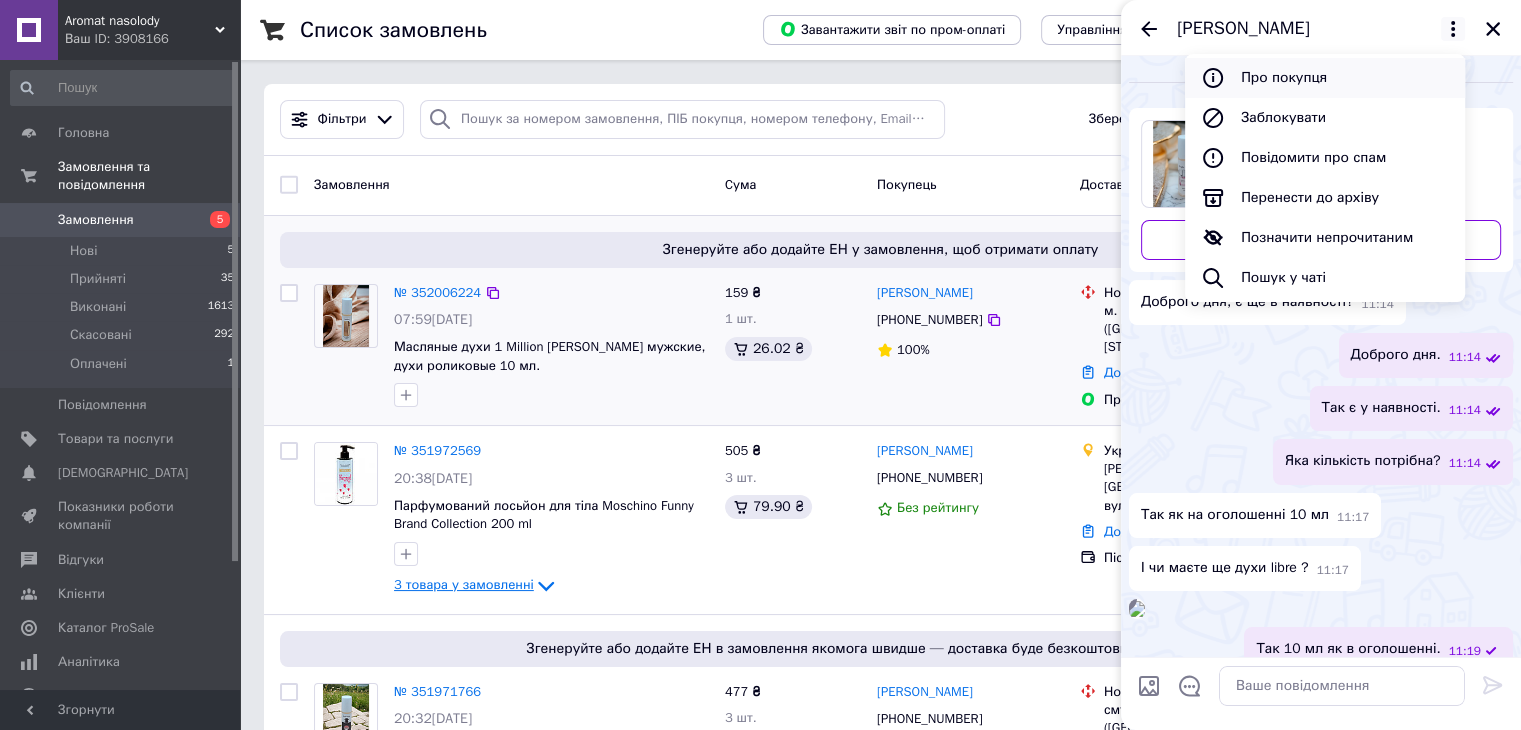 click on "Про покупця" at bounding box center [1325, 78] 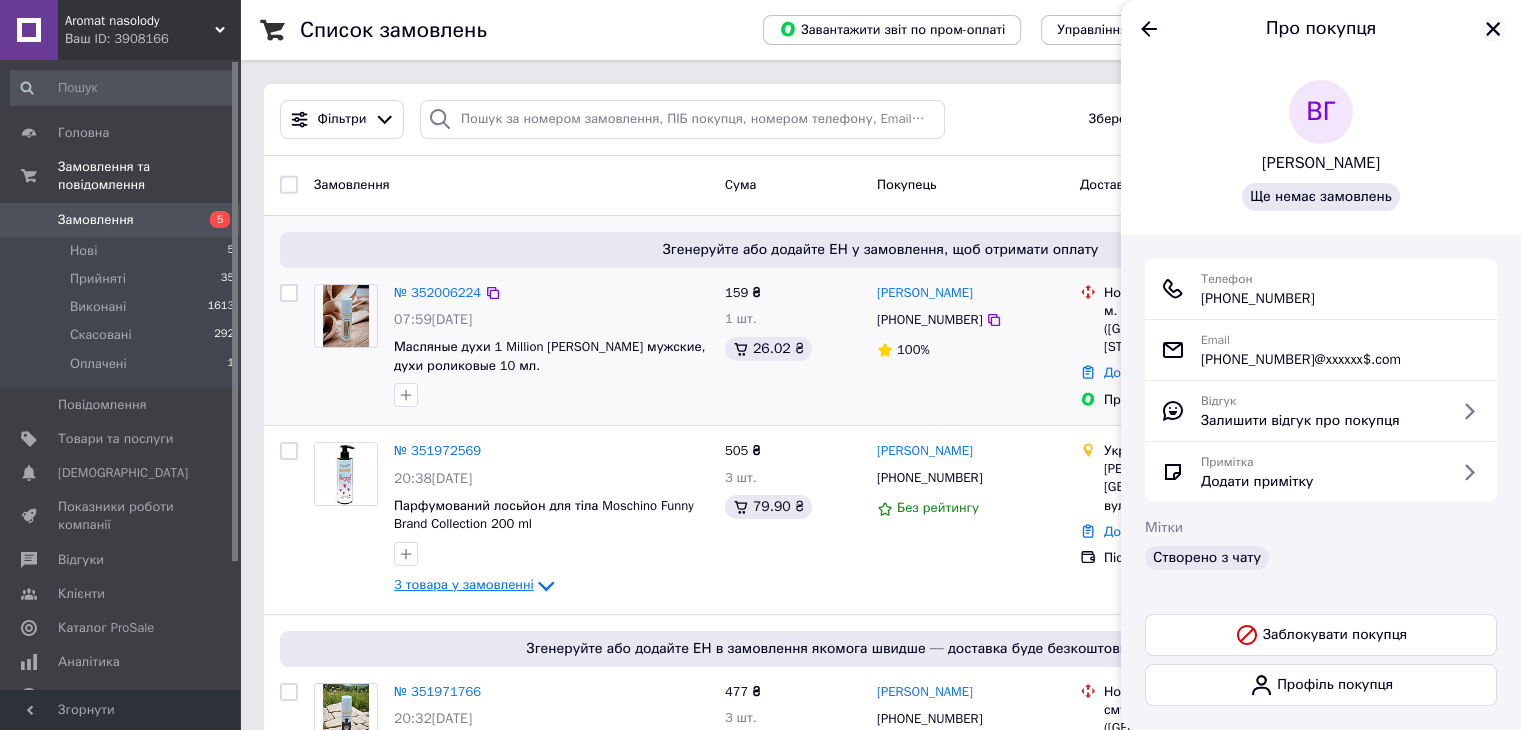 click at bounding box center (1493, 29) 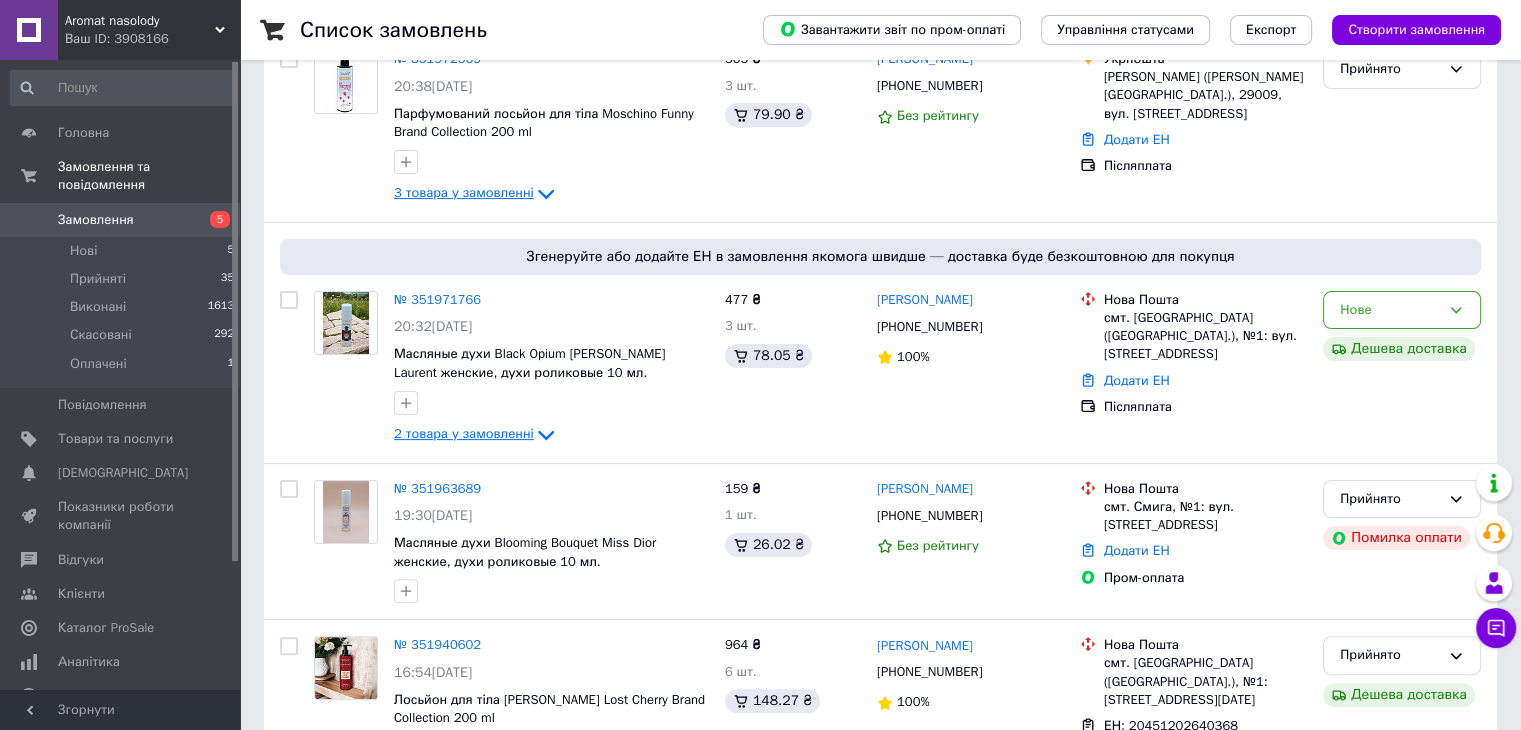 scroll, scrollTop: 400, scrollLeft: 0, axis: vertical 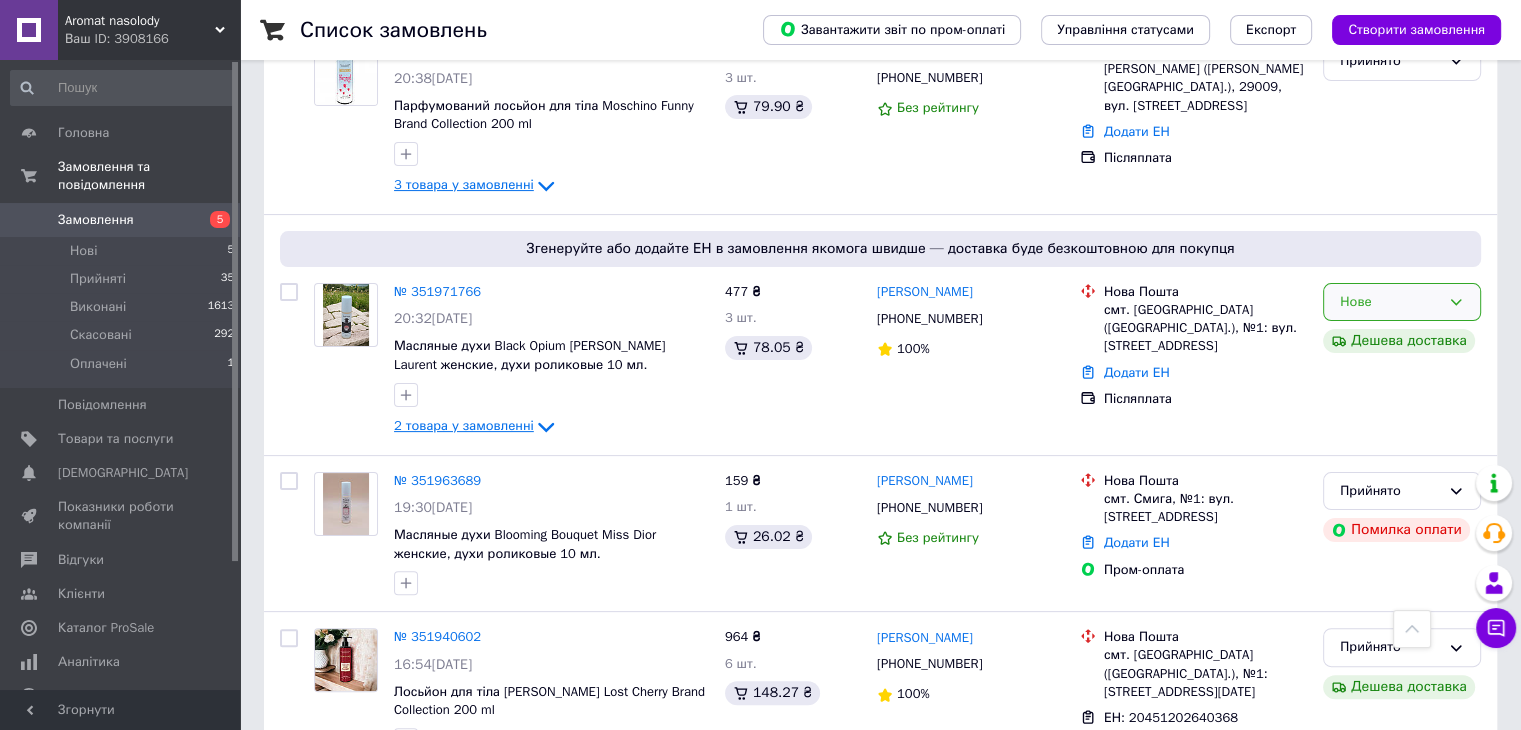 click on "Нове" at bounding box center [1402, 302] 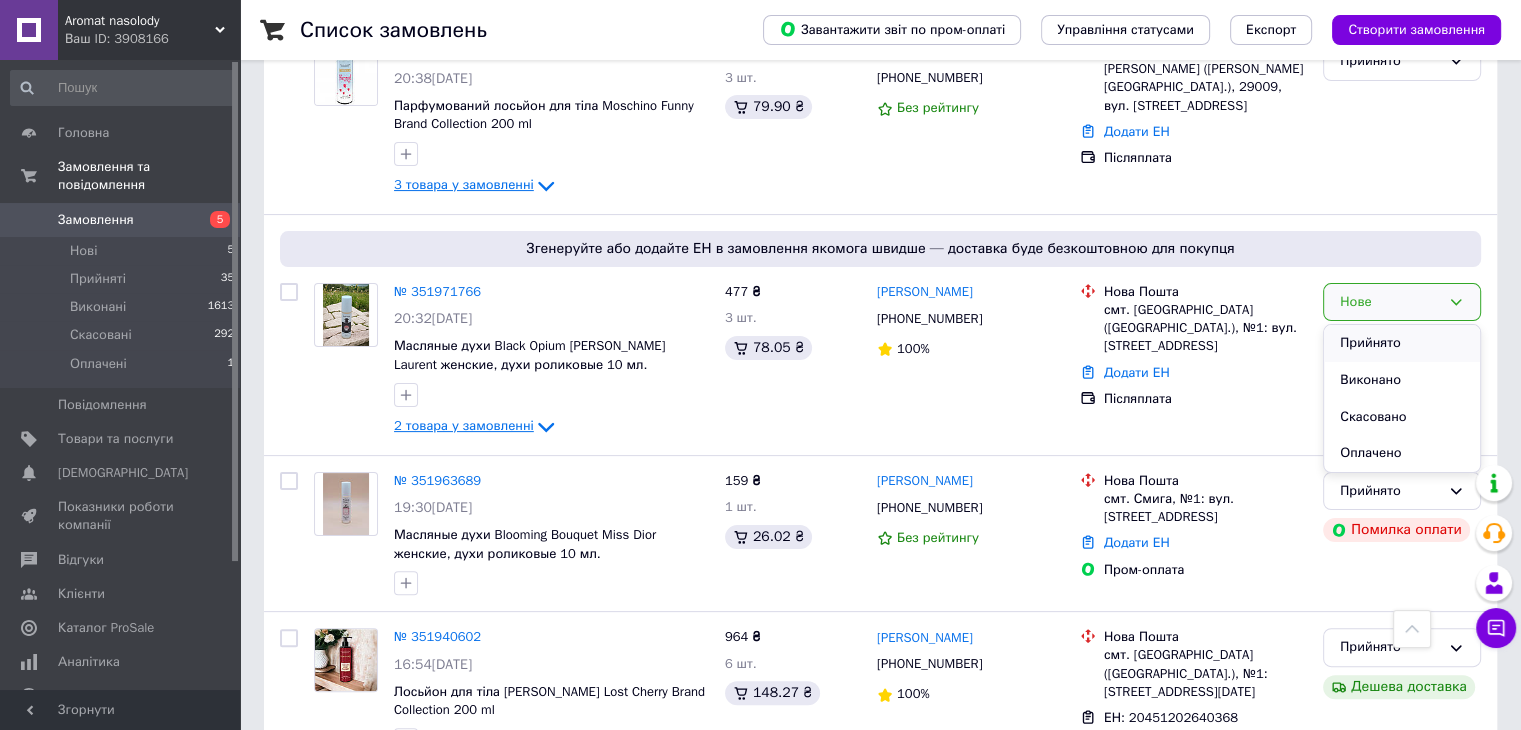 click on "Прийнято" at bounding box center [1402, 343] 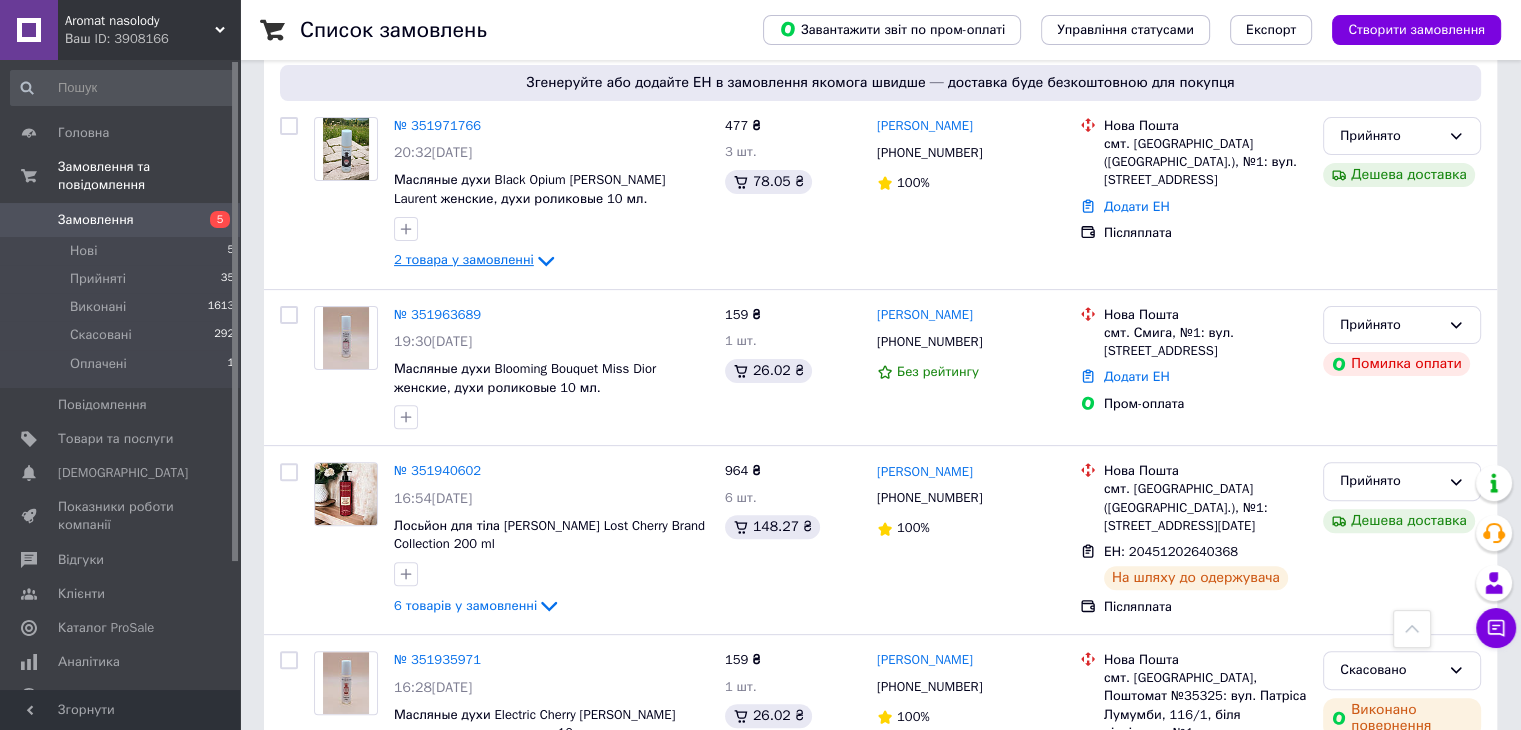 scroll, scrollTop: 600, scrollLeft: 0, axis: vertical 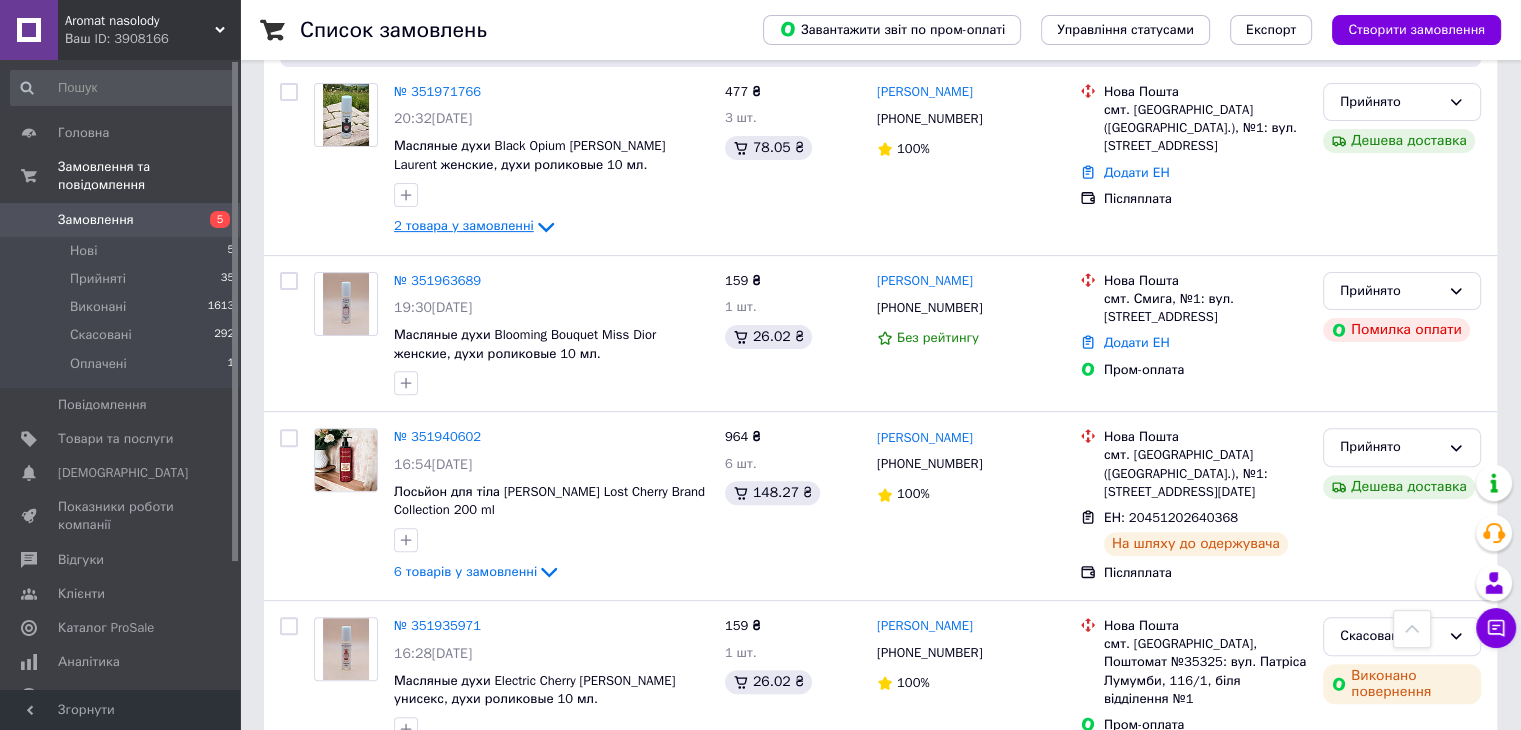 click on "Замовлення" at bounding box center [121, 220] 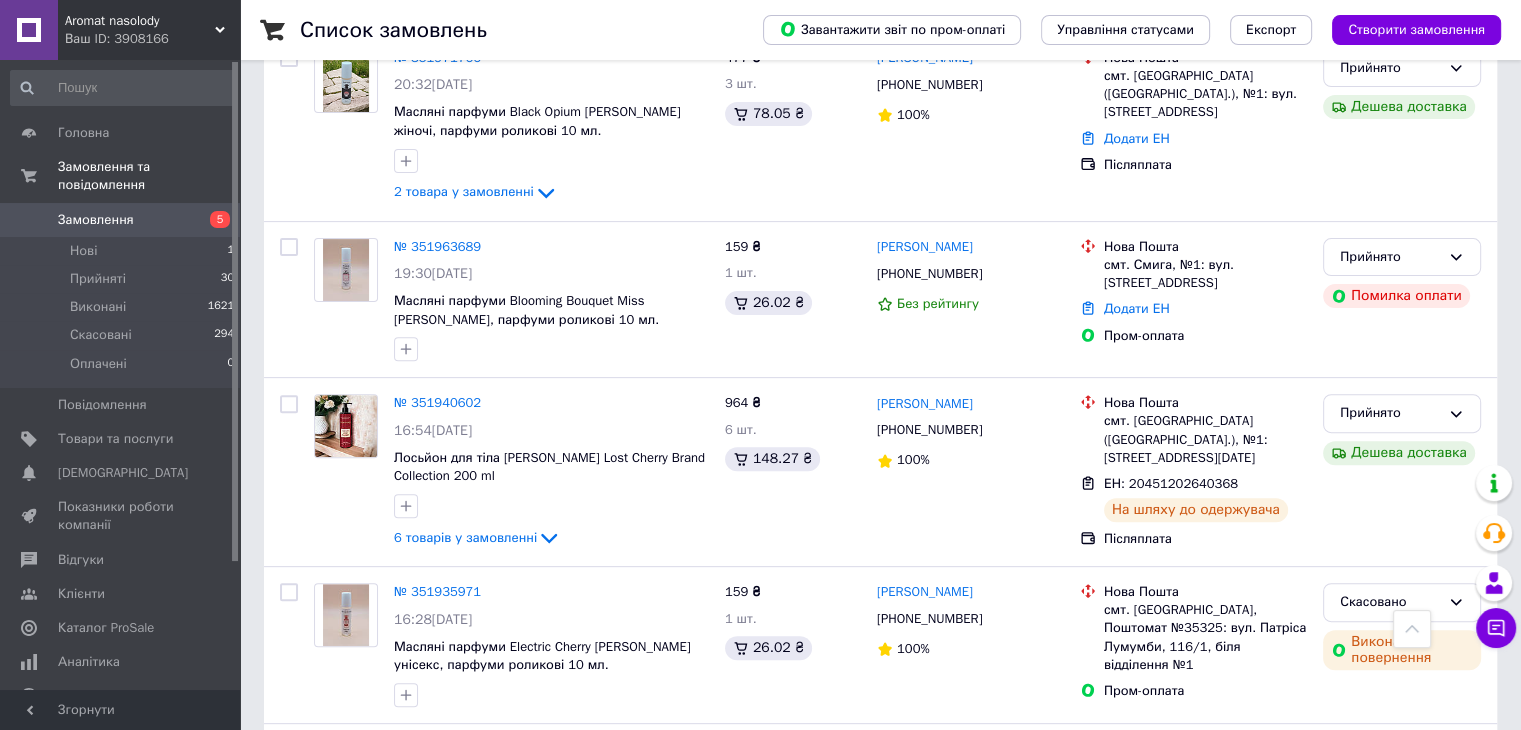 scroll, scrollTop: 600, scrollLeft: 0, axis: vertical 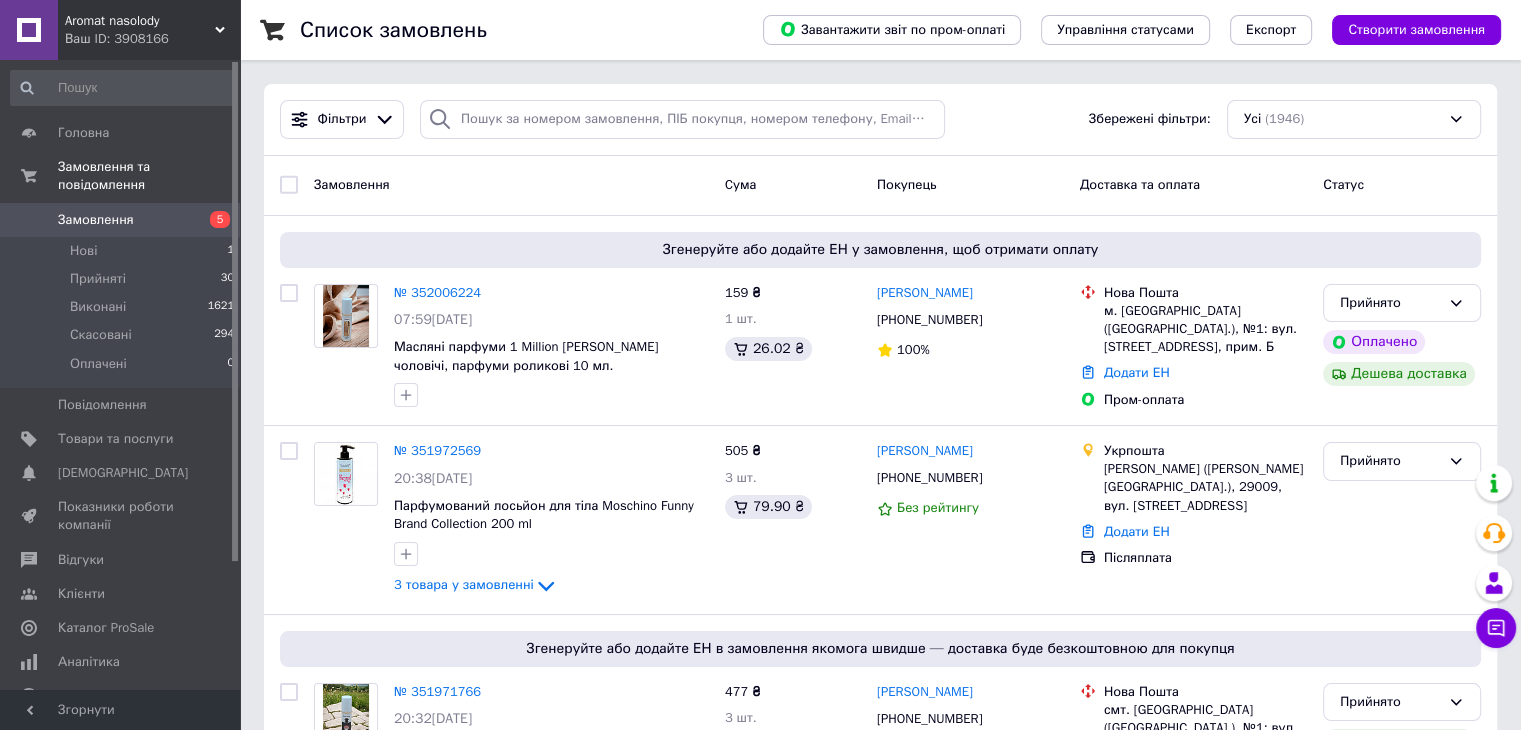 click on "Замовлення" at bounding box center [121, 220] 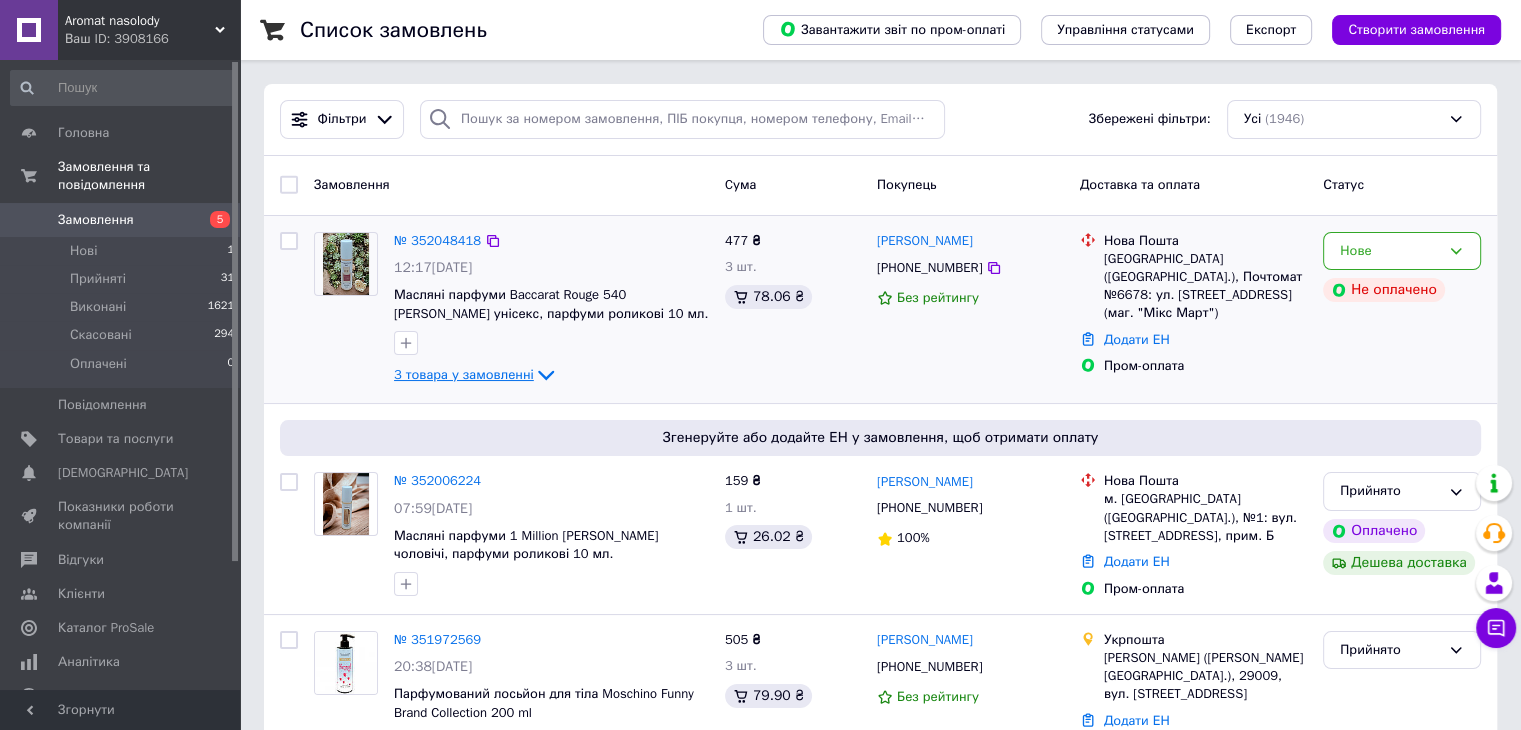 click 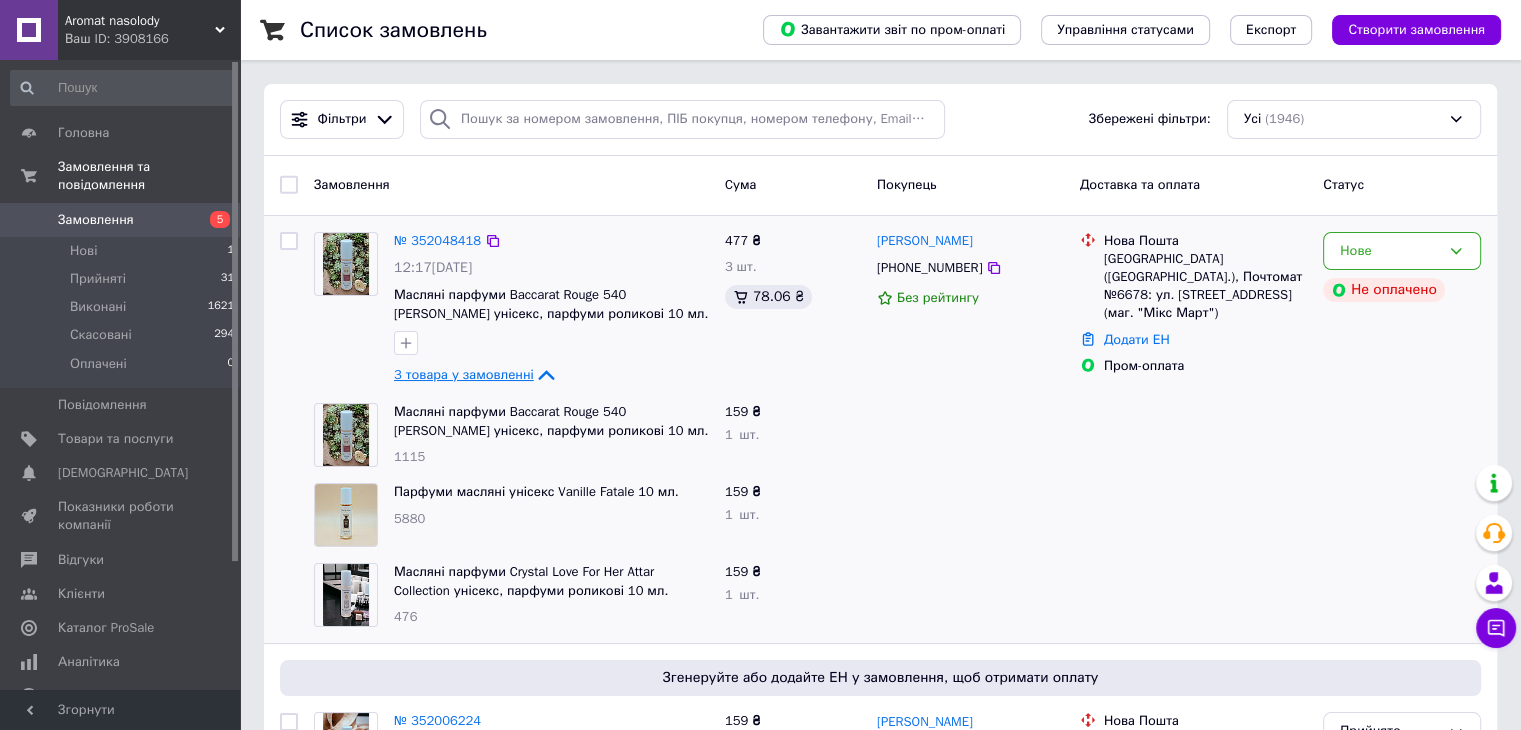 click 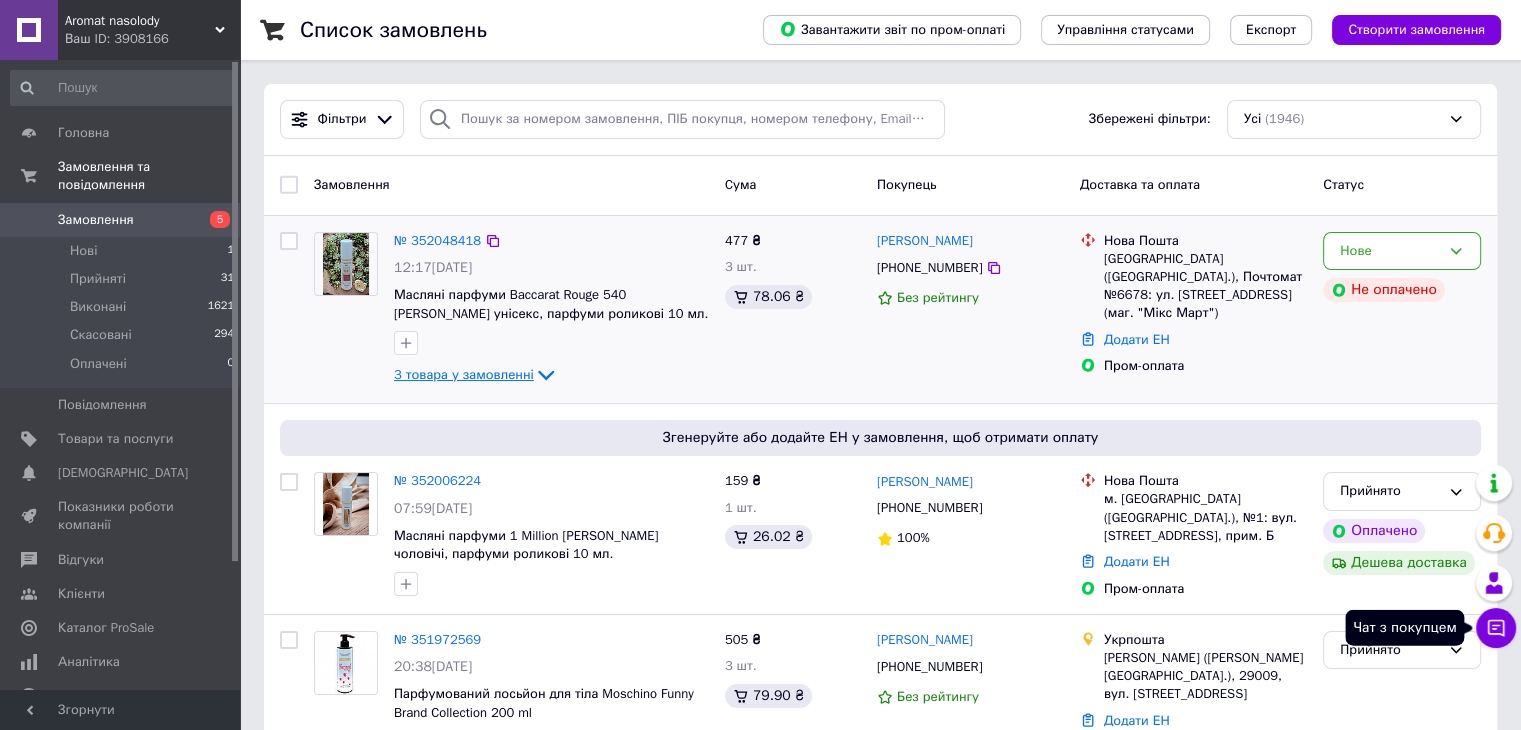 click 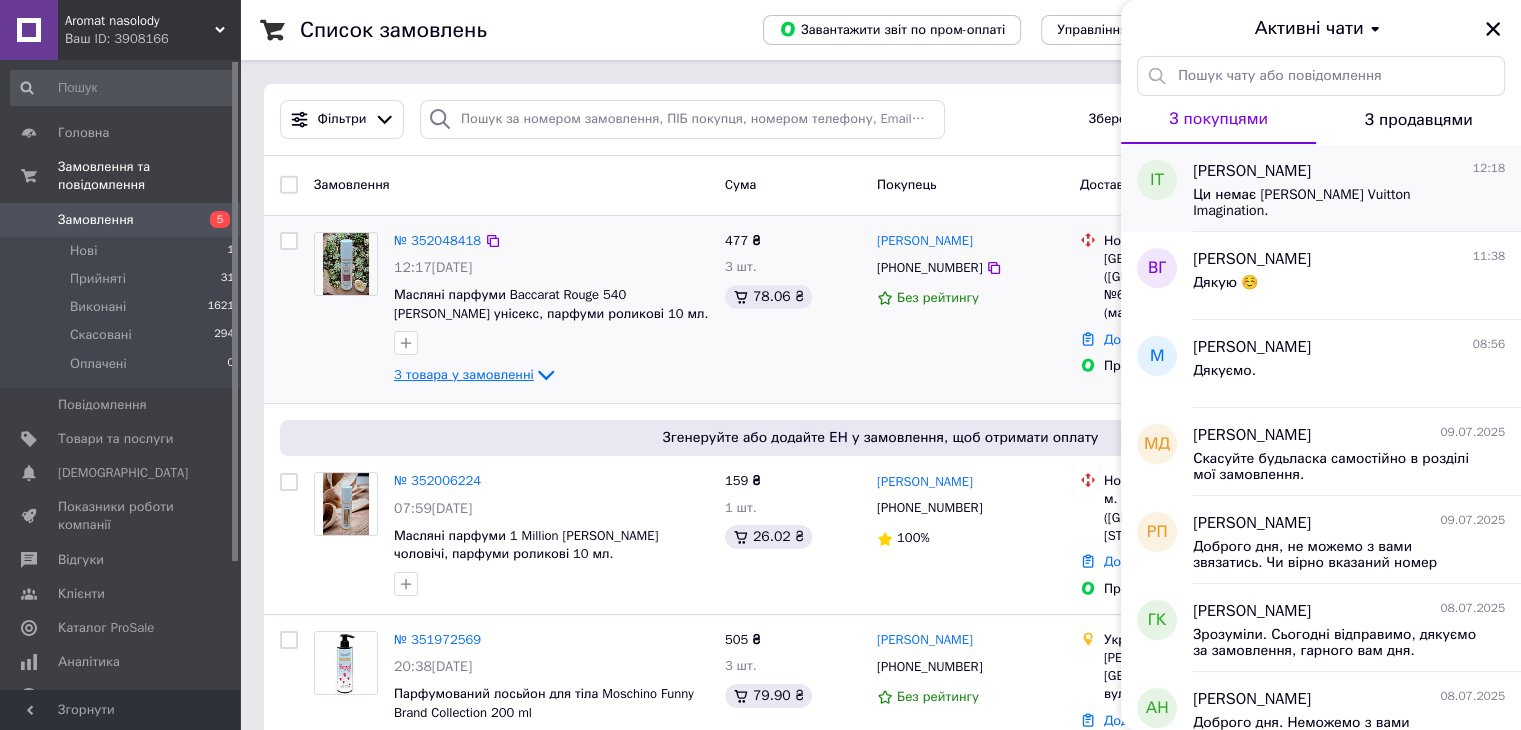 click on "Ци немає Louis Vuitton Imagination." at bounding box center [1335, 203] 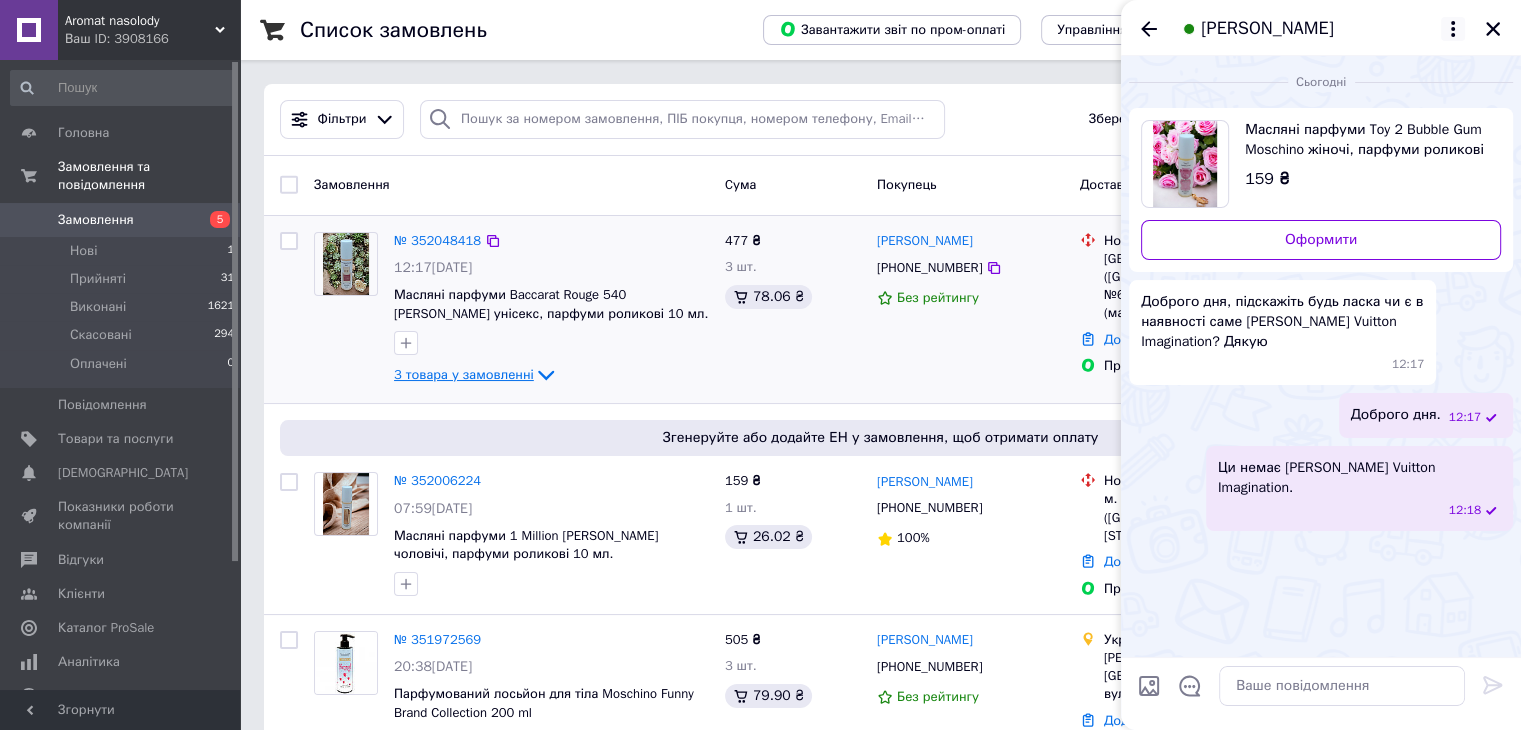 click 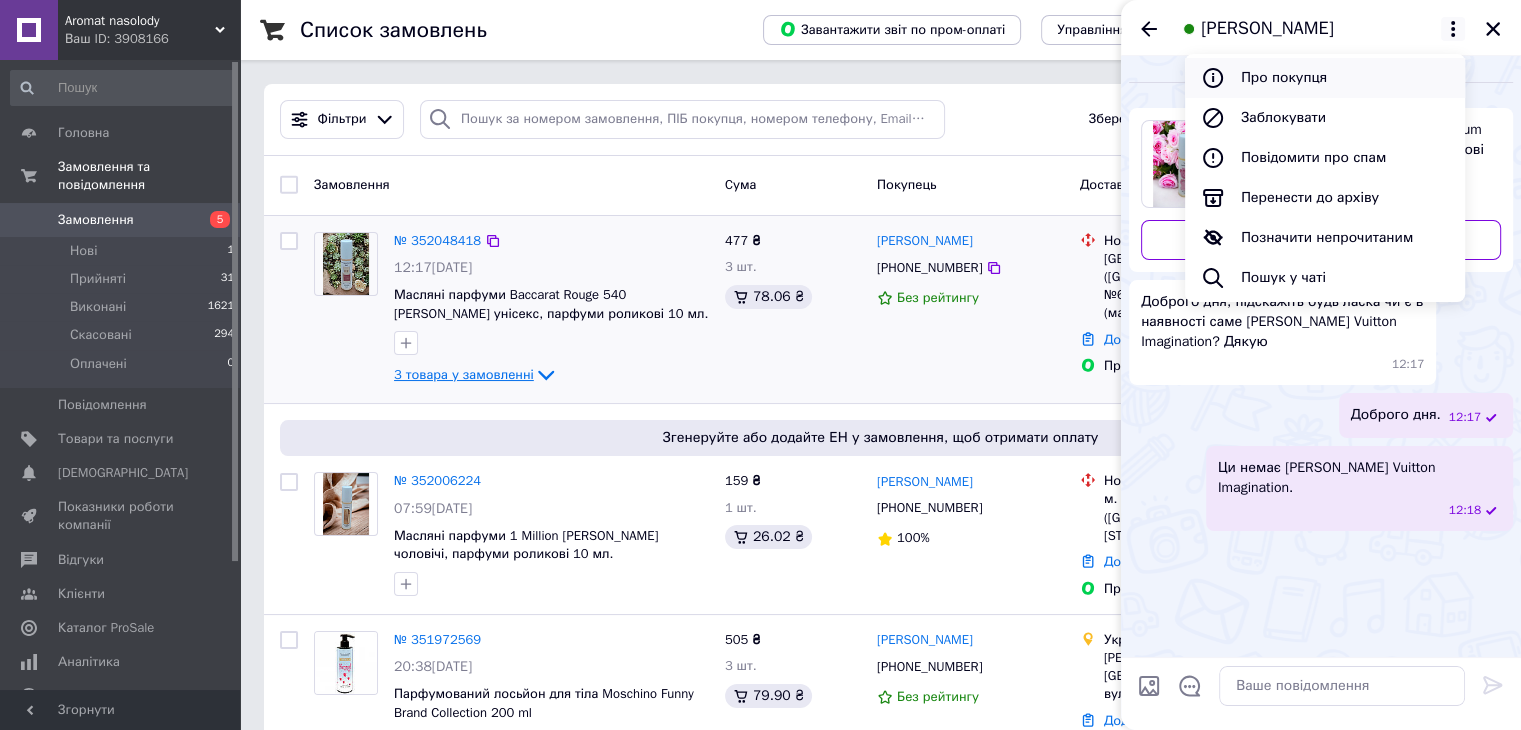 click on "Про покупця" at bounding box center (1325, 78) 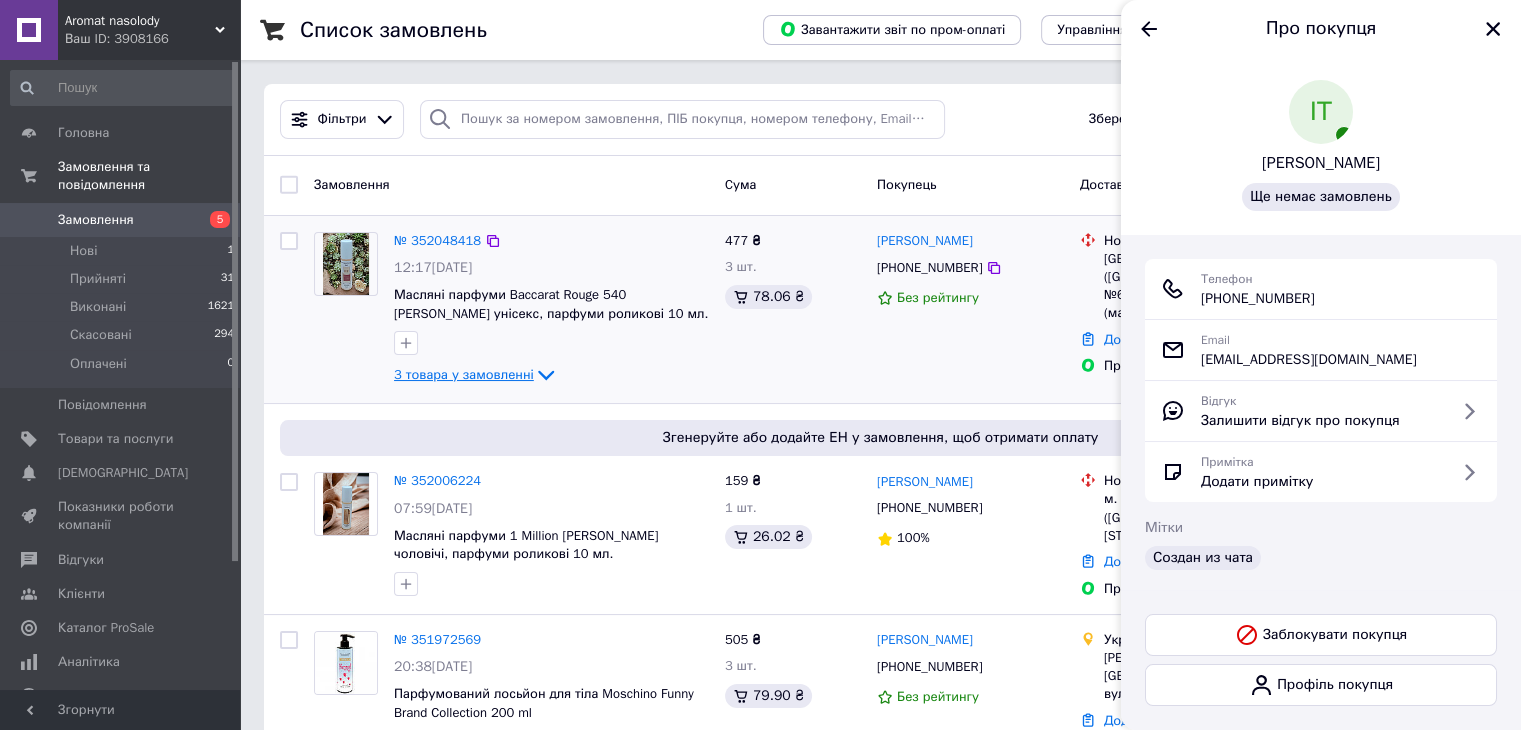 scroll, scrollTop: 8, scrollLeft: 0, axis: vertical 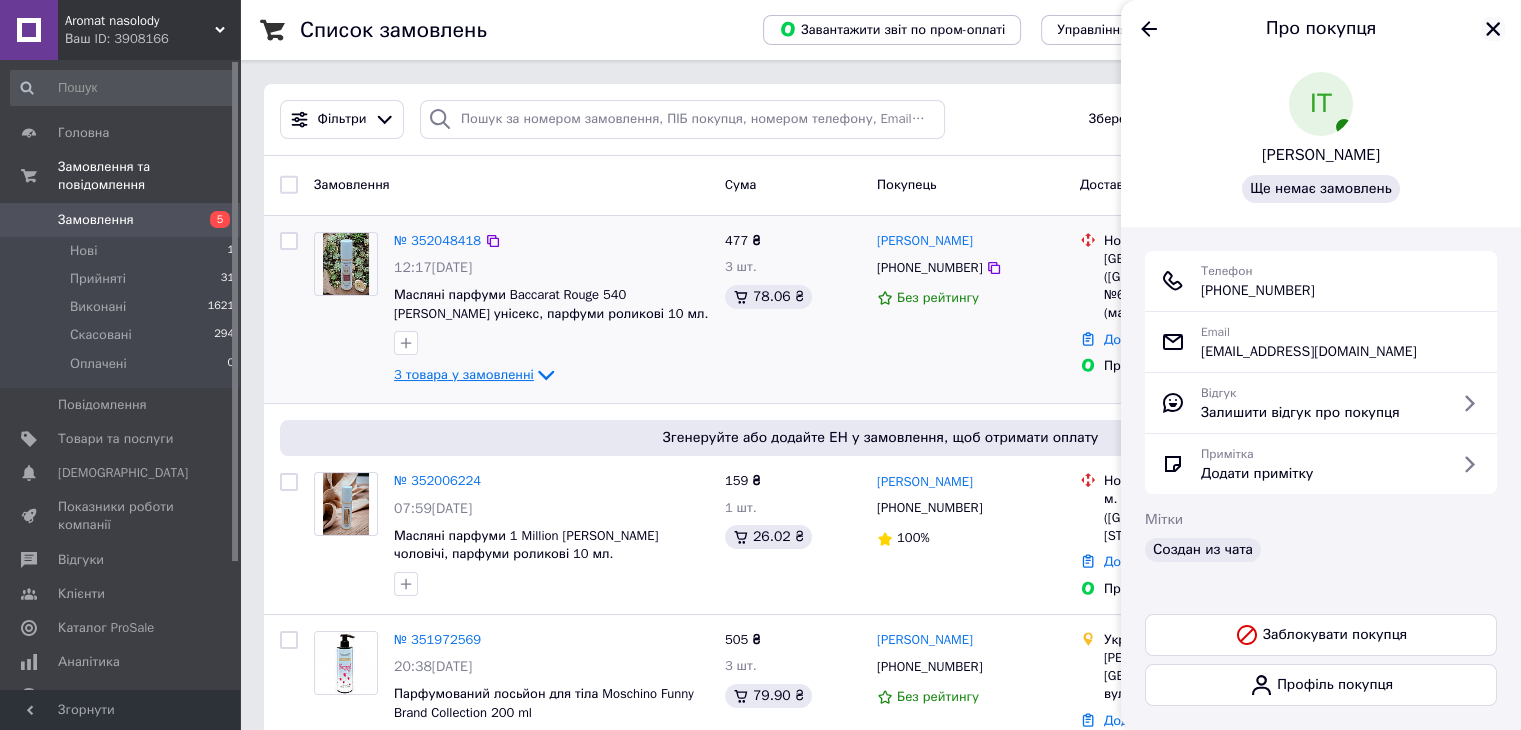 click 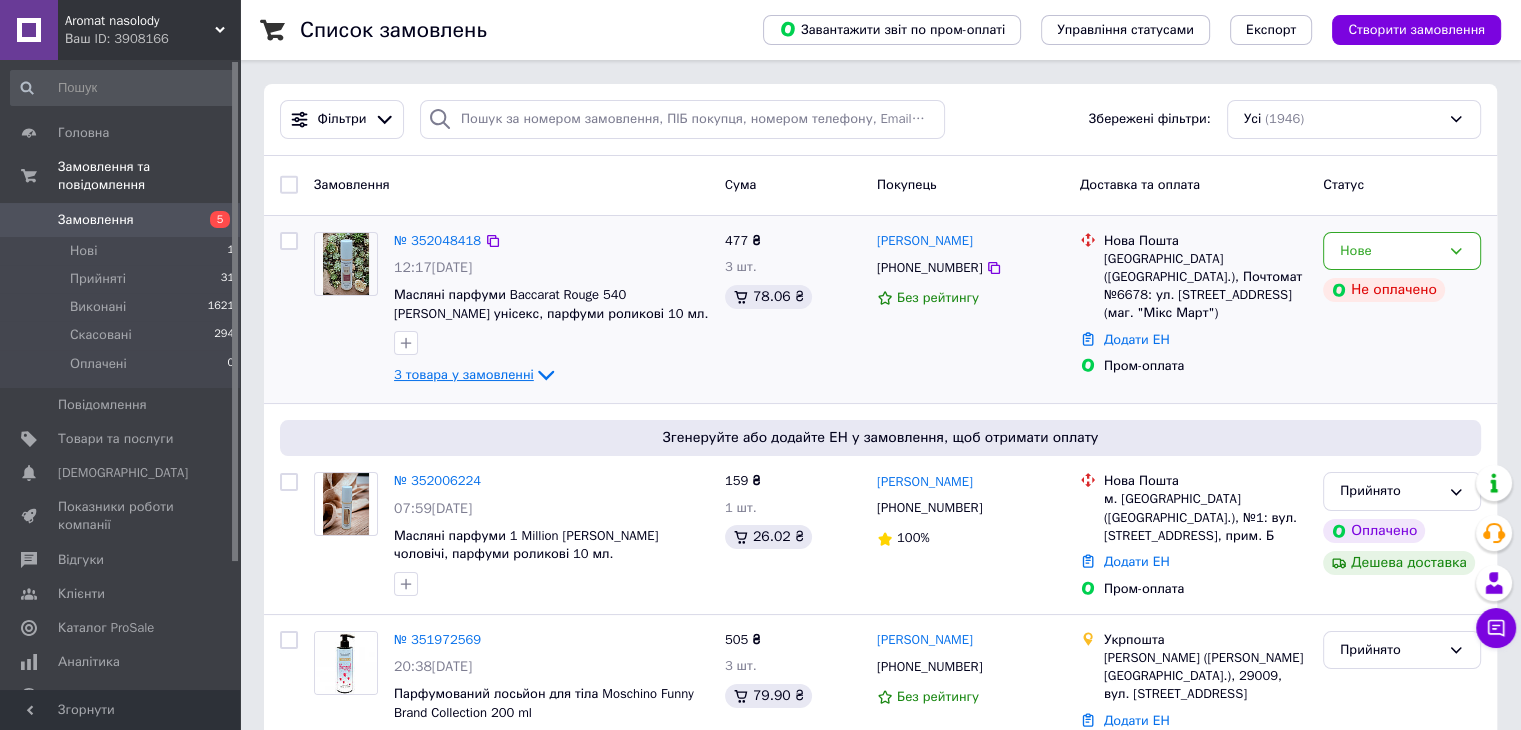 click on "Замовлення" at bounding box center (96, 220) 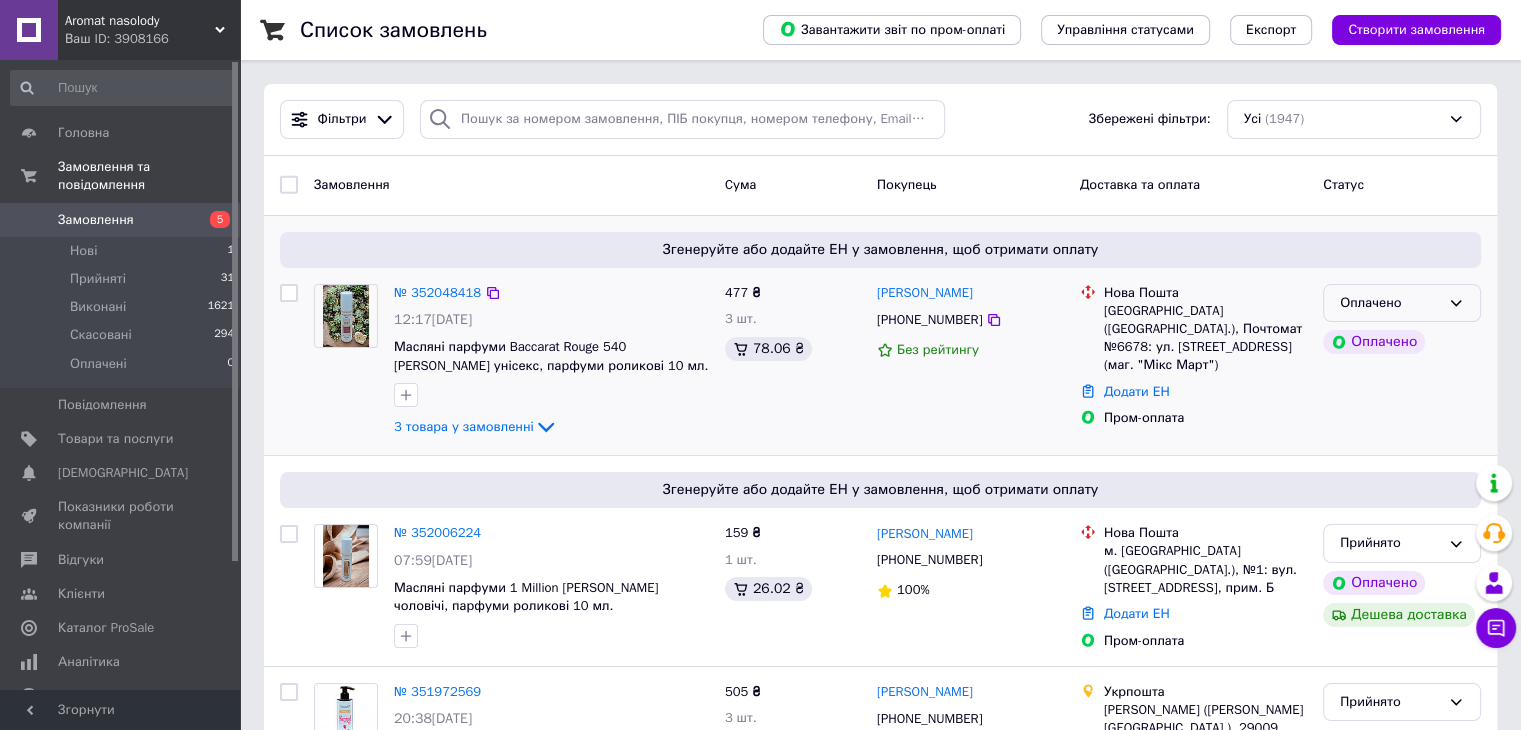 click on "Оплачено" at bounding box center (1402, 303) 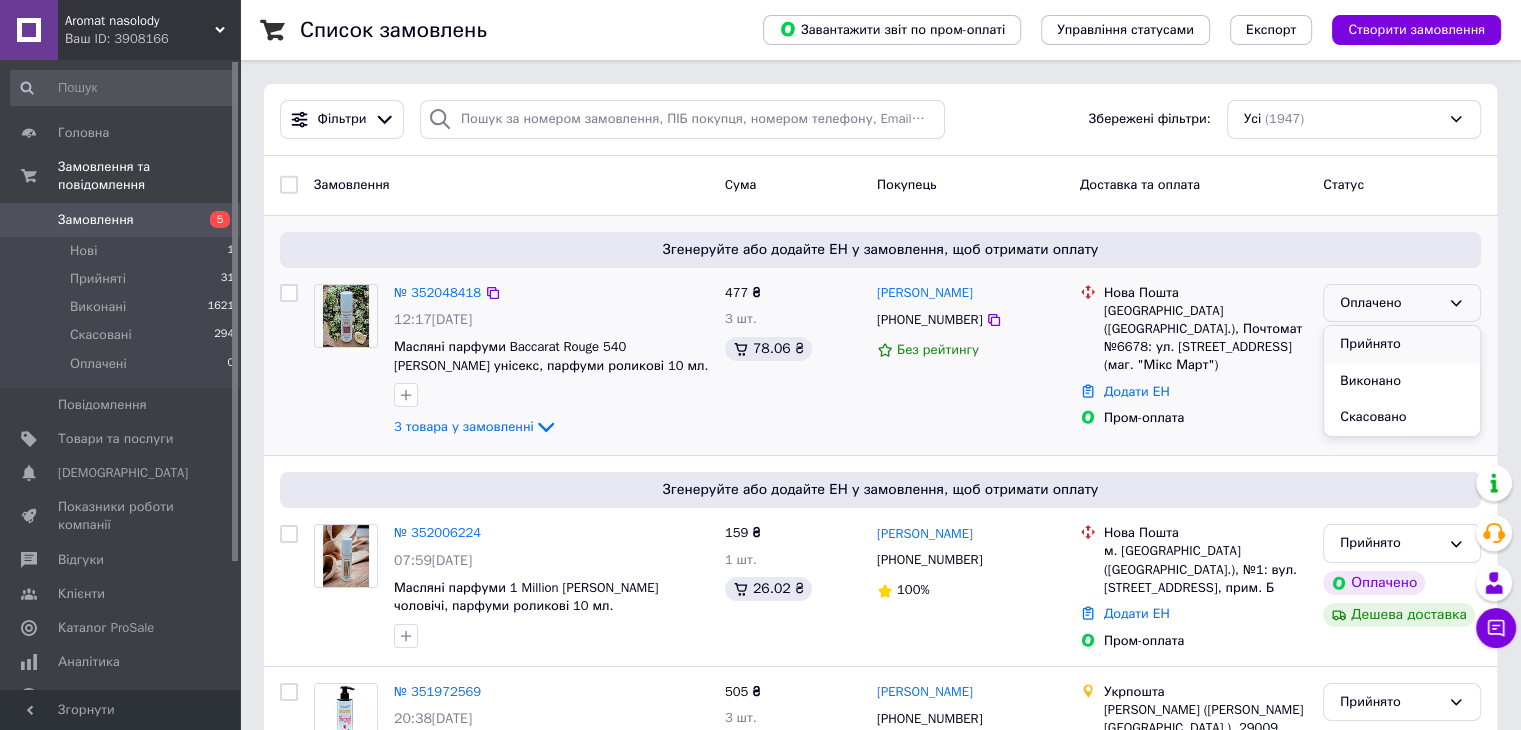 click on "Прийнято" at bounding box center (1402, 344) 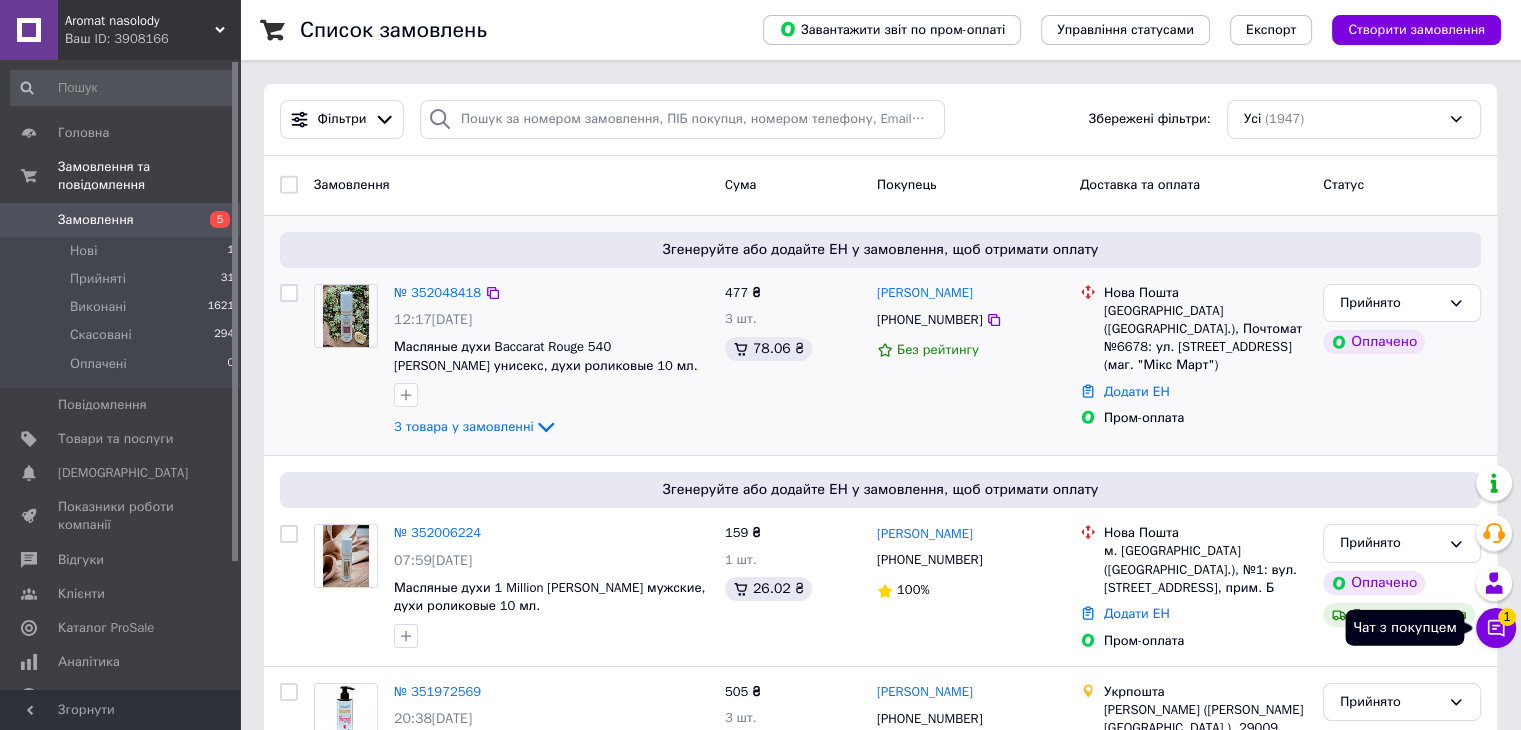 click on "1" at bounding box center (1507, 617) 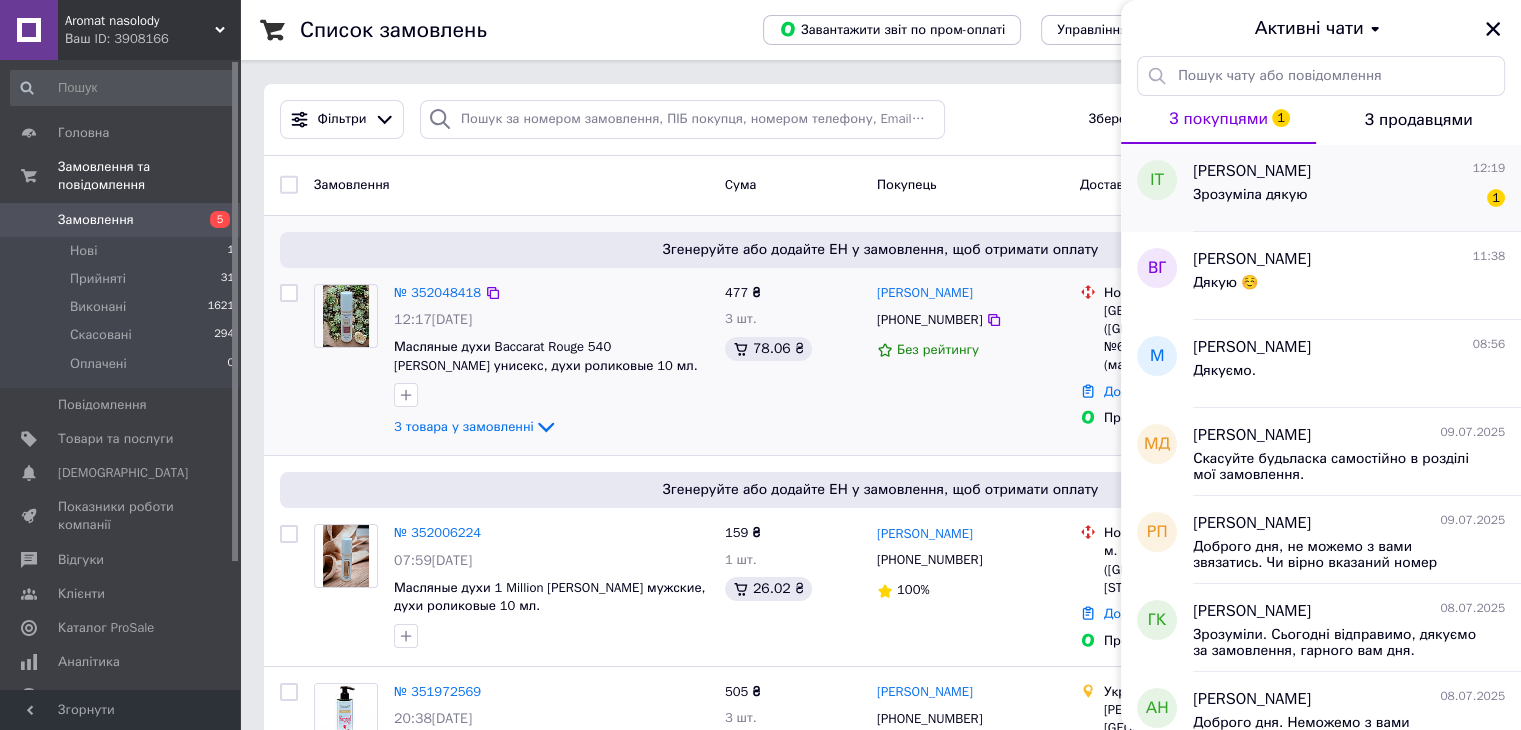 click on "Зрозуміла дякую 1" at bounding box center [1349, 199] 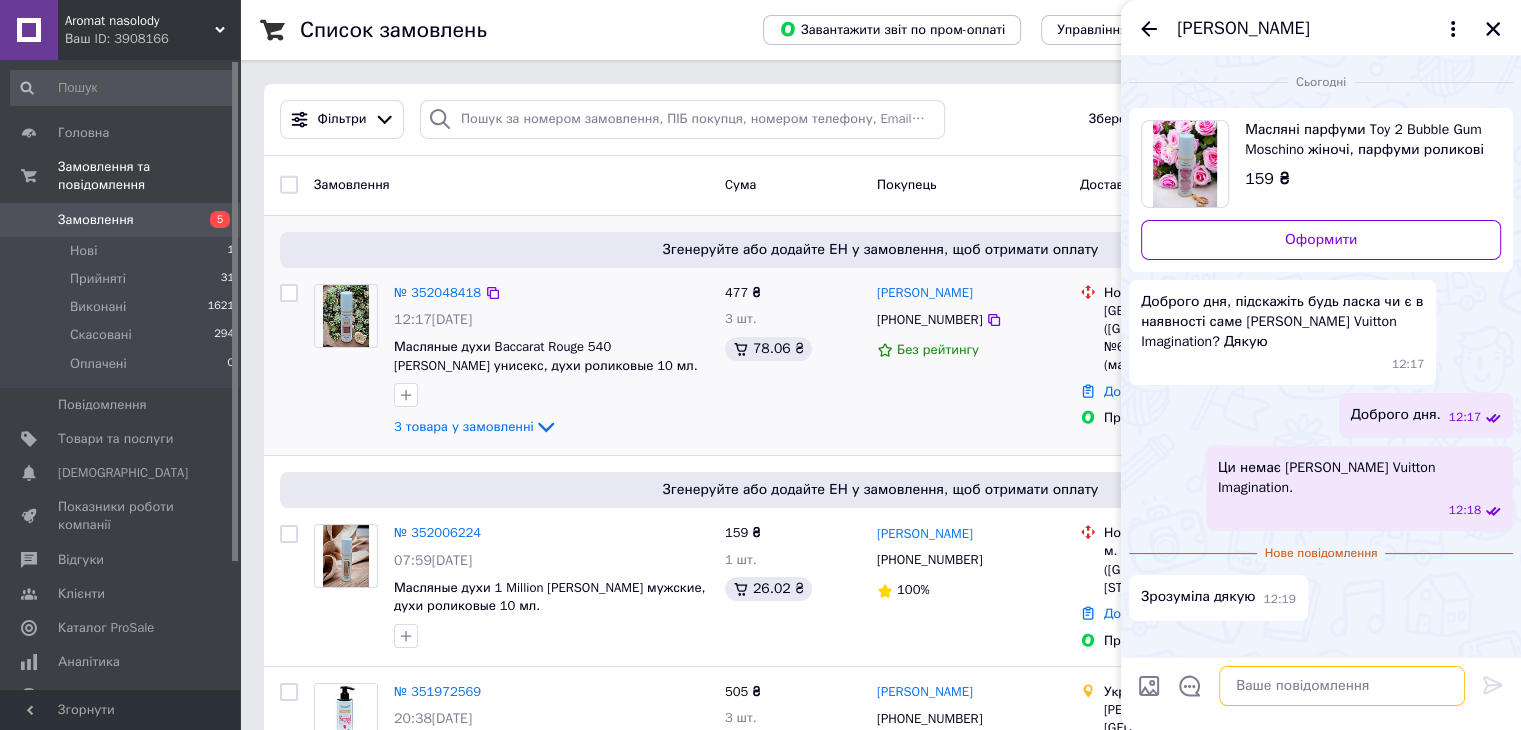 click at bounding box center (1342, 686) 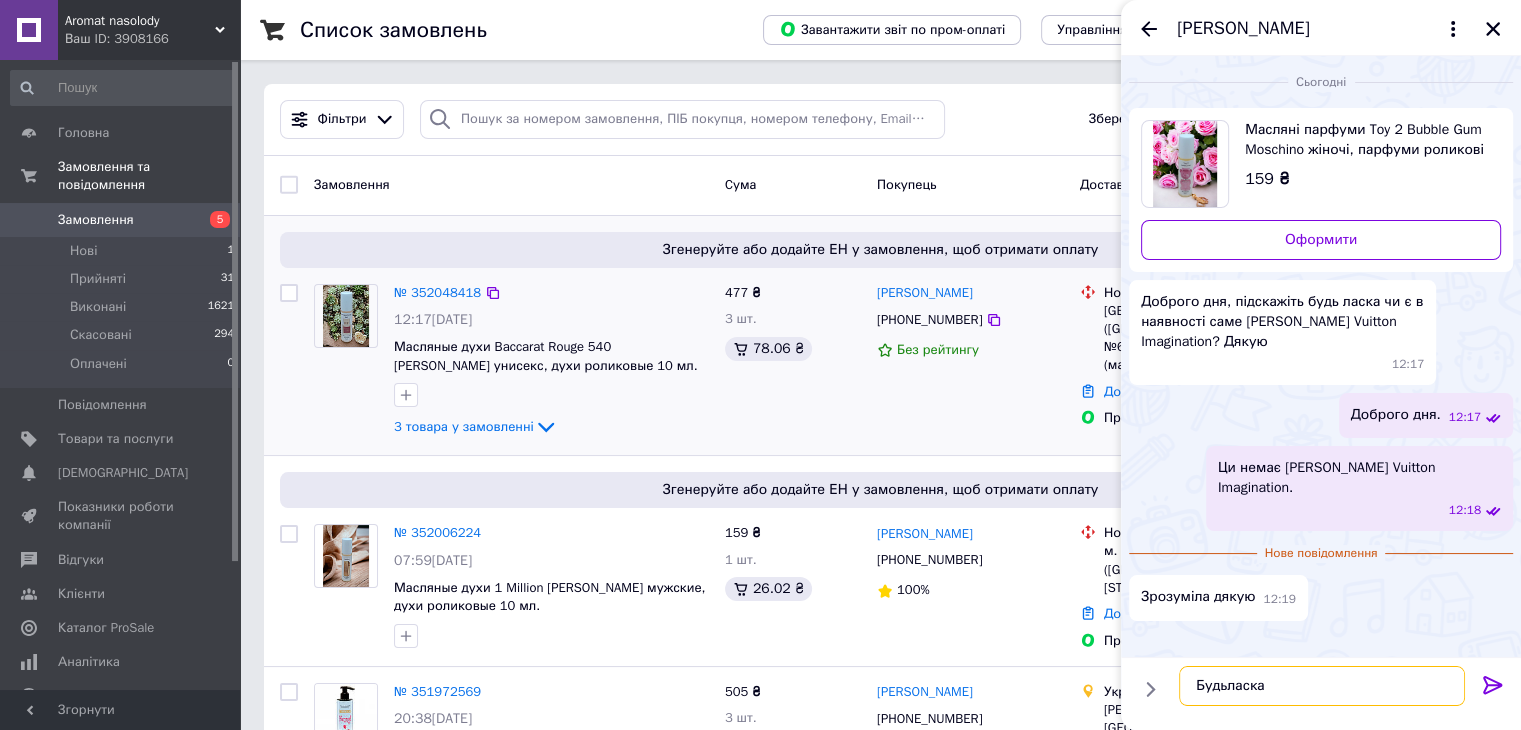 type on "Будьласка." 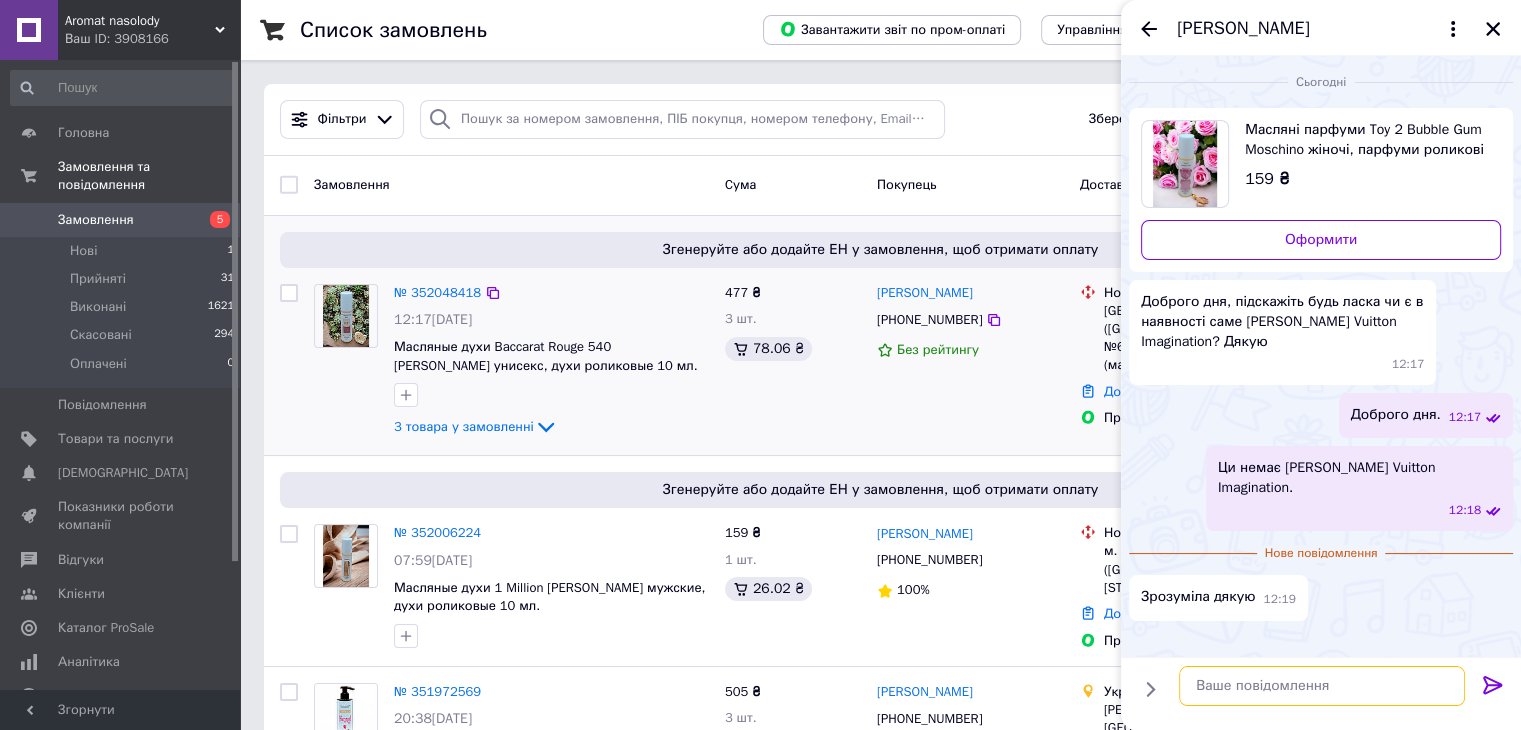type on "\" 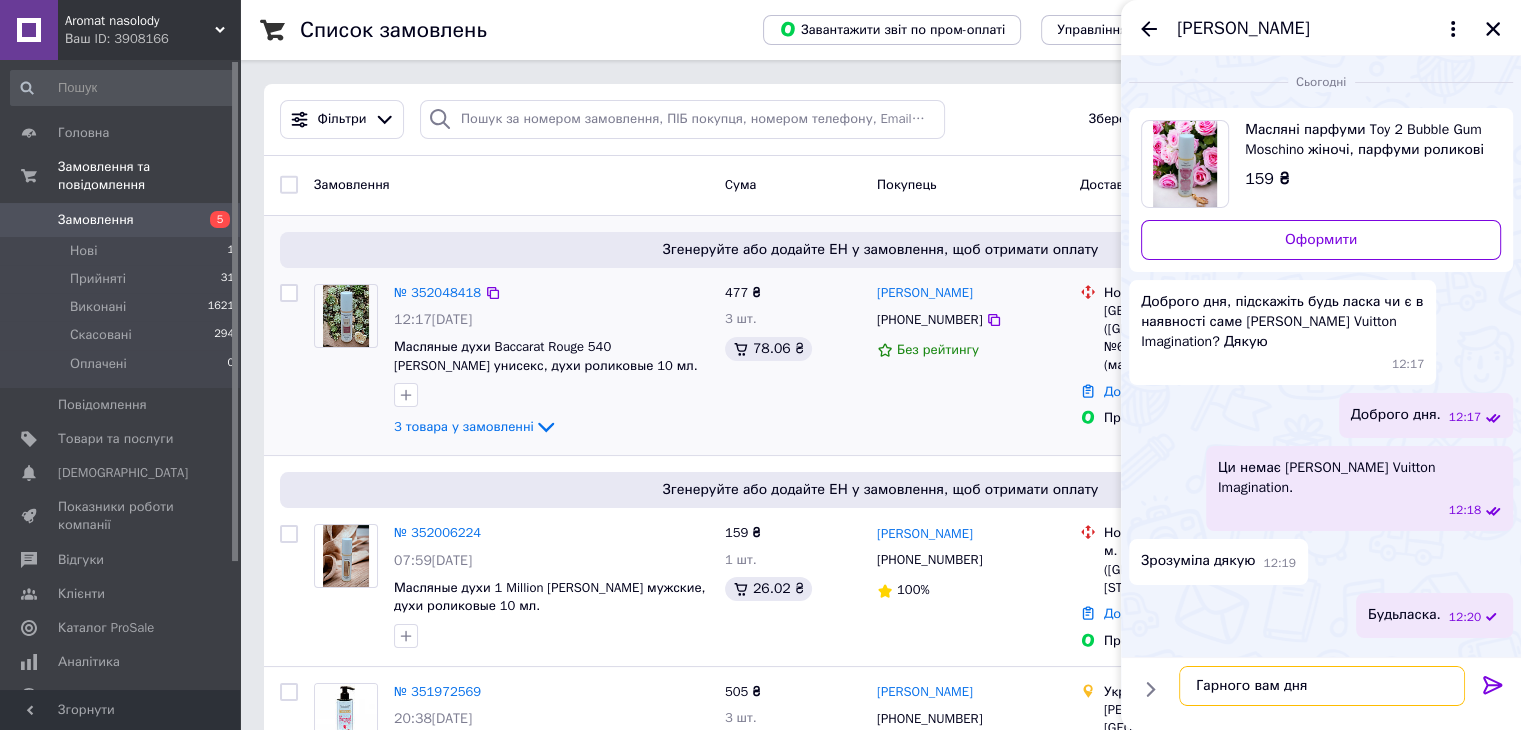type on "Гарного вам дня." 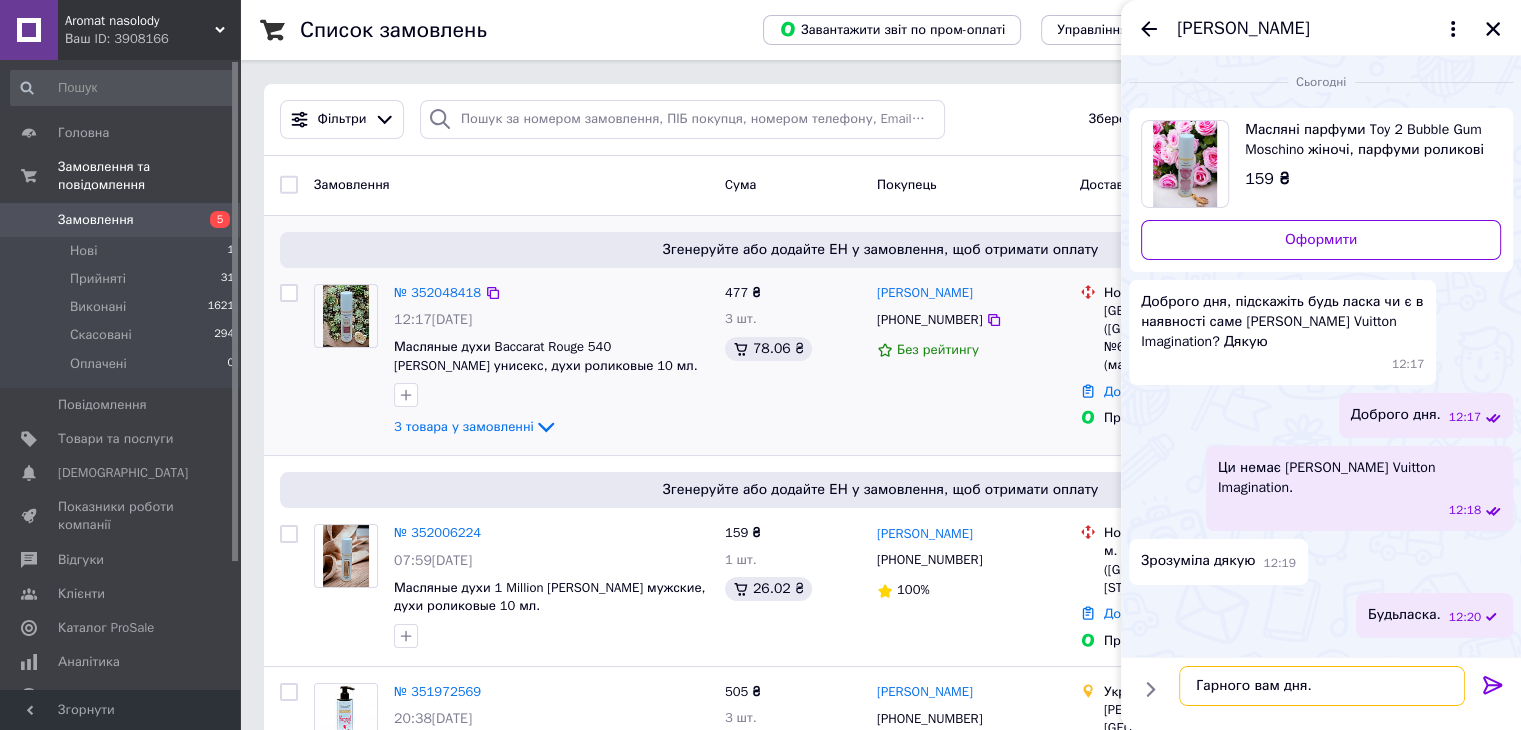 type 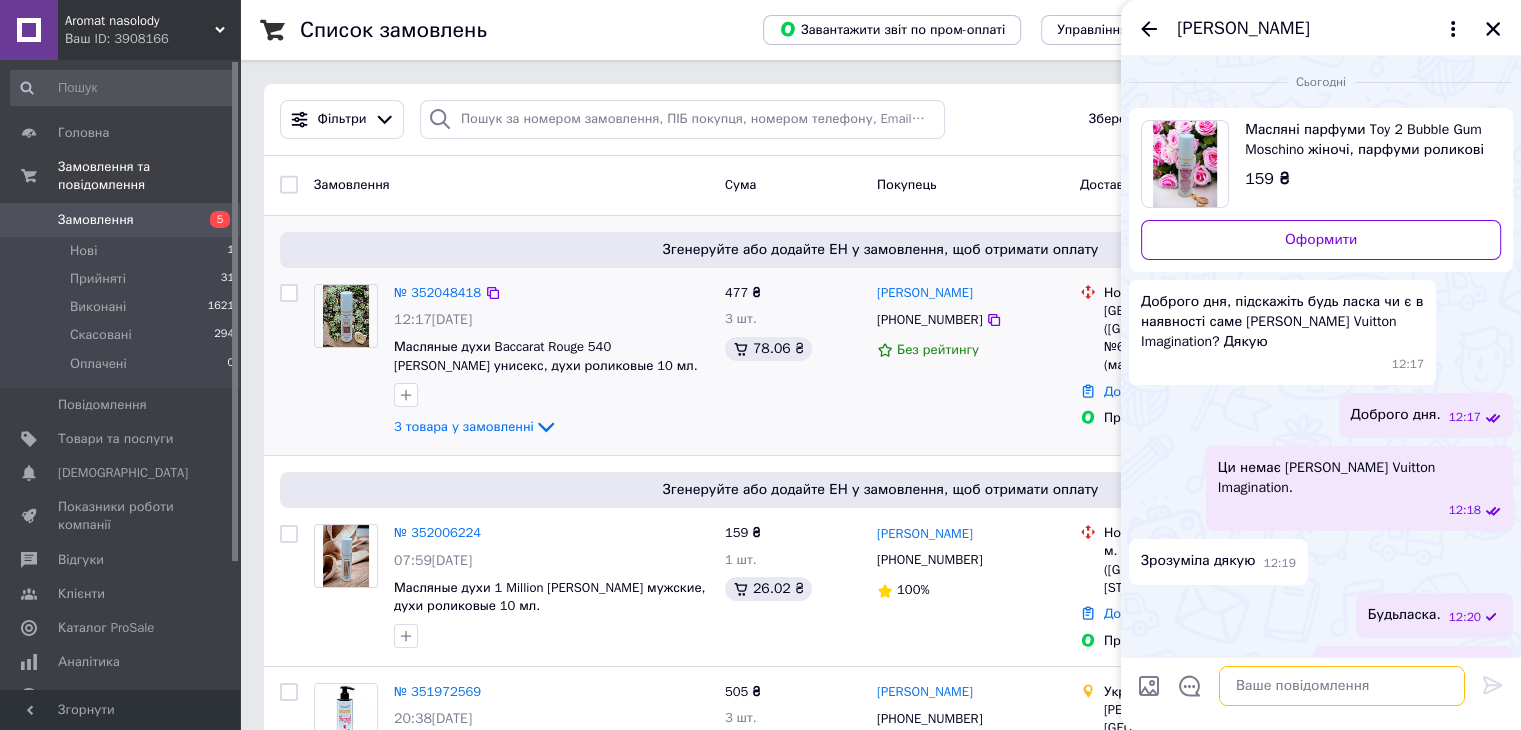 scroll, scrollTop: 22, scrollLeft: 0, axis: vertical 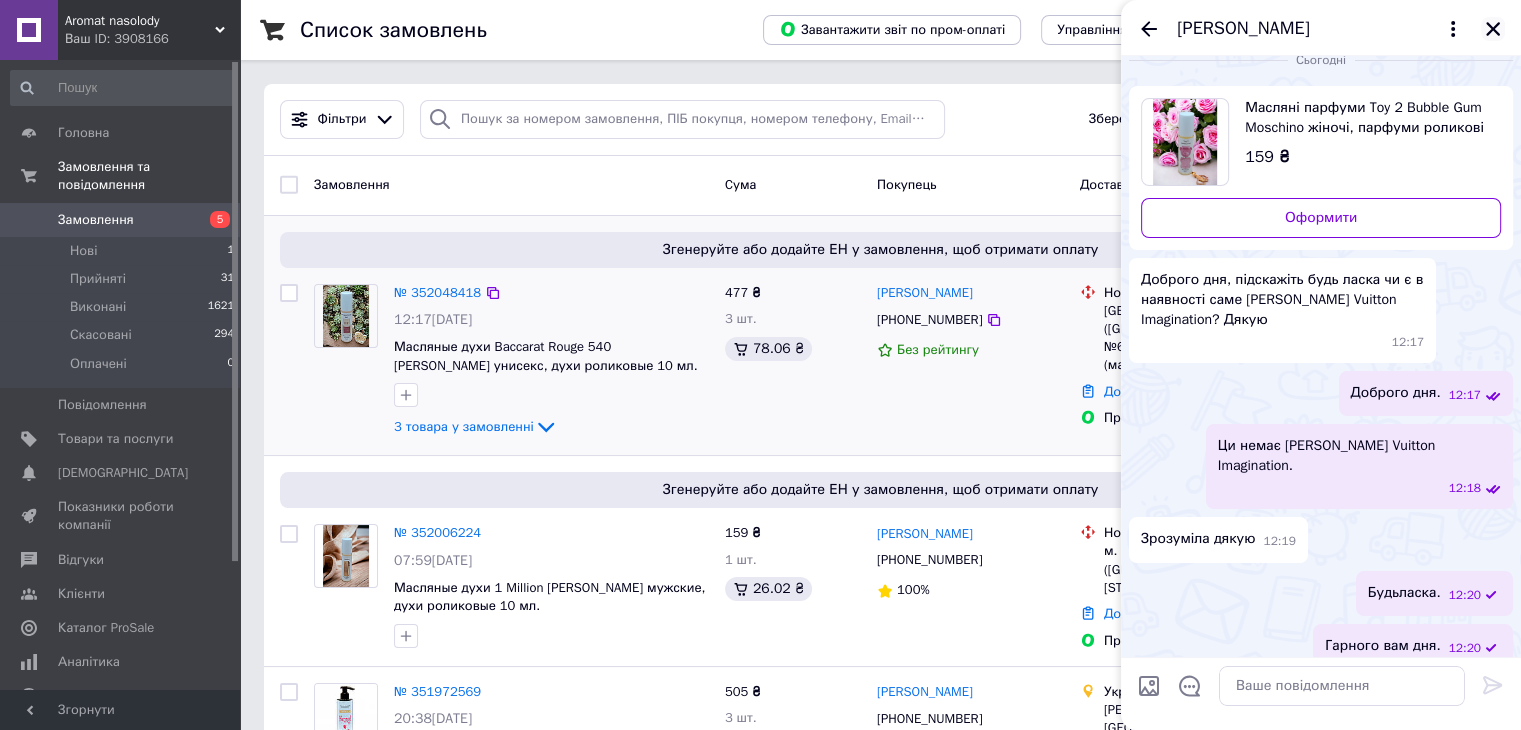 click 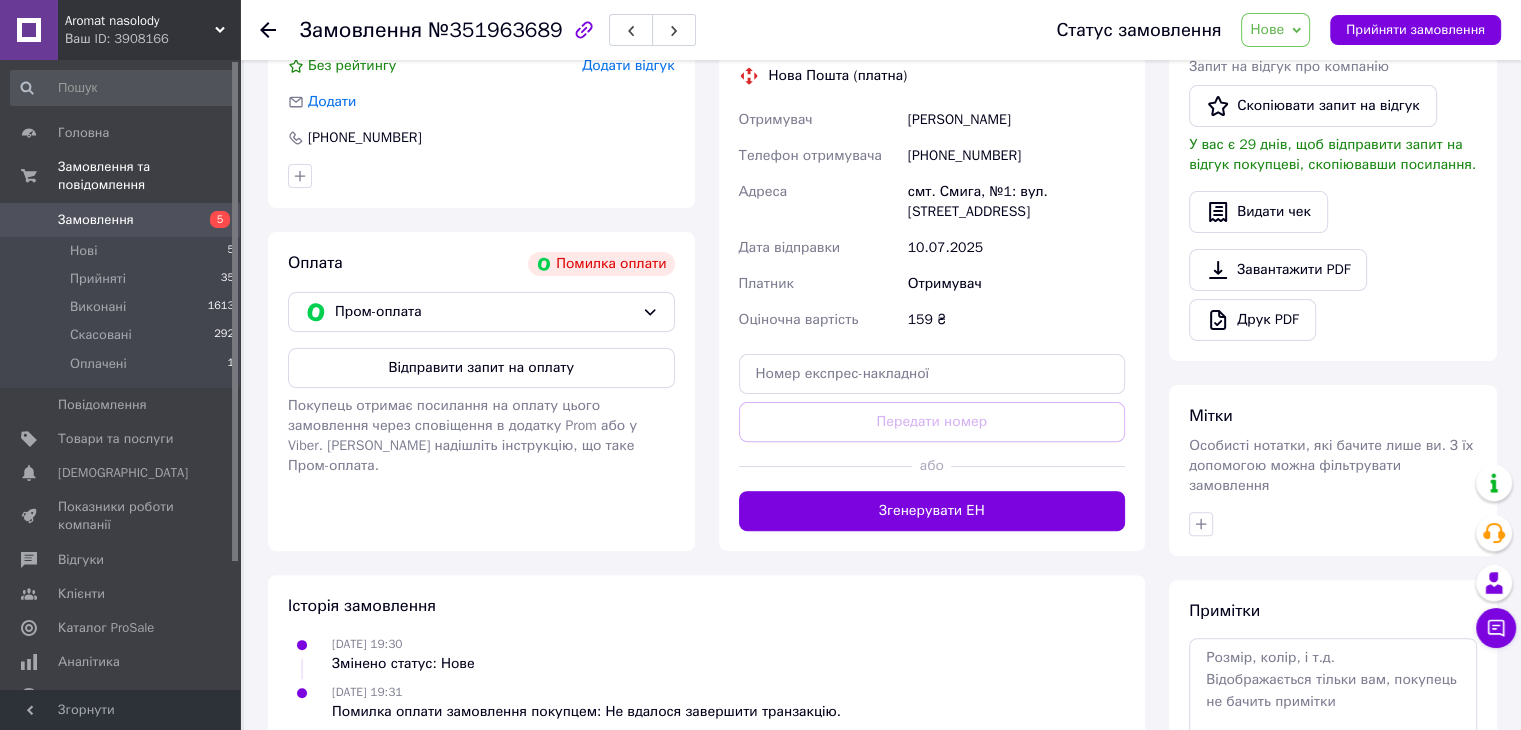 scroll, scrollTop: 600, scrollLeft: 0, axis: vertical 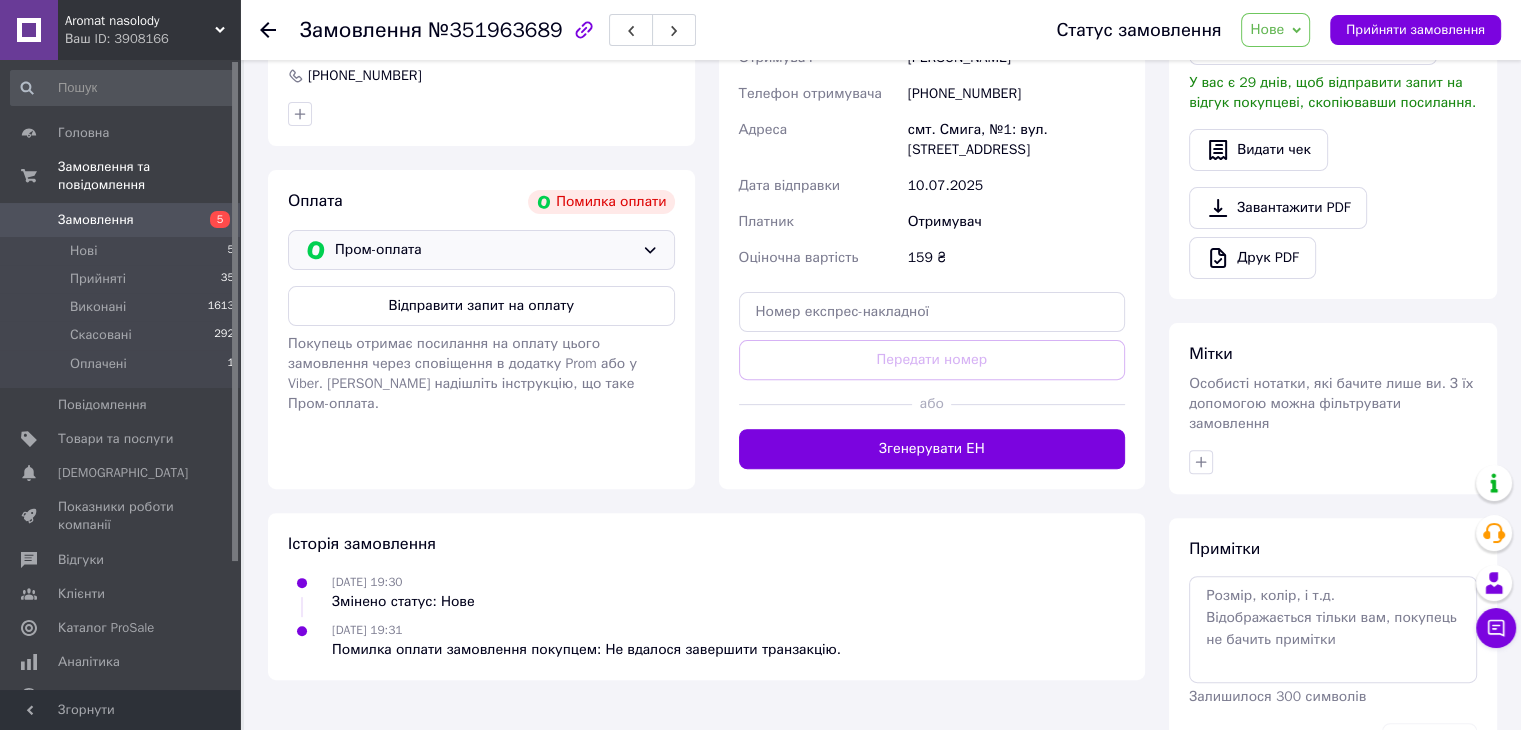 click 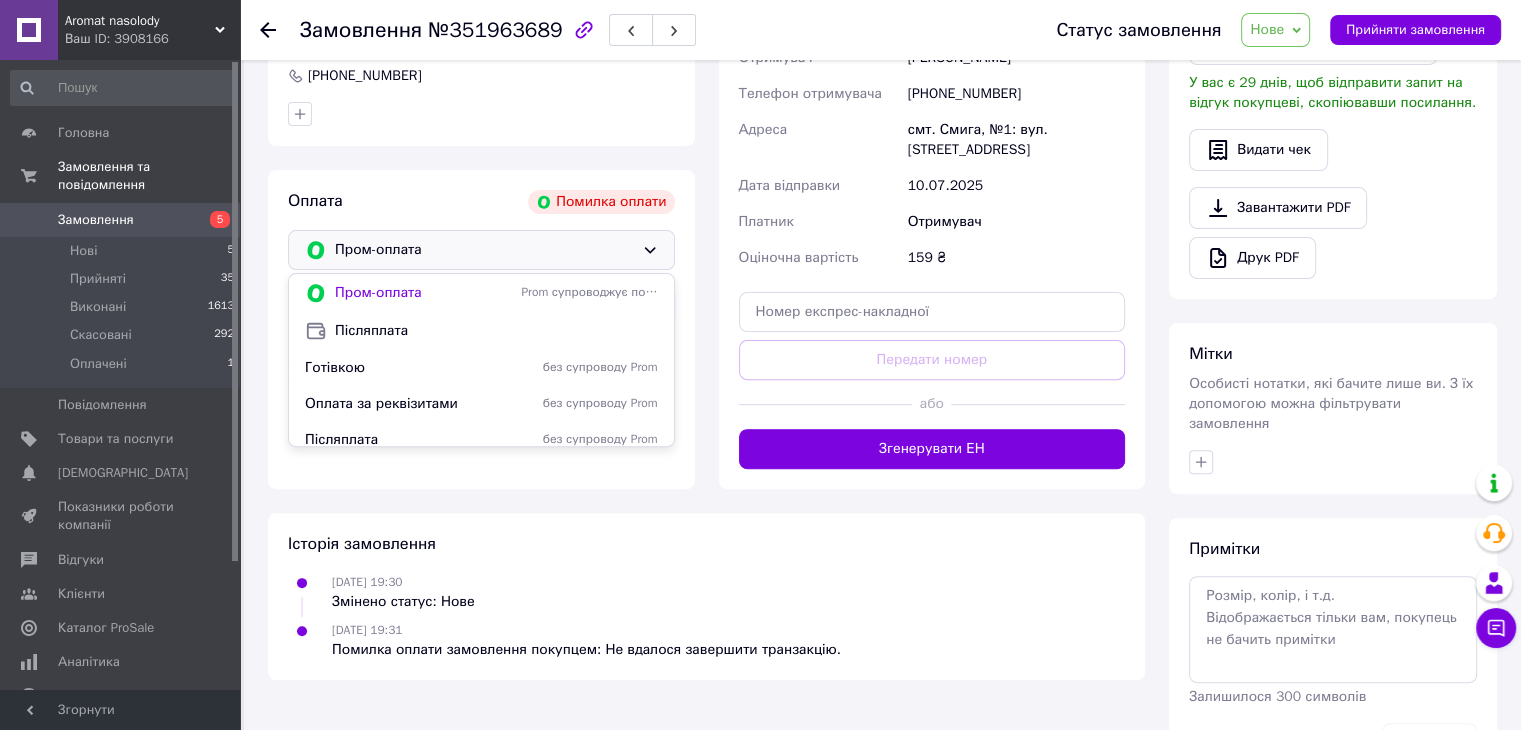 click on "[DATE] 19:30 Змінено статус: Нове" at bounding box center (706, 592) 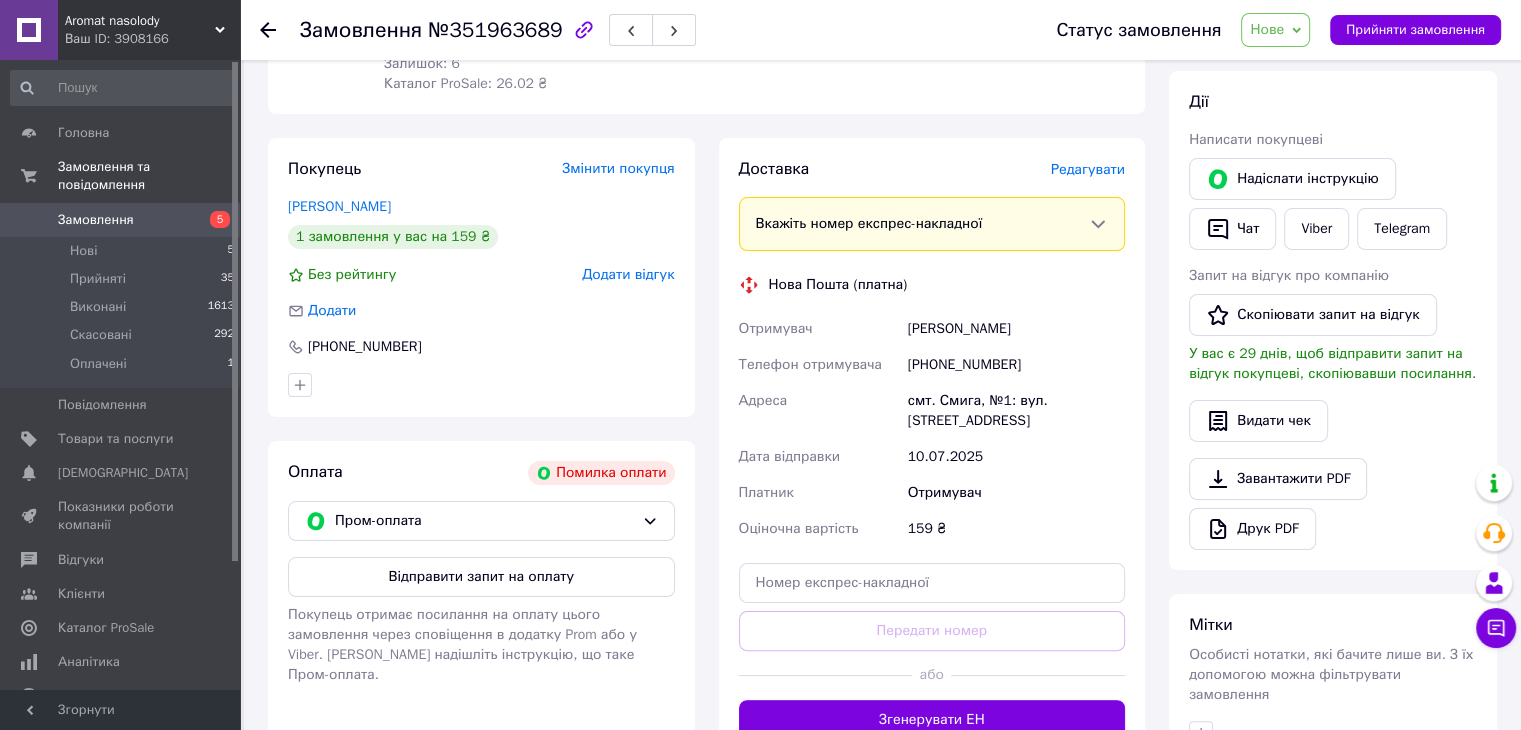scroll, scrollTop: 200, scrollLeft: 0, axis: vertical 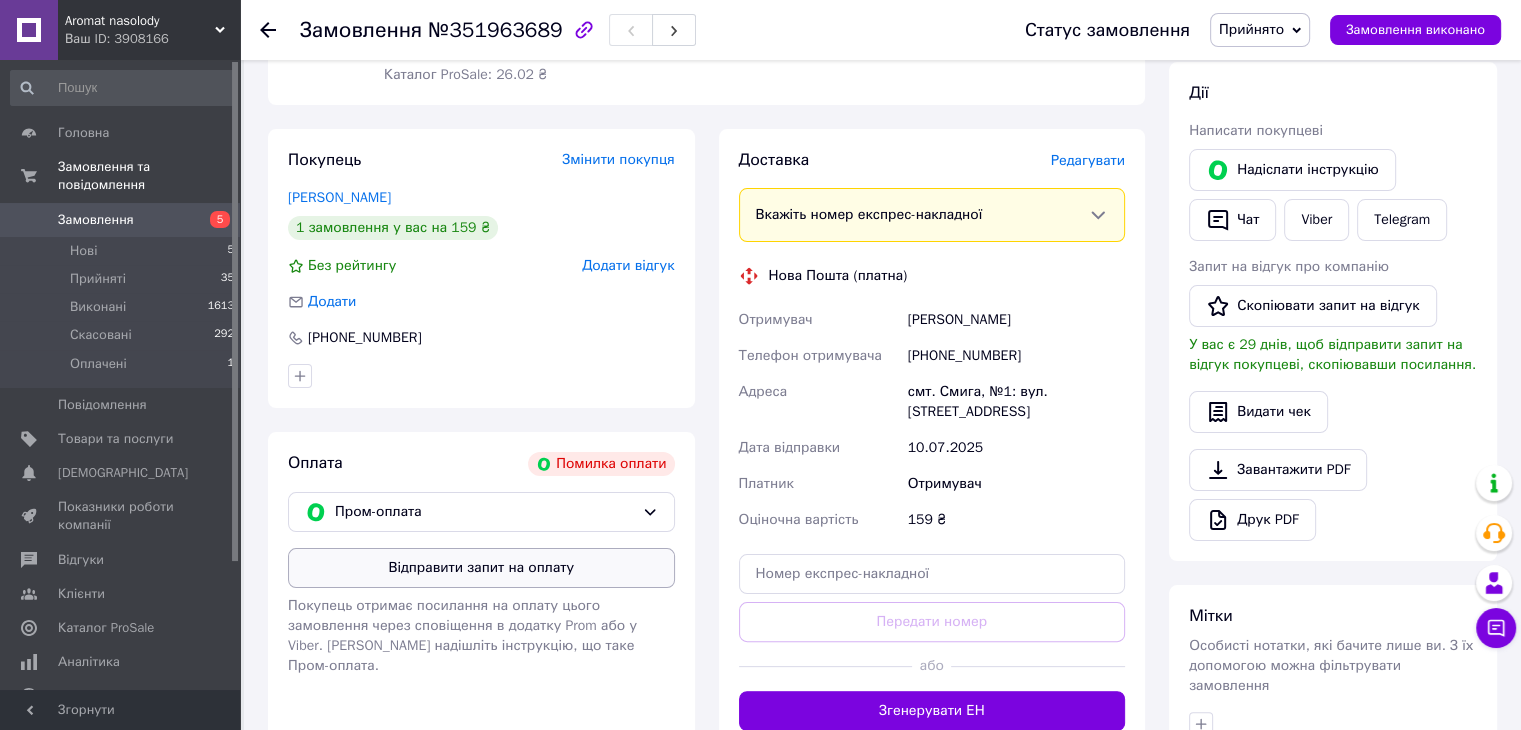 click on "Відправити запит на оплату" at bounding box center [481, 568] 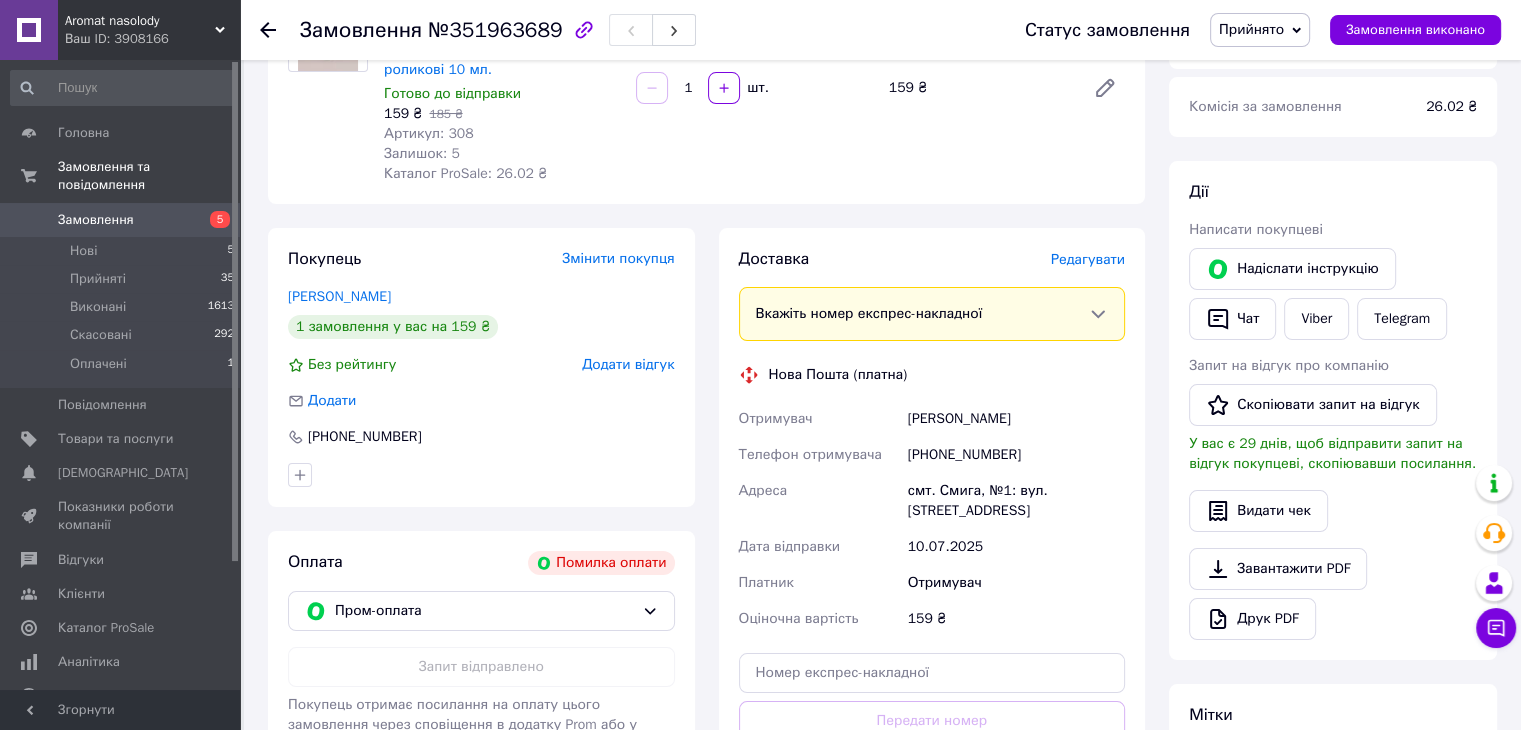 scroll, scrollTop: 238, scrollLeft: 0, axis: vertical 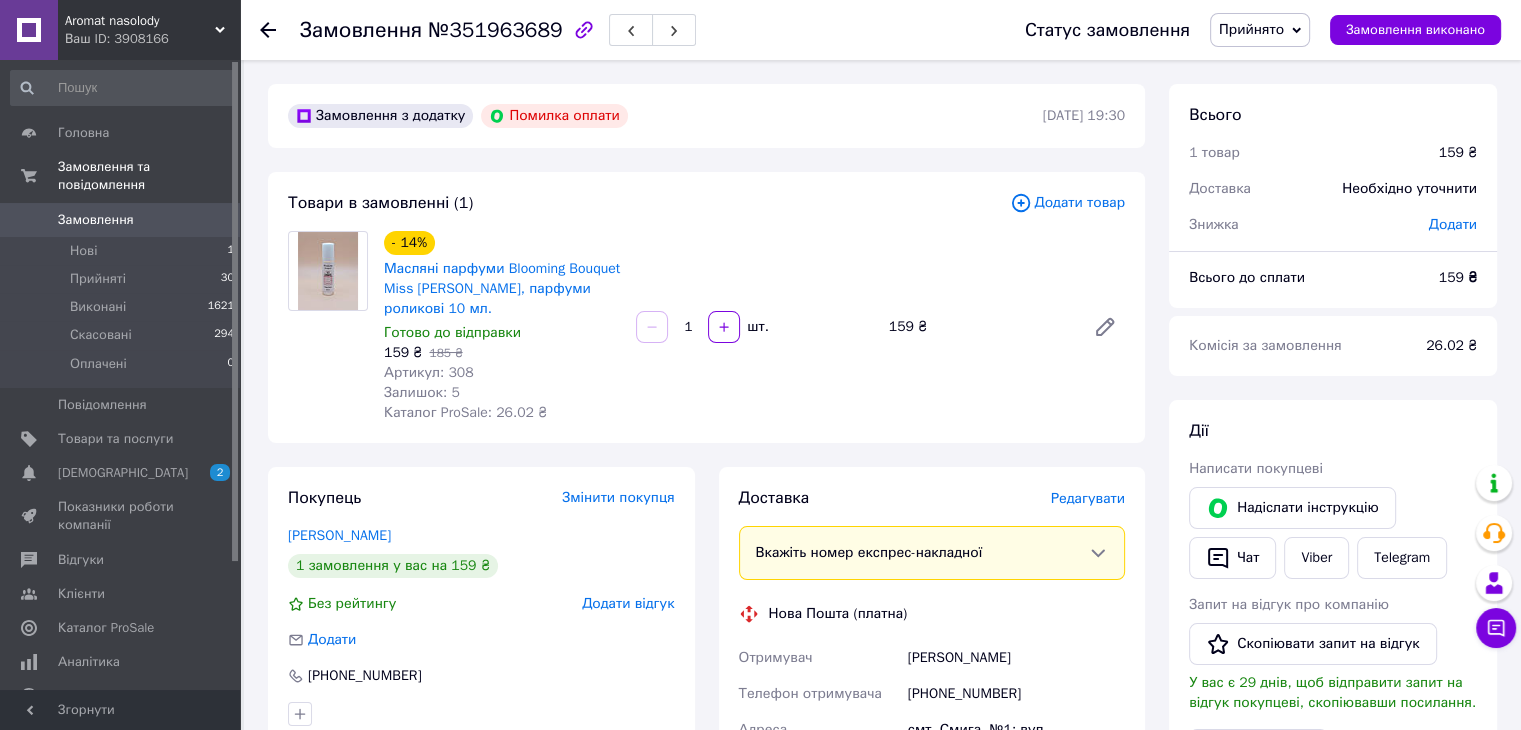 click at bounding box center [268, 30] 